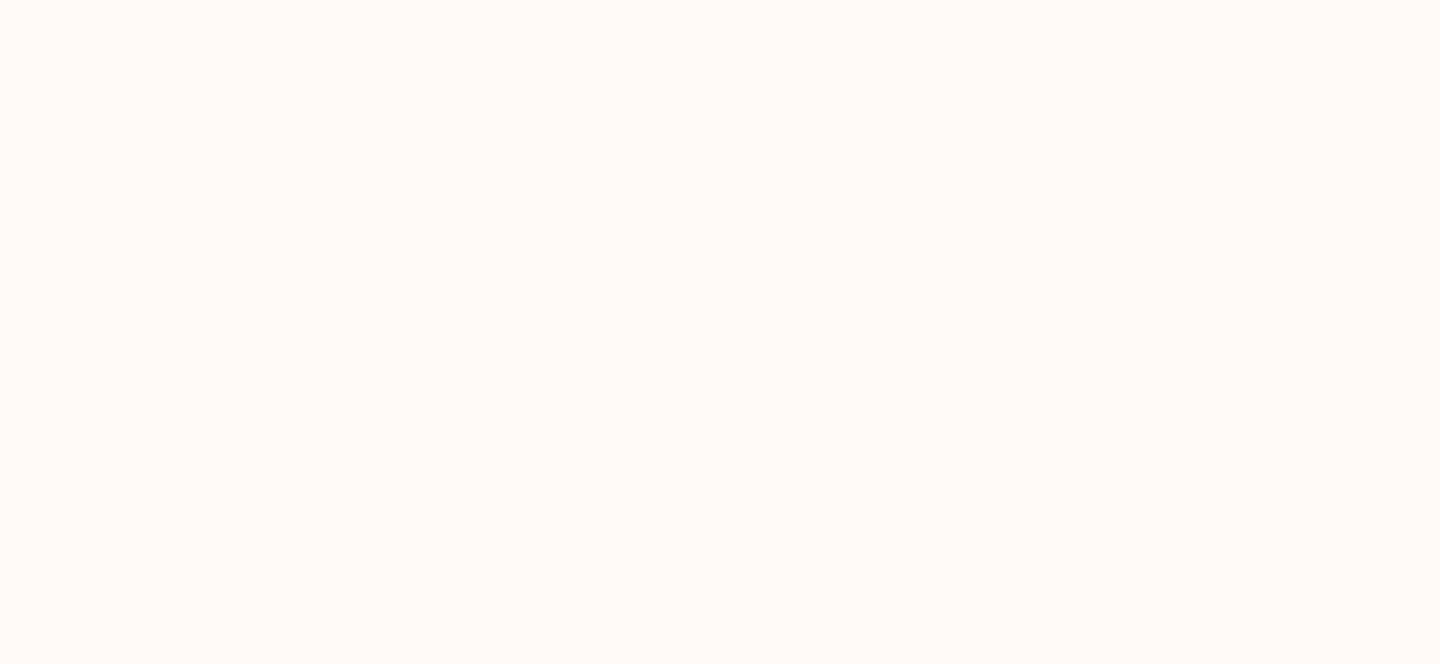 scroll, scrollTop: 0, scrollLeft: 0, axis: both 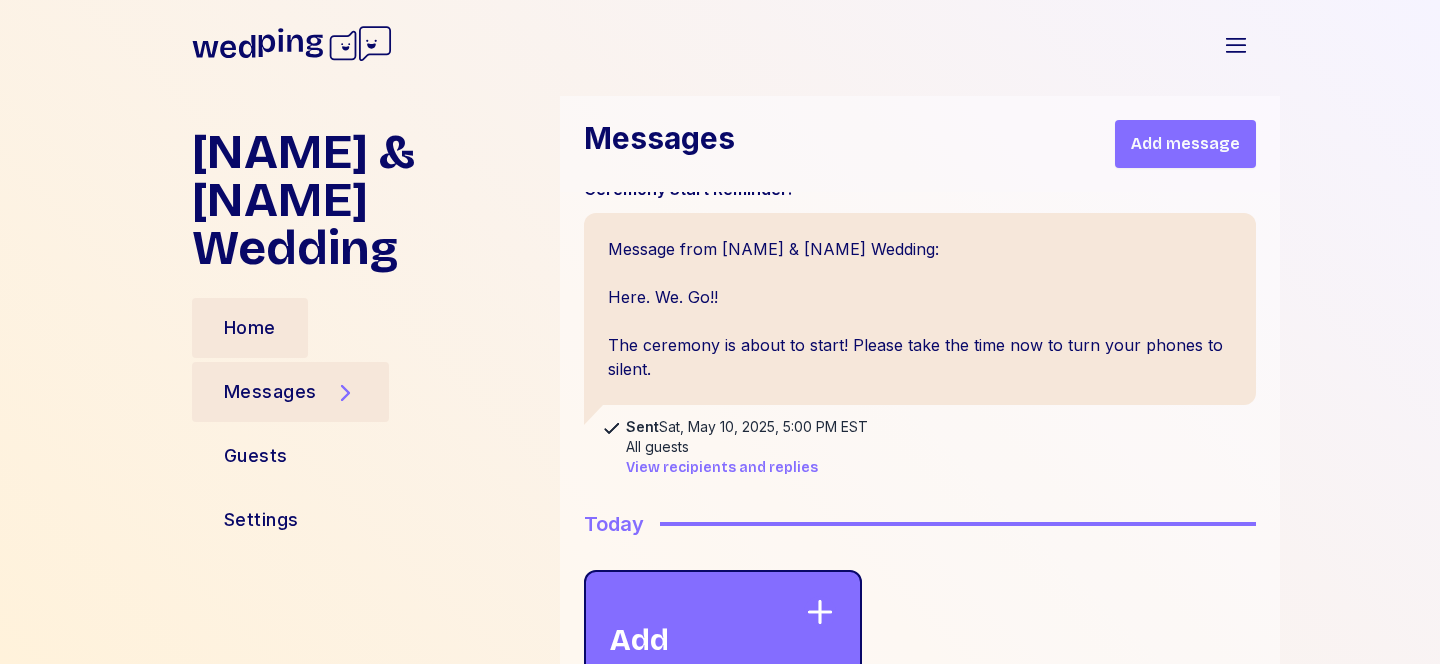 click on "Home" at bounding box center [250, 328] 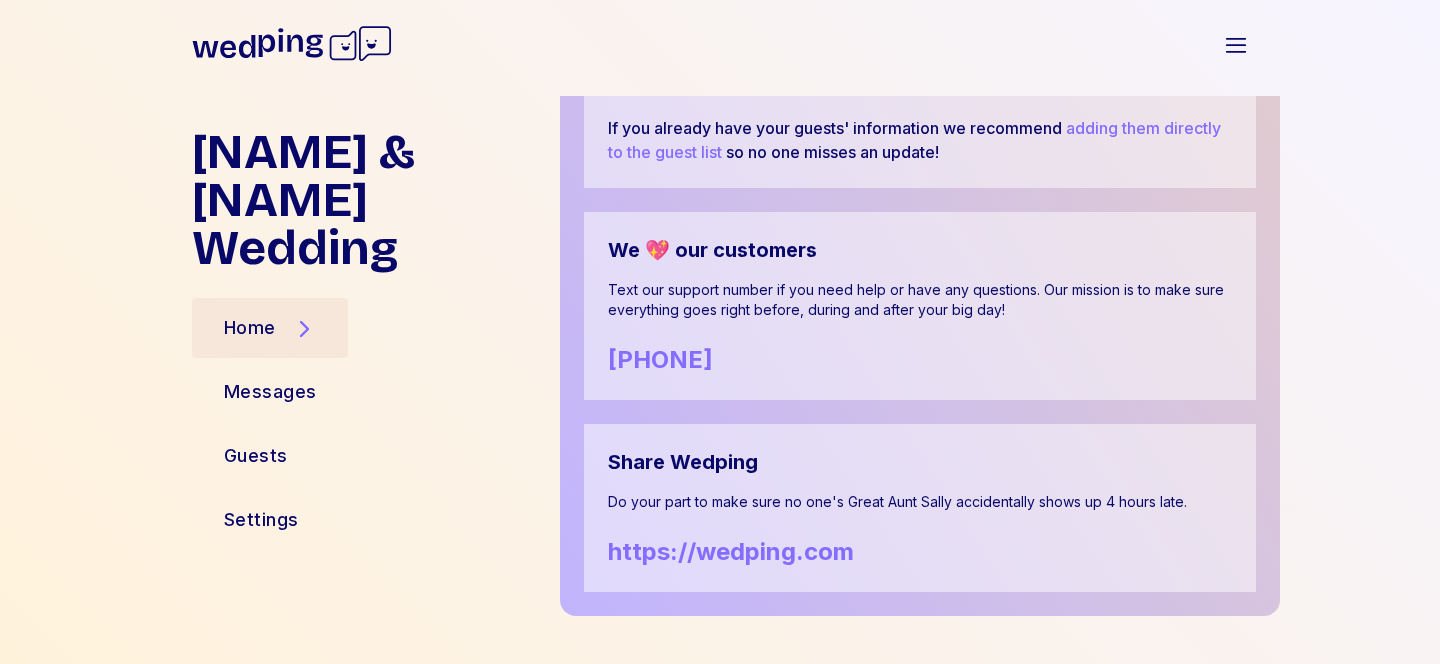 scroll, scrollTop: 1507, scrollLeft: 0, axis: vertical 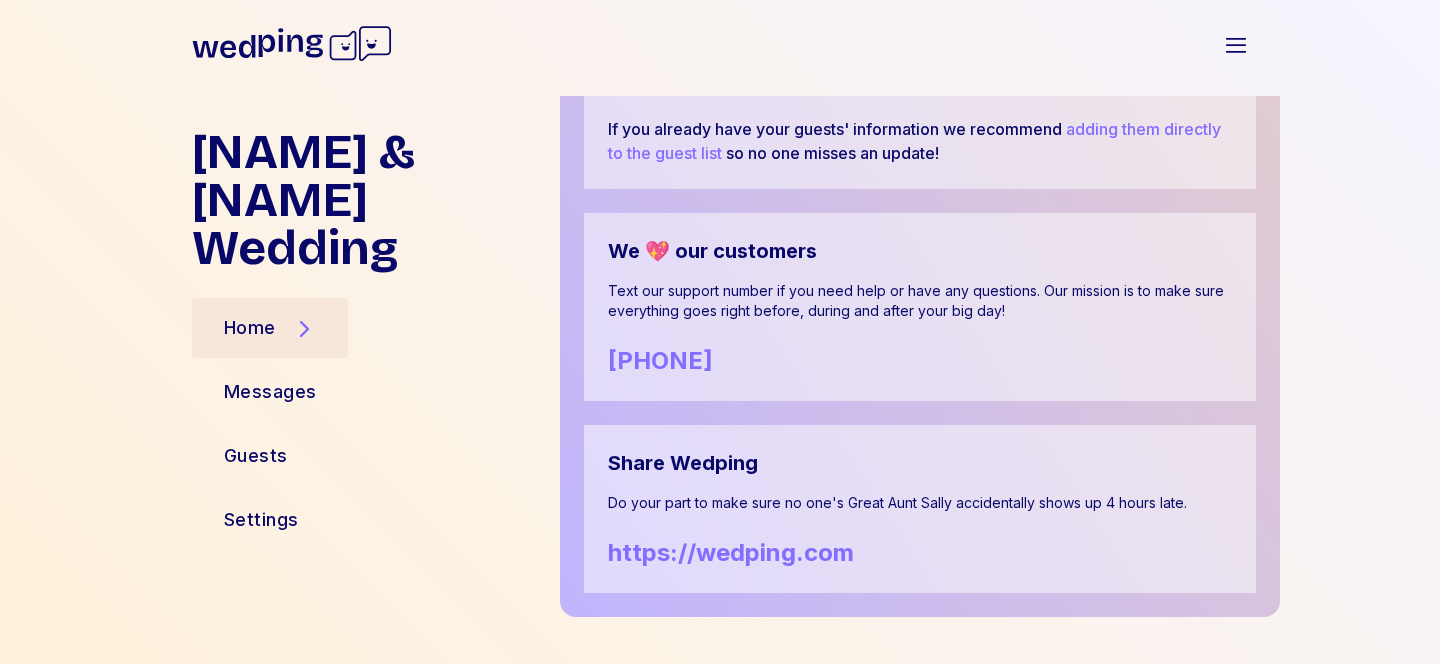click 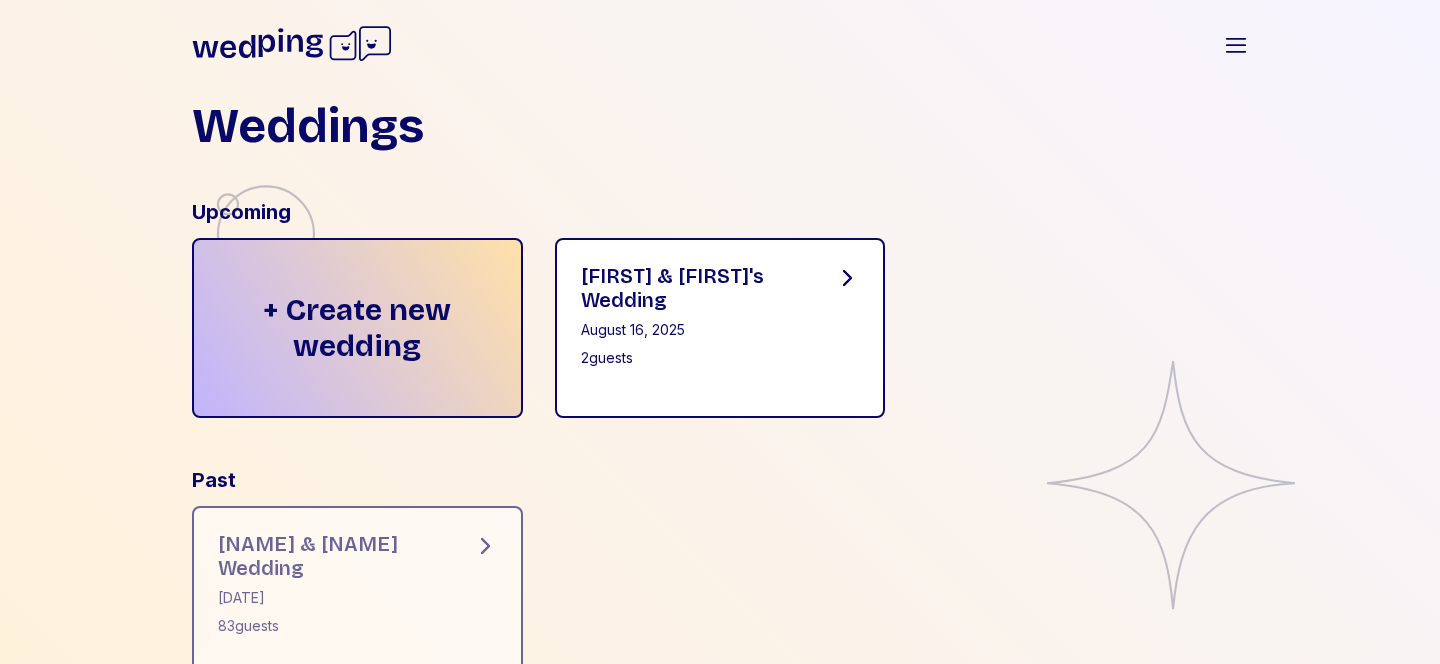 scroll, scrollTop: 19, scrollLeft: 0, axis: vertical 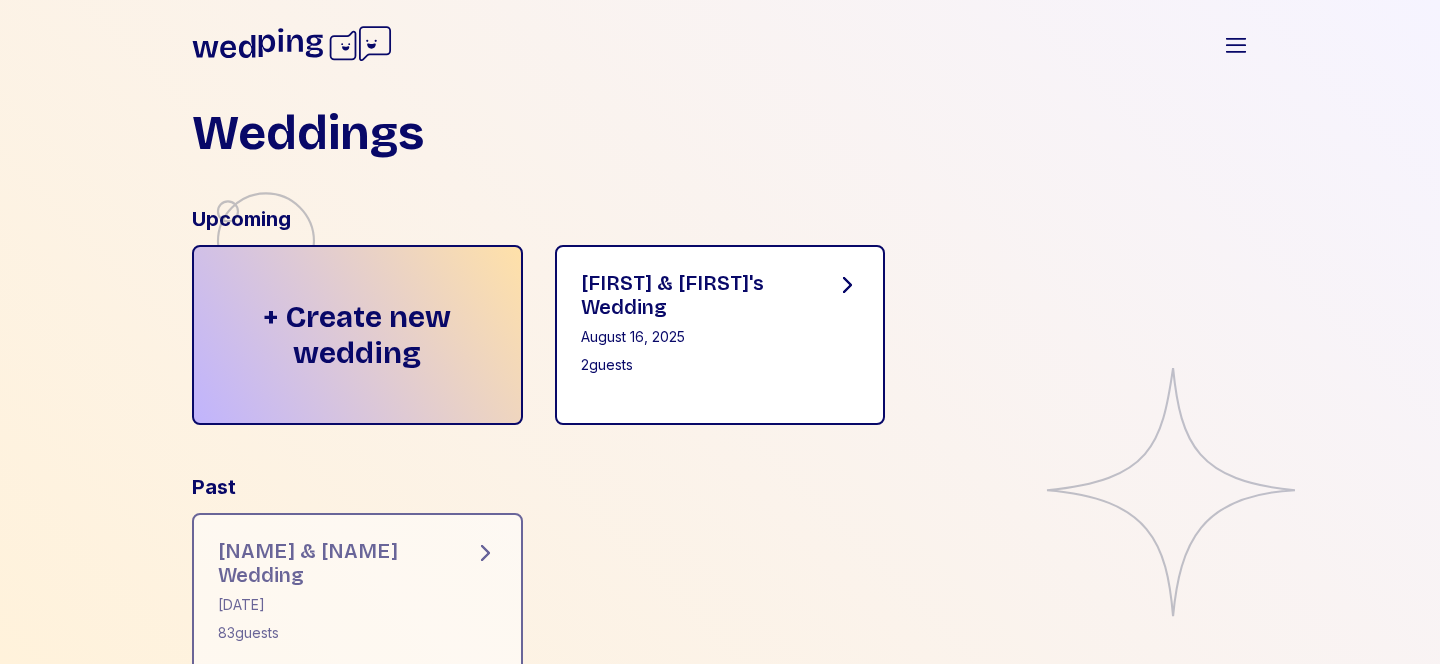 click on "[FIRST] & [FIRST]'s Wedding" at bounding box center [692, 295] 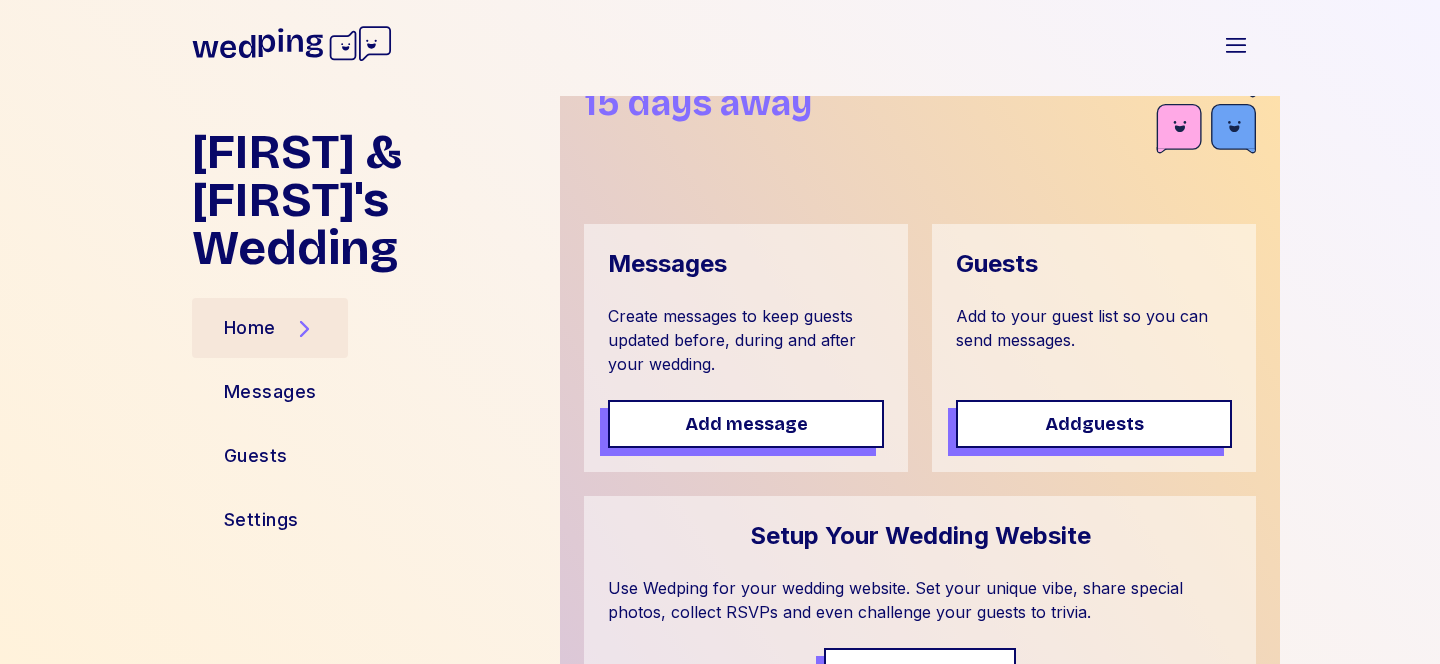 scroll, scrollTop: 86, scrollLeft: 0, axis: vertical 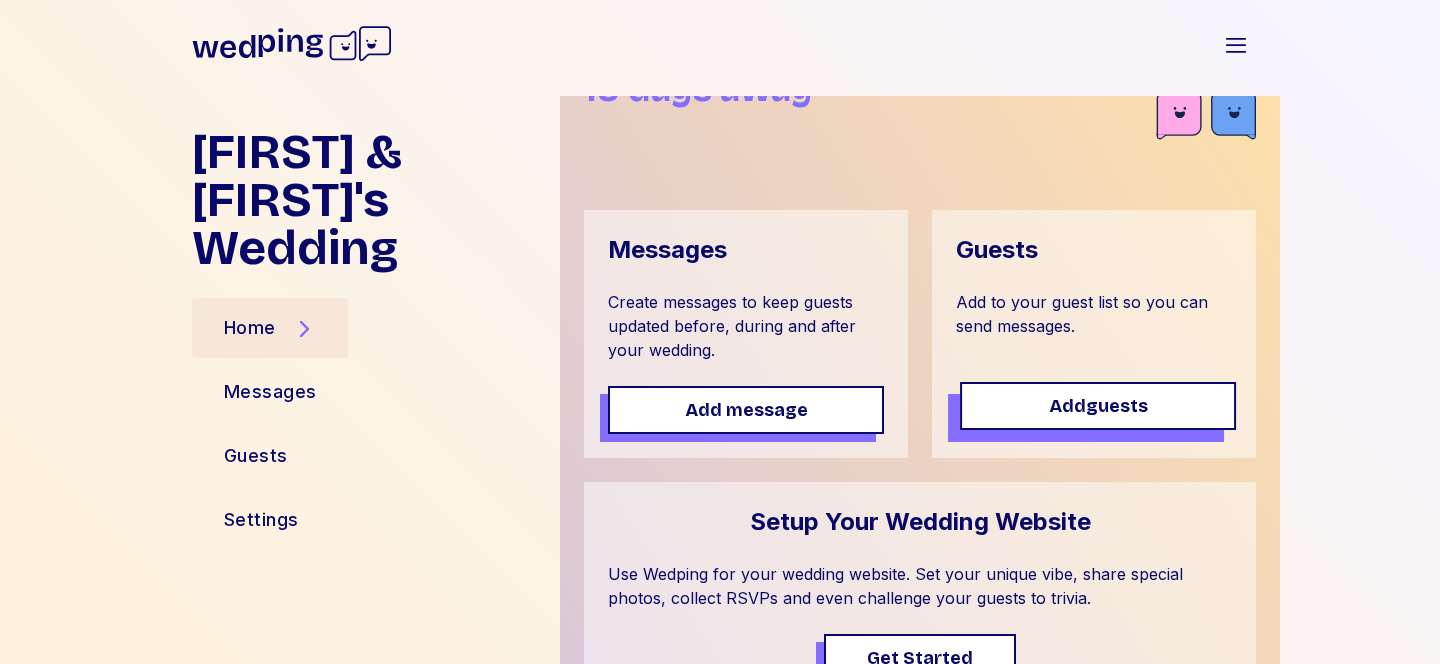 click on "Add  guests" at bounding box center (1098, 406) 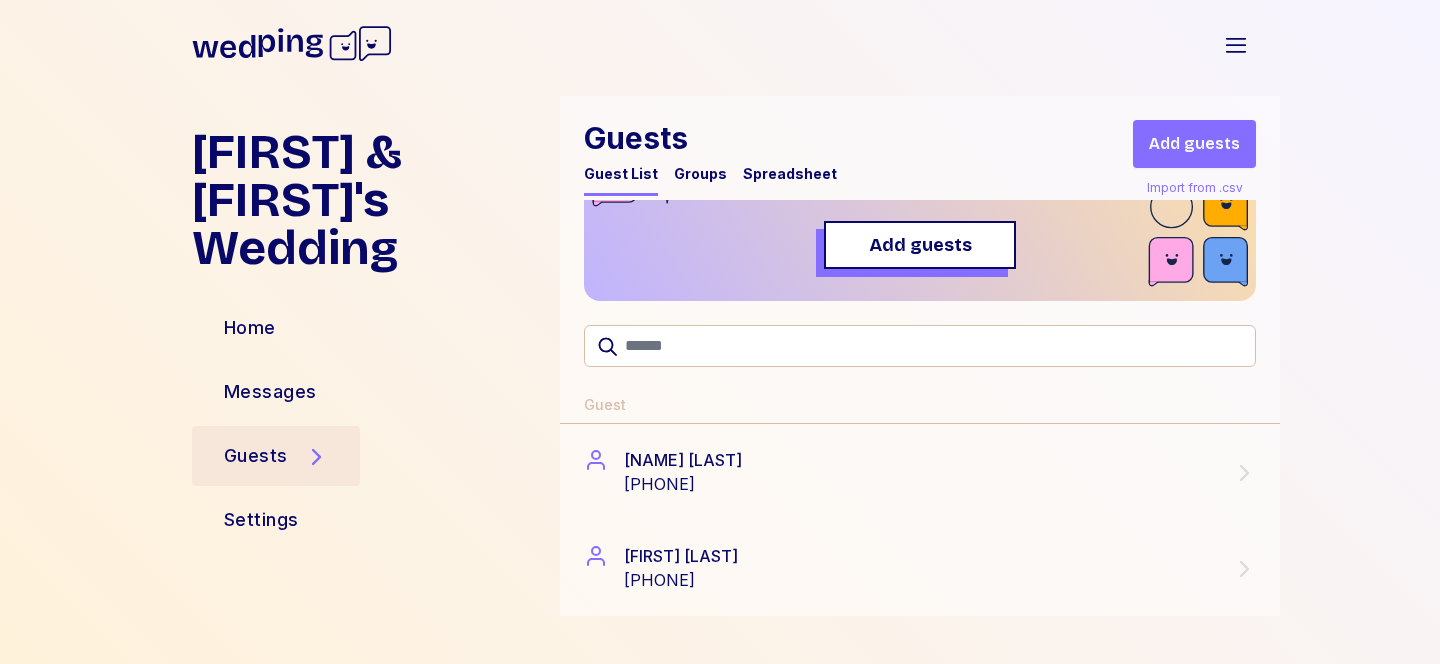 scroll, scrollTop: 0, scrollLeft: 0, axis: both 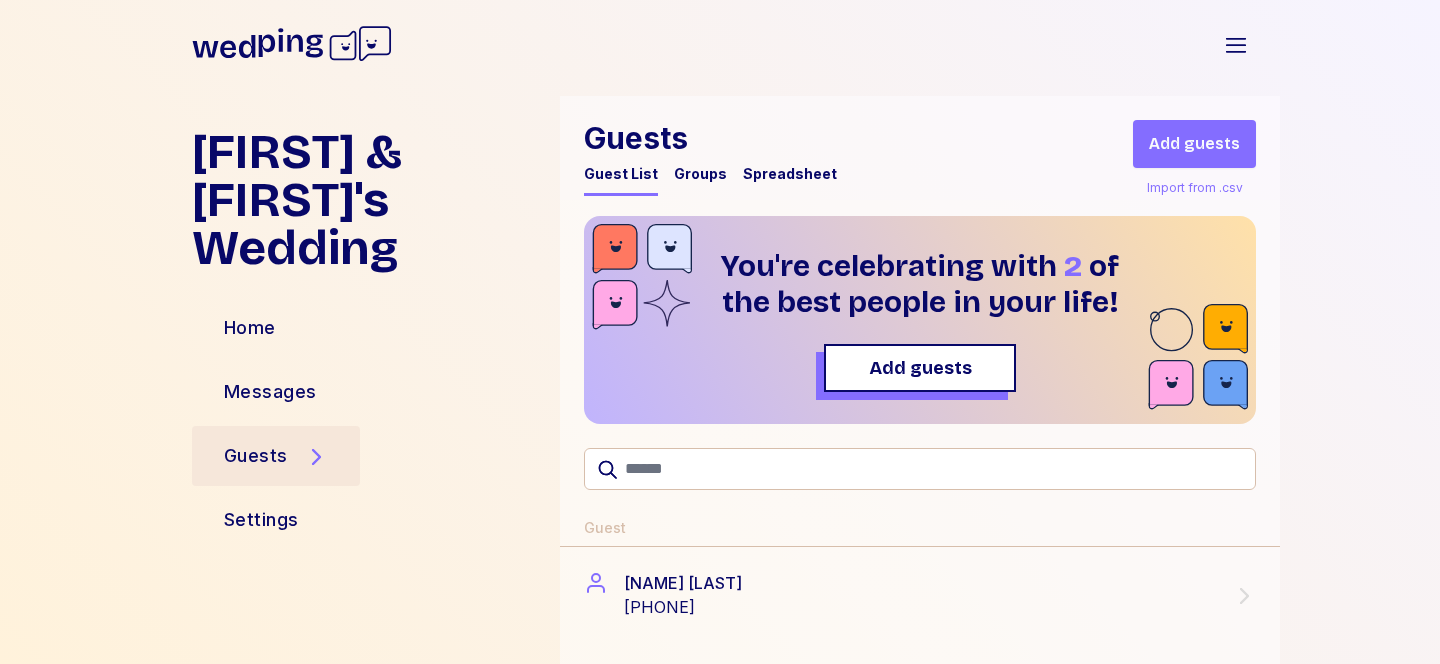 click on "Guests Guest List Groups Spreadsheet" at bounding box center (710, 158) 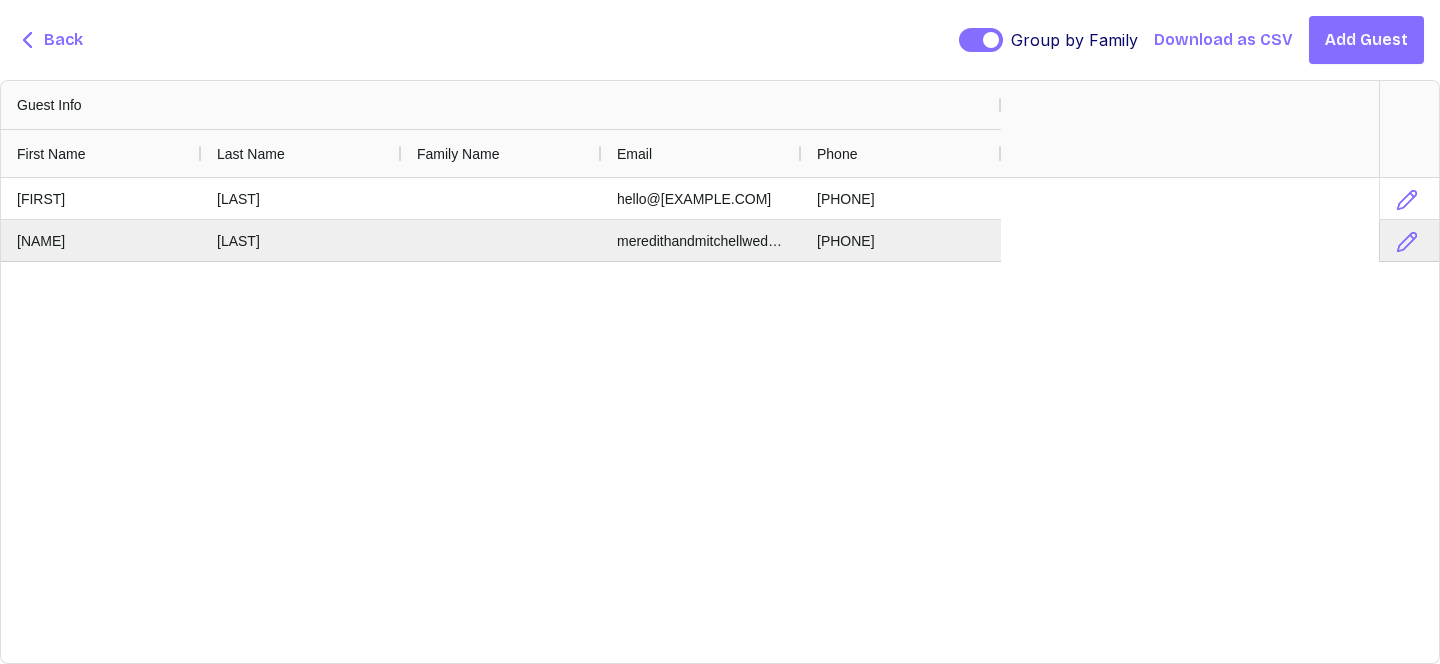 click on "Add Guest" at bounding box center [1366, 40] 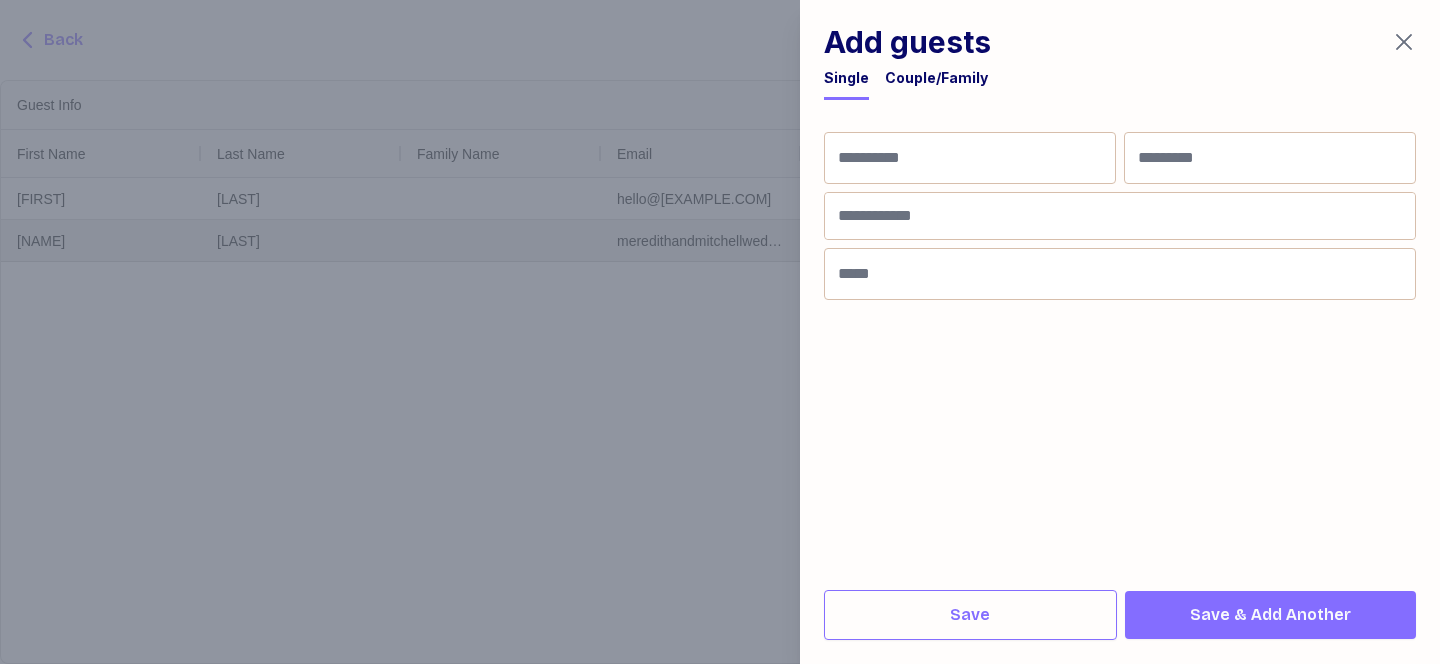 click 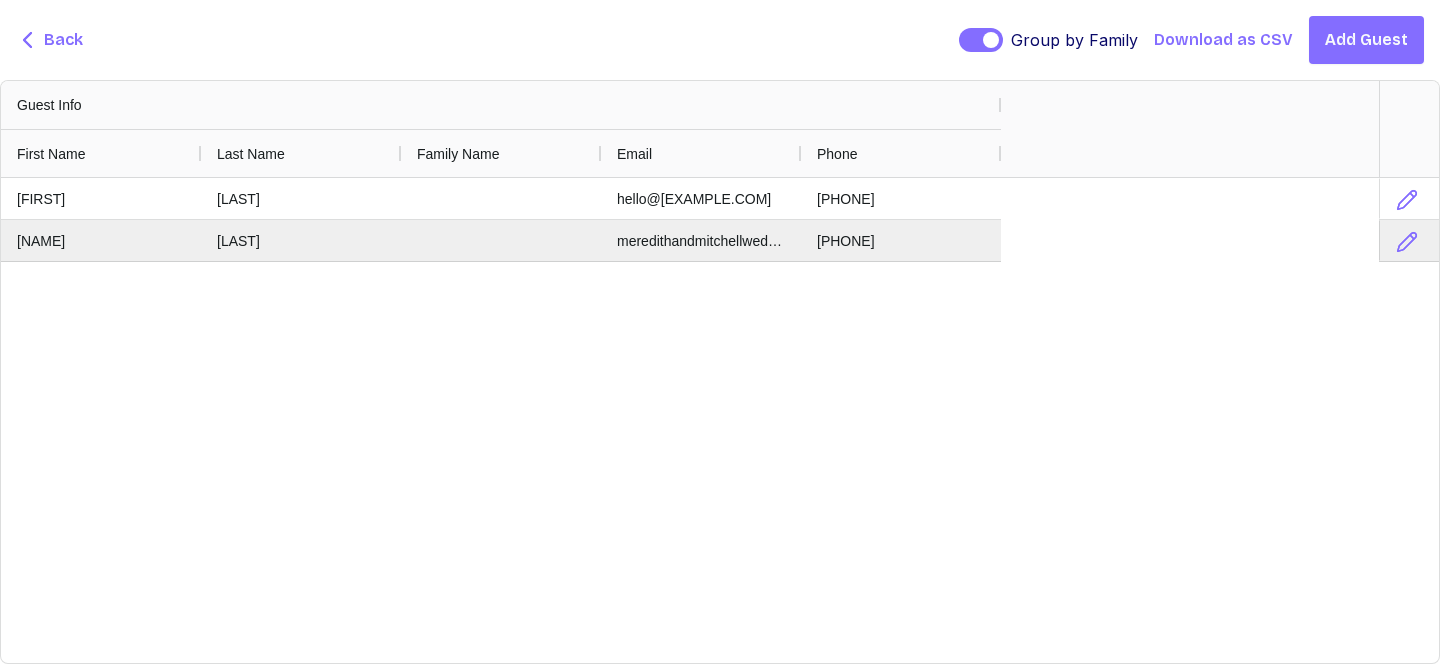 click on "Add Guest" at bounding box center [1366, 40] 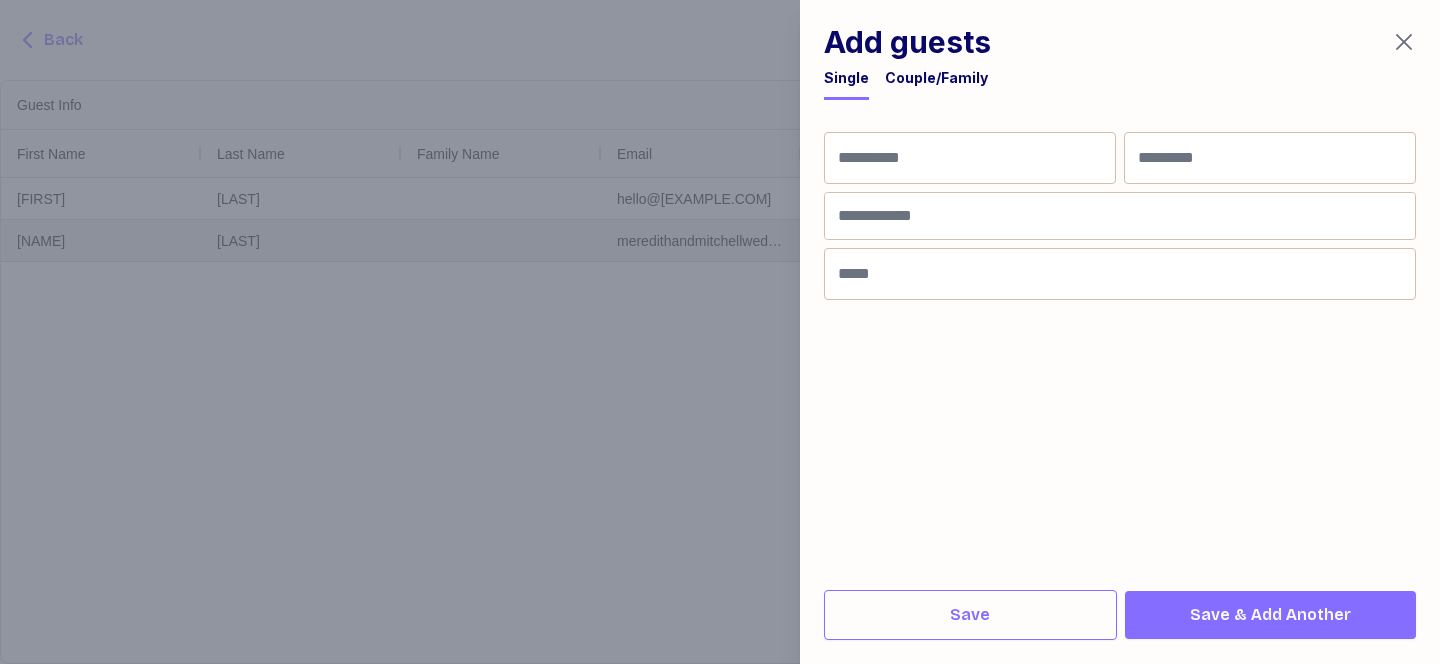 click 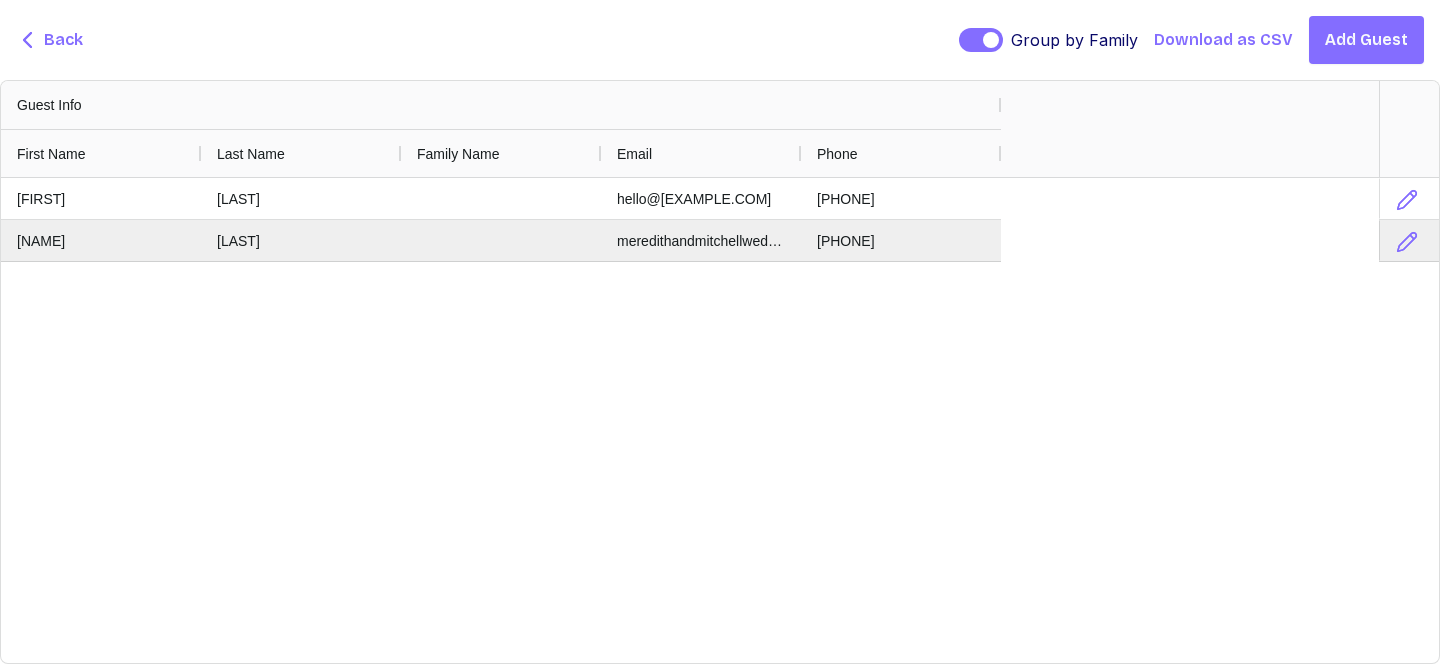click on "Back" at bounding box center (63, 40) 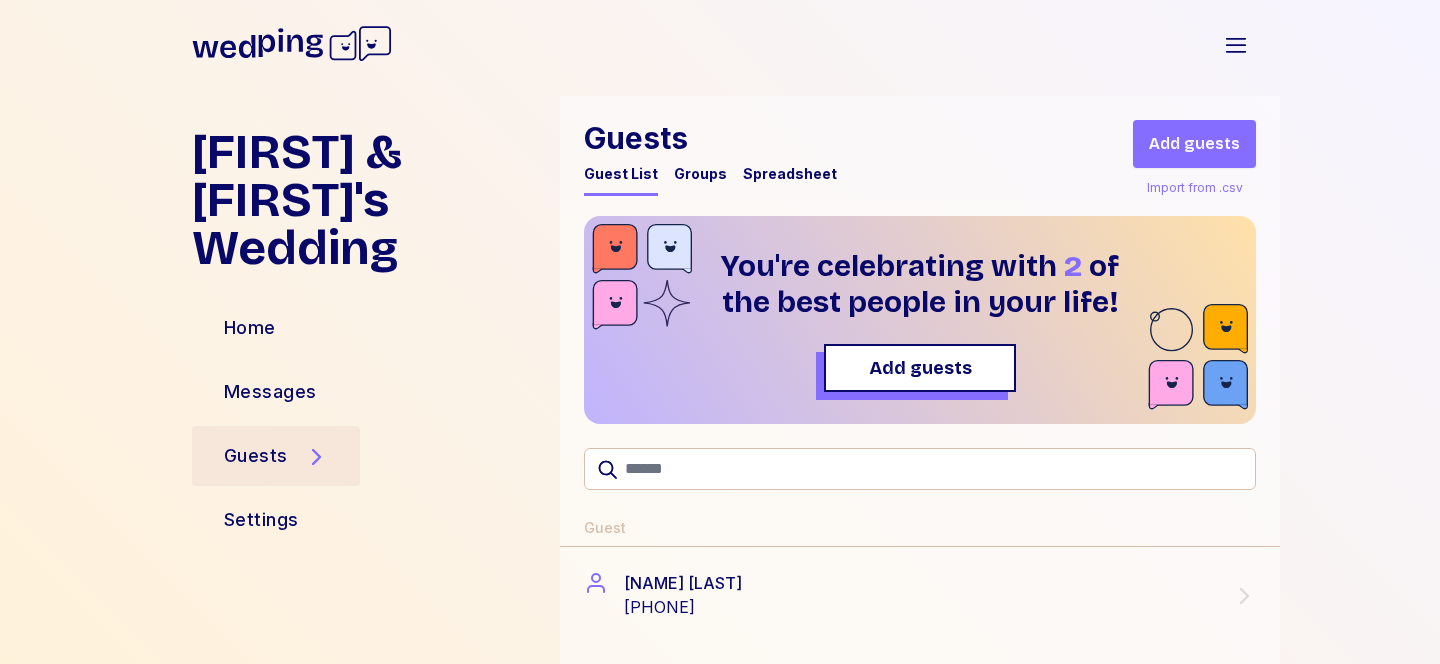 click on "Spreadsheet" at bounding box center [790, 174] 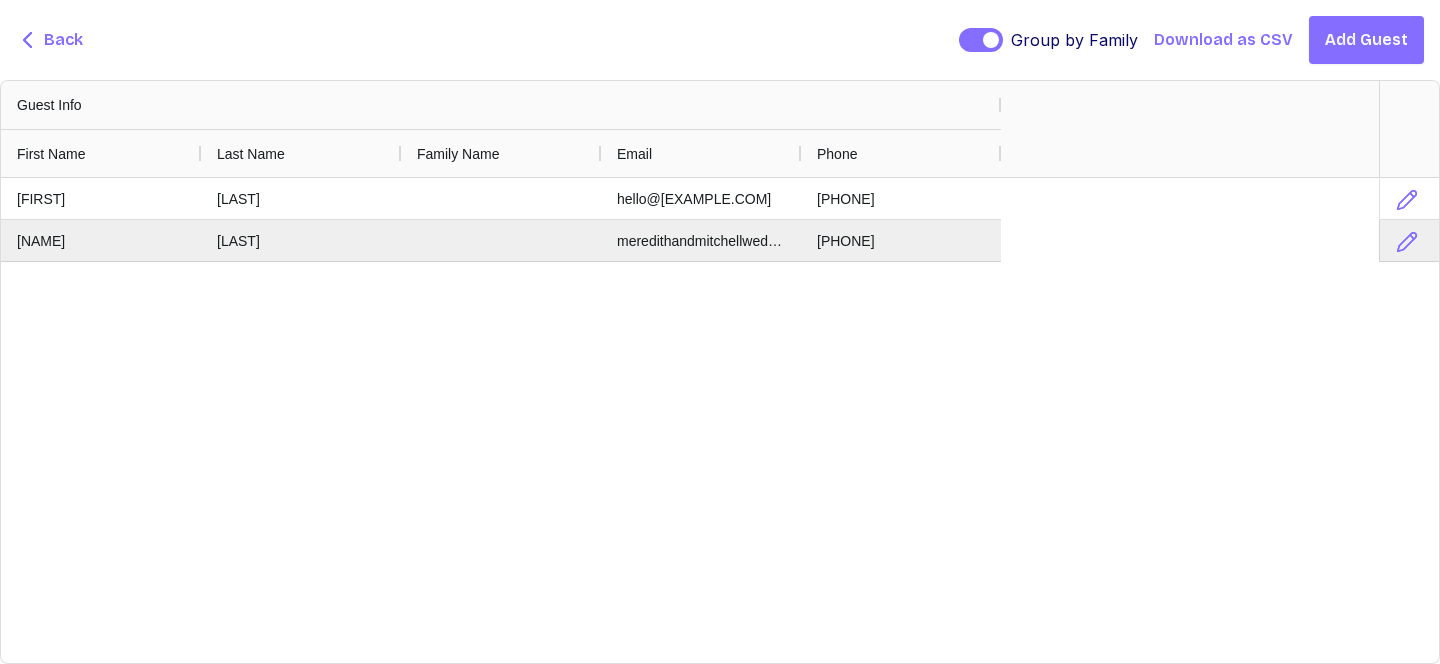 click on "Back" at bounding box center (63, 40) 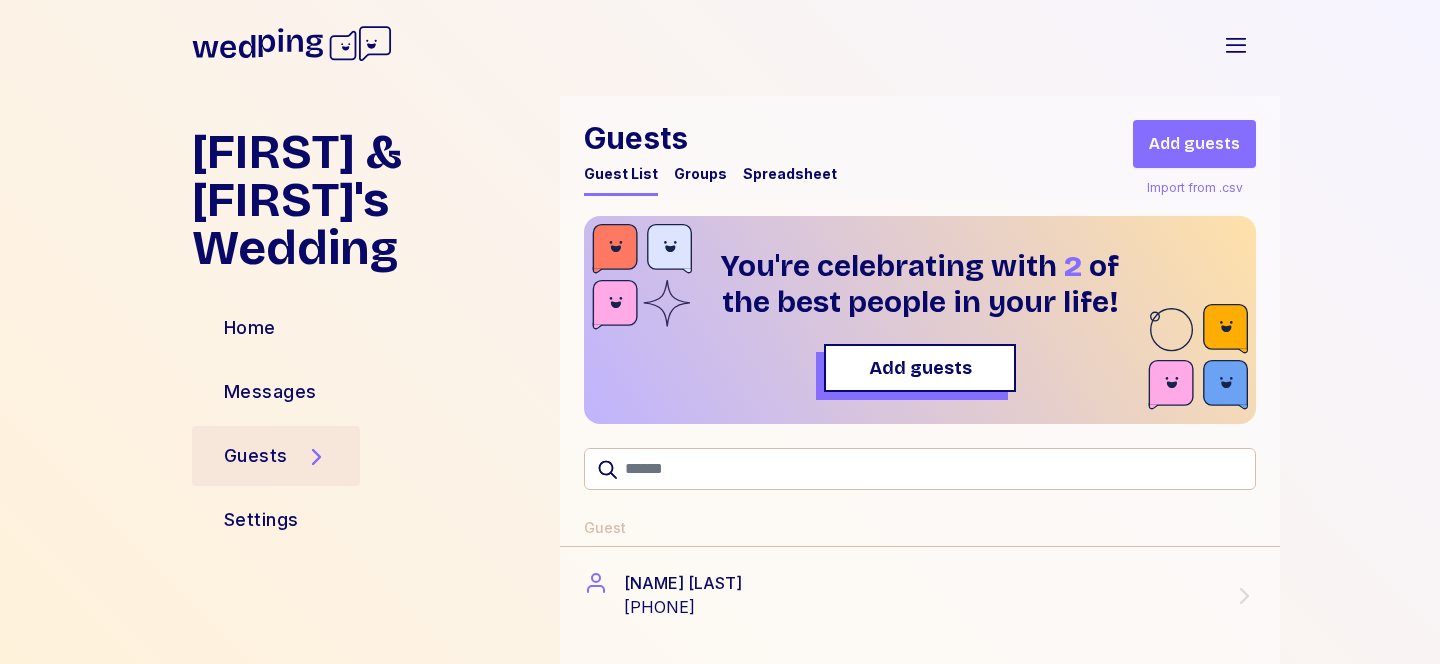 click on "Import from .csv" at bounding box center [1195, 188] 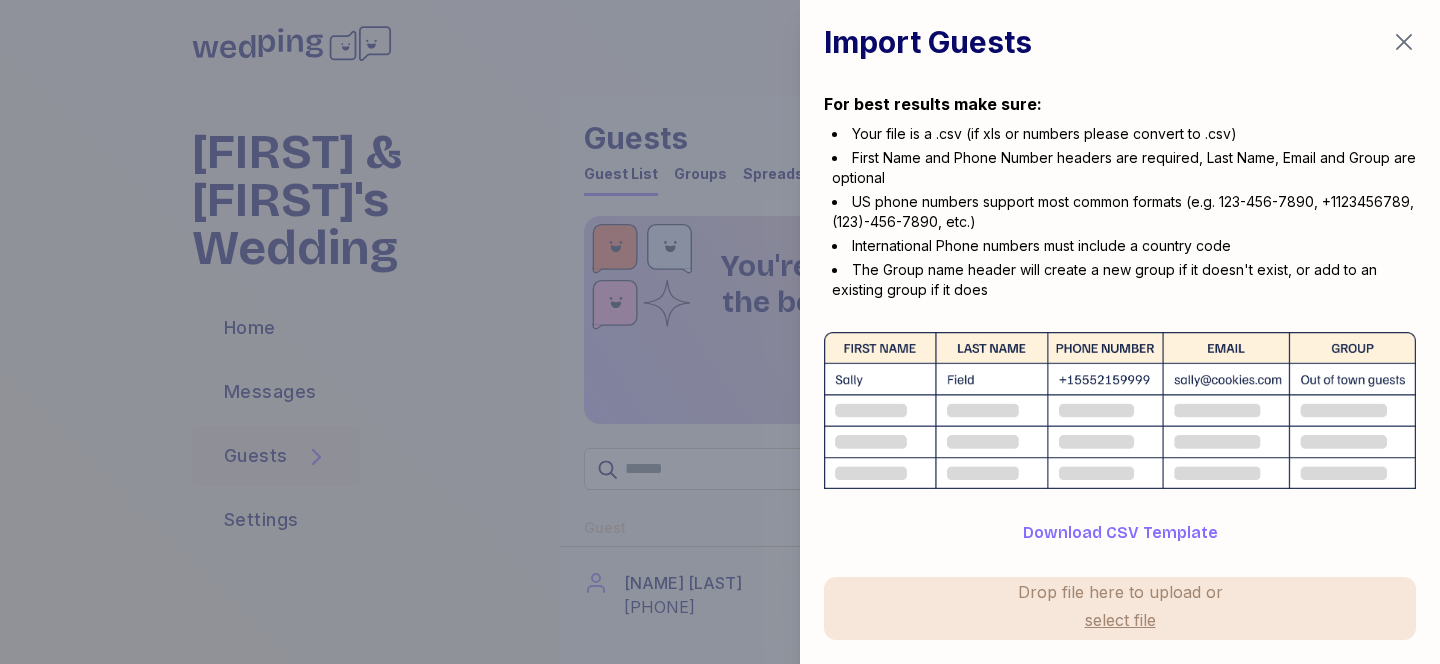 click on "select file" at bounding box center (1120, 620) 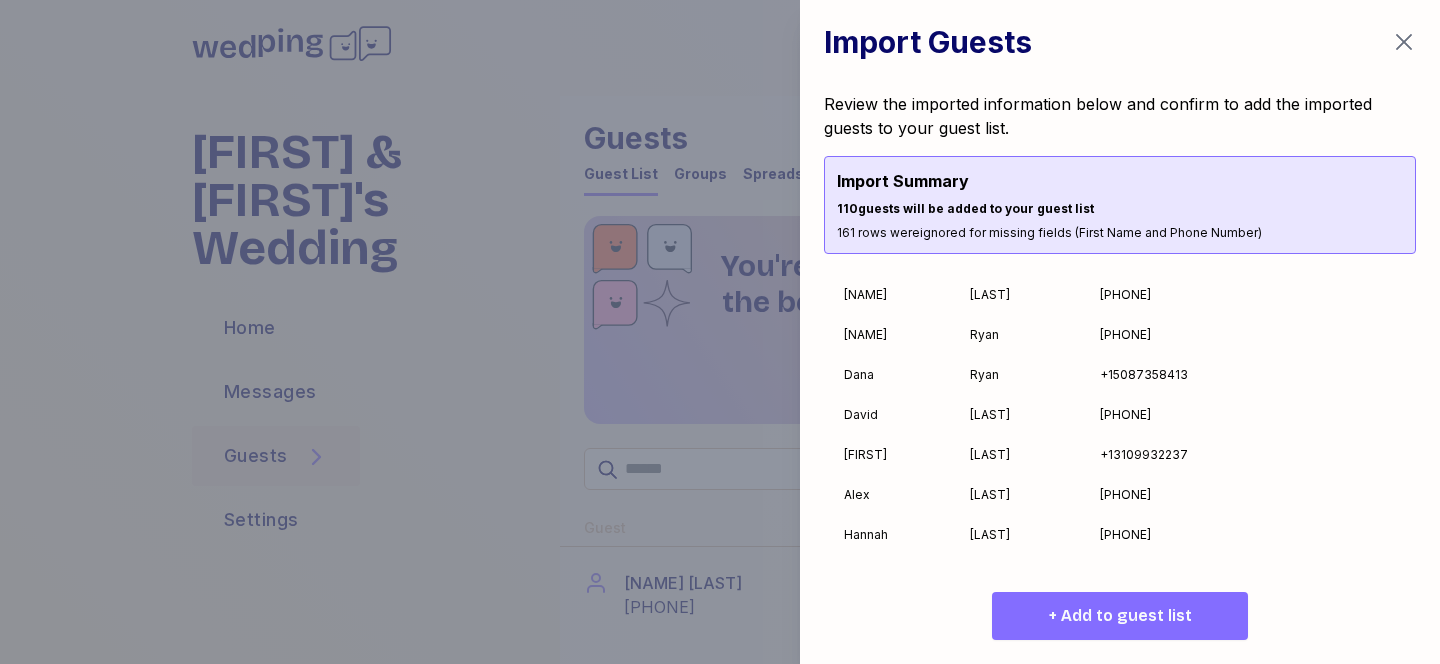 scroll, scrollTop: 0, scrollLeft: 0, axis: both 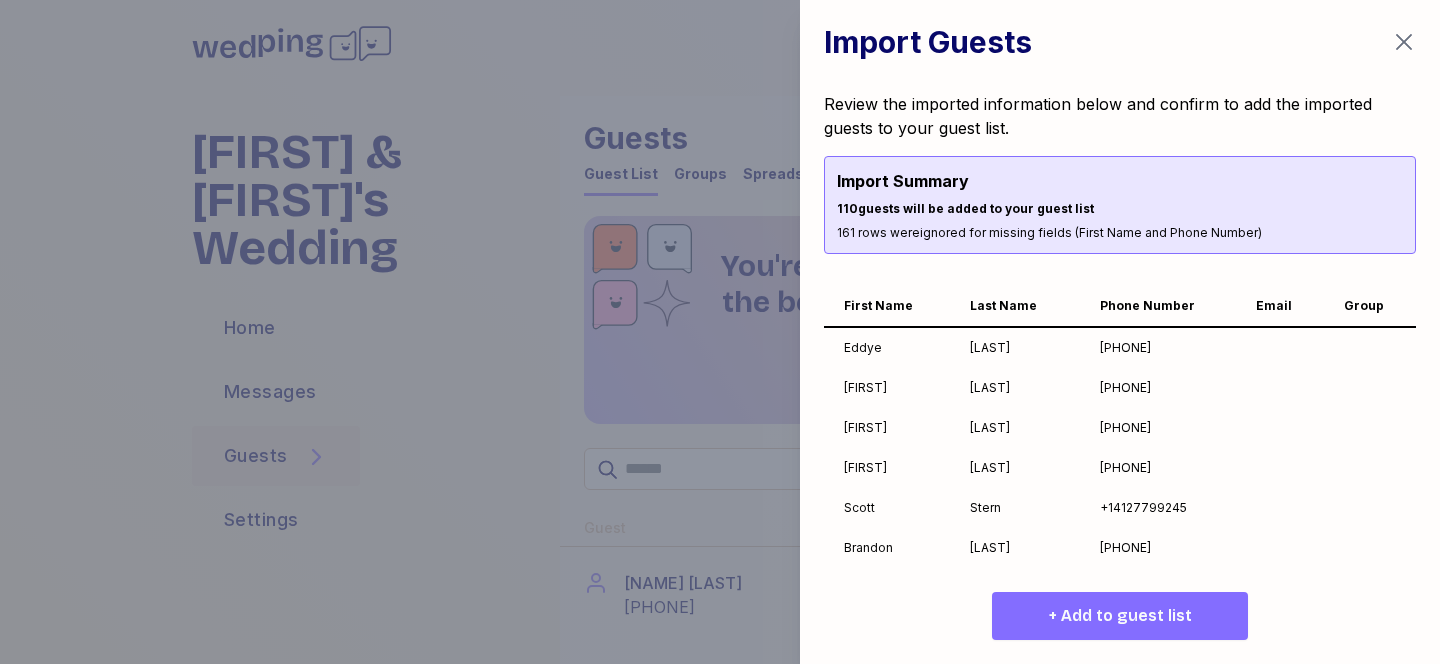 click on "+ Add to guest list" at bounding box center (1120, 616) 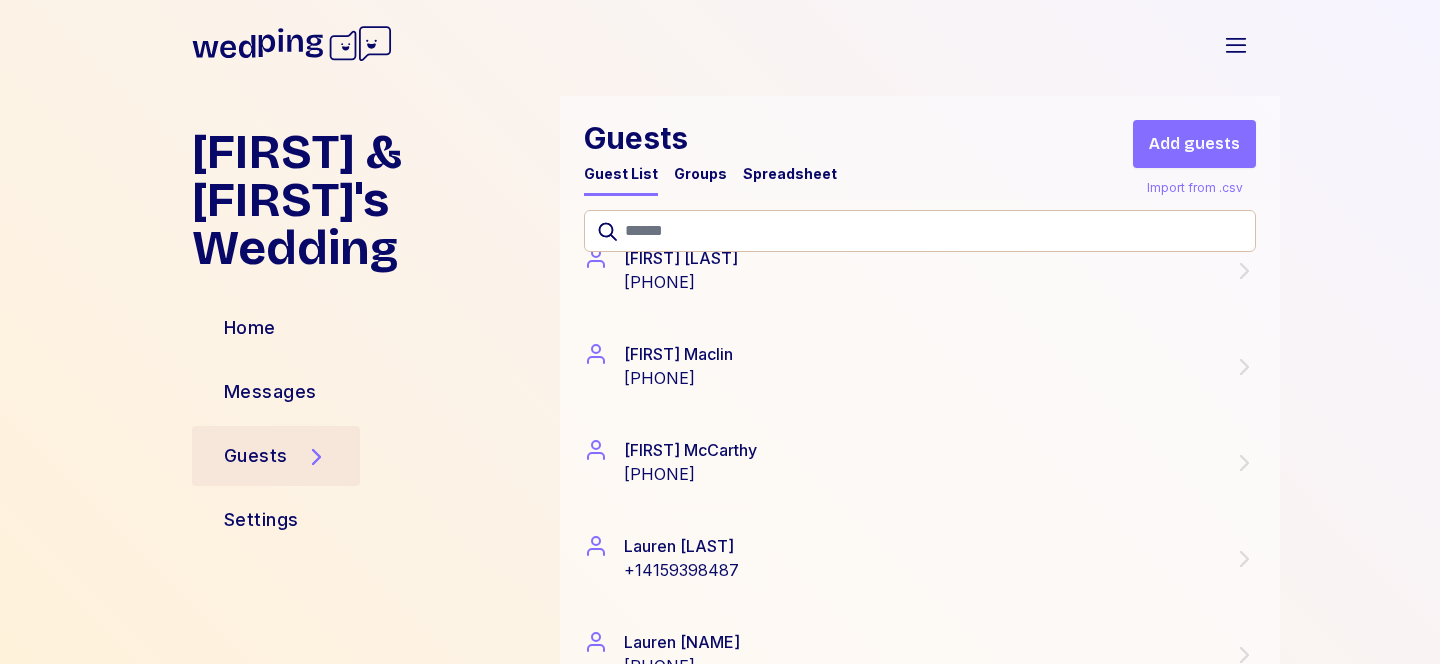 scroll, scrollTop: 6040, scrollLeft: 0, axis: vertical 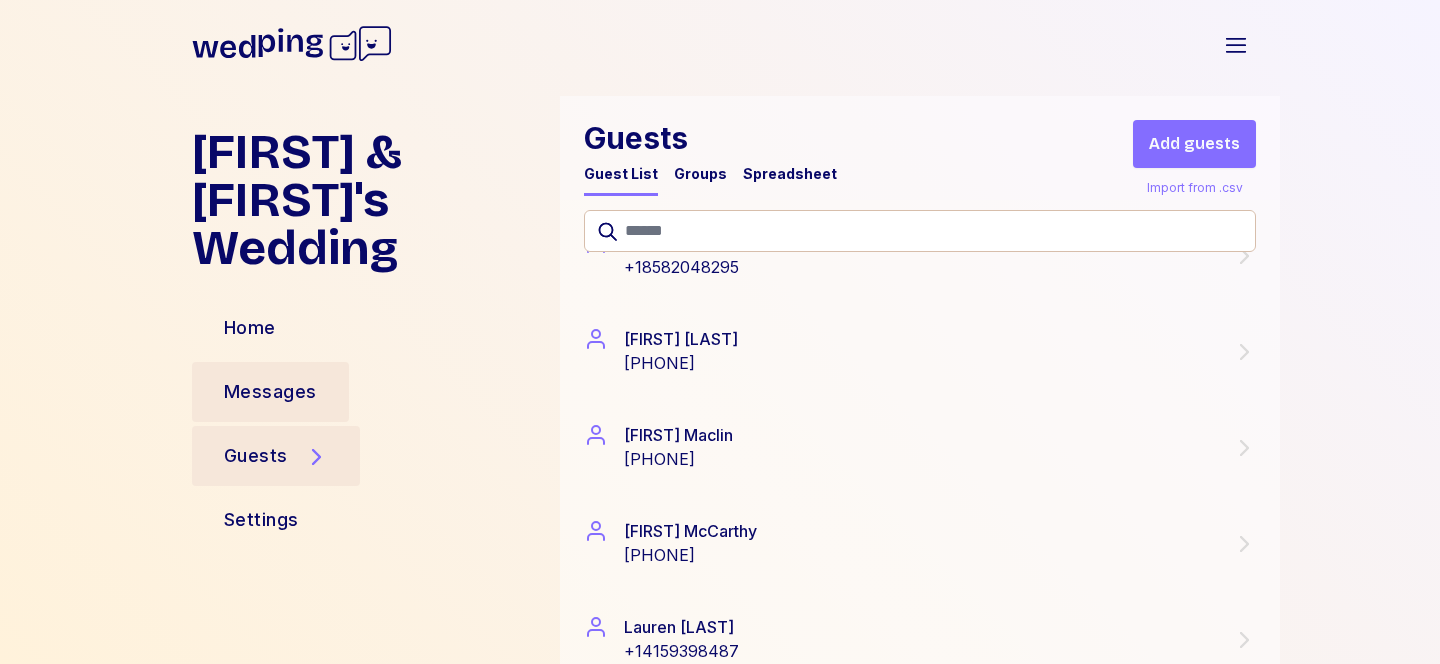 click on "Messages" at bounding box center [270, 392] 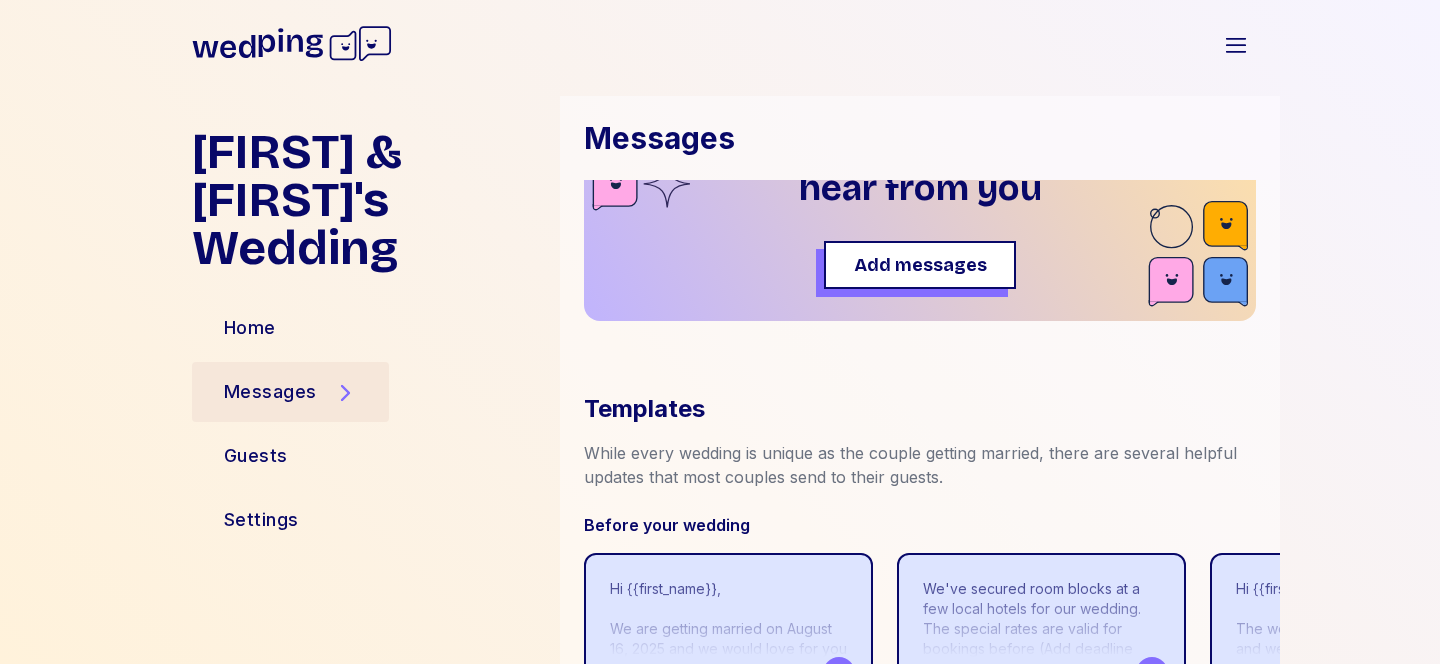 scroll, scrollTop: 80, scrollLeft: 0, axis: vertical 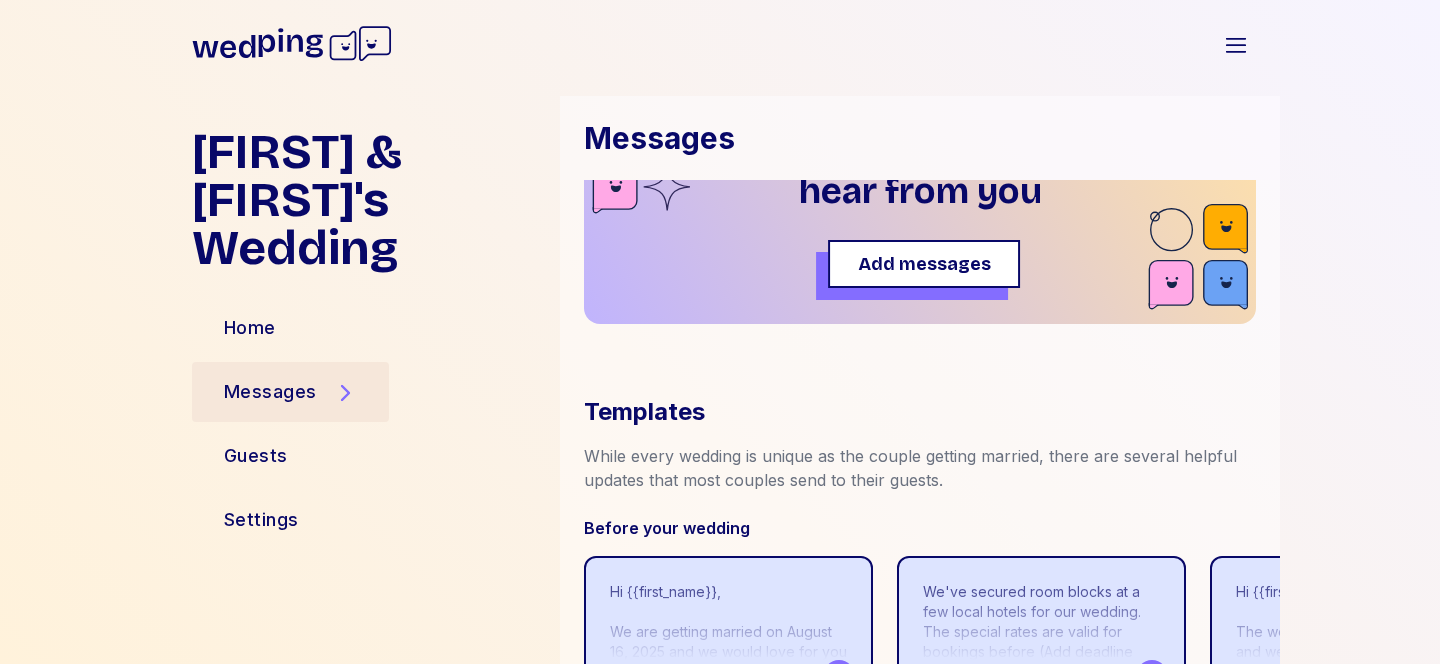click on "Add messages" at bounding box center [924, 264] 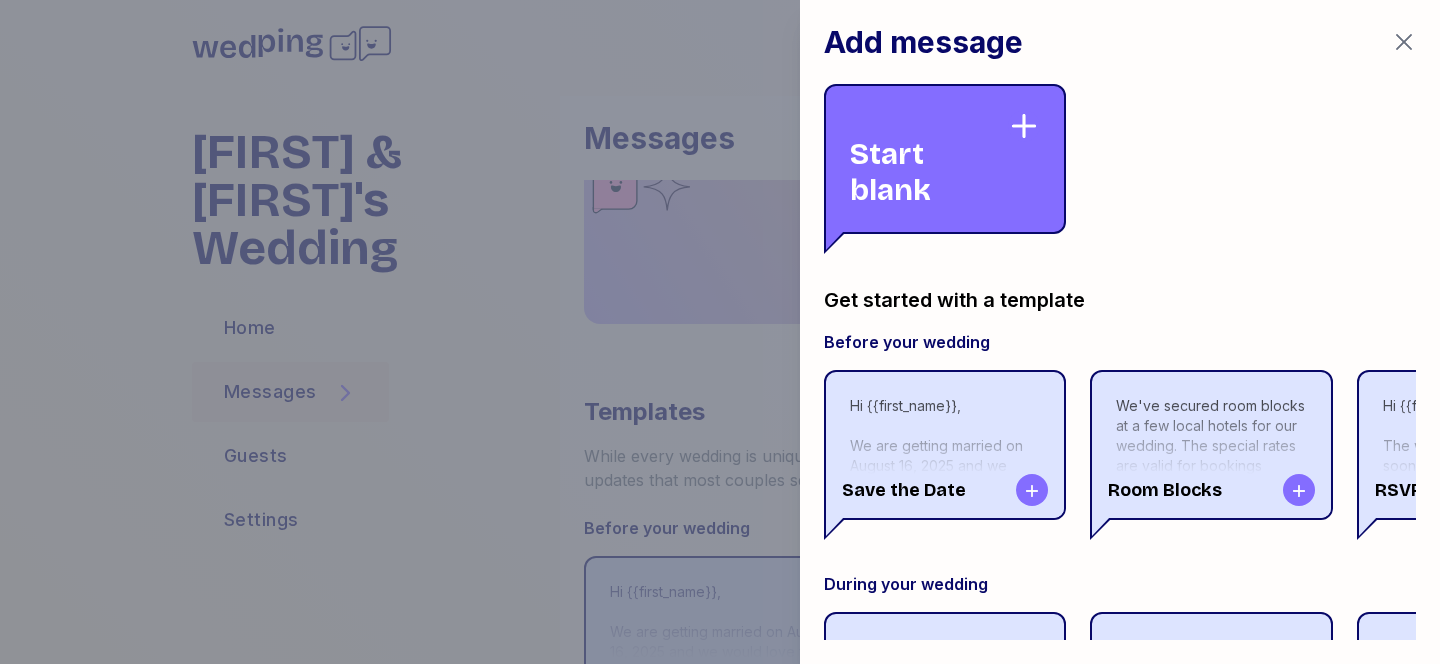 click on "Start blank" at bounding box center (929, 159) 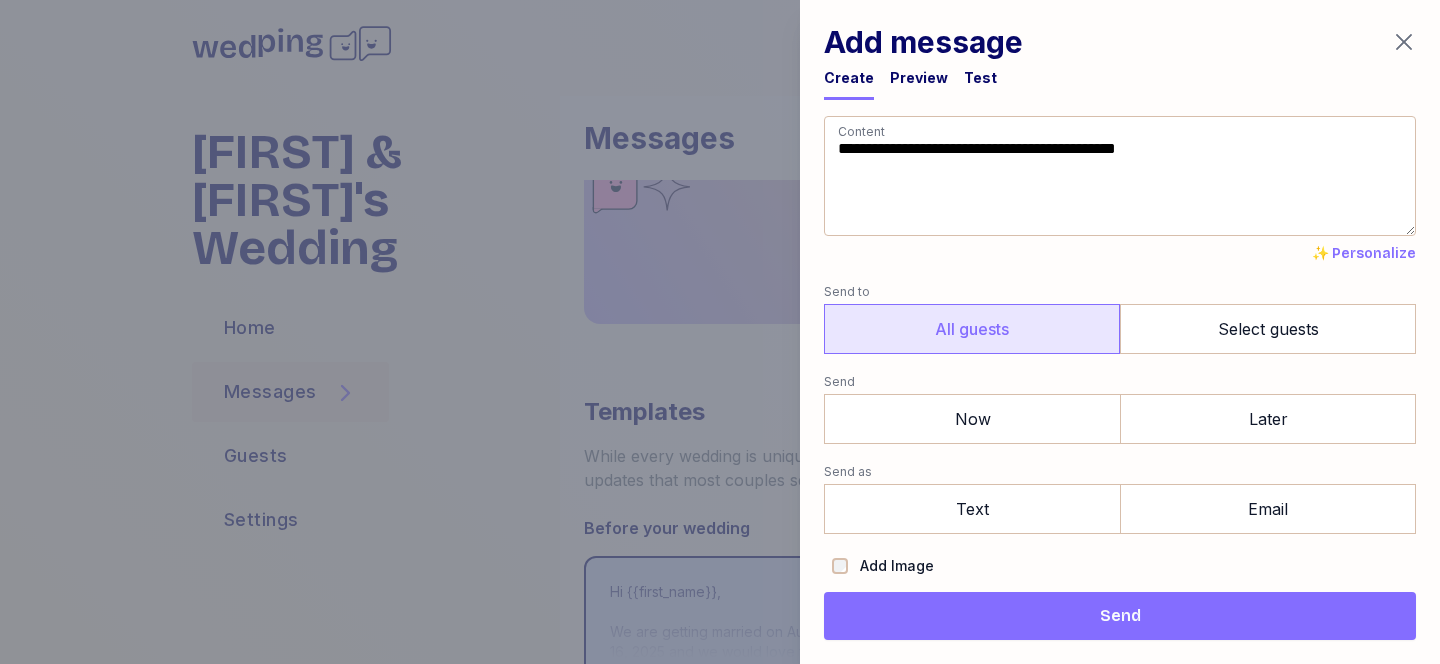 click on "All guests" at bounding box center (972, 329) 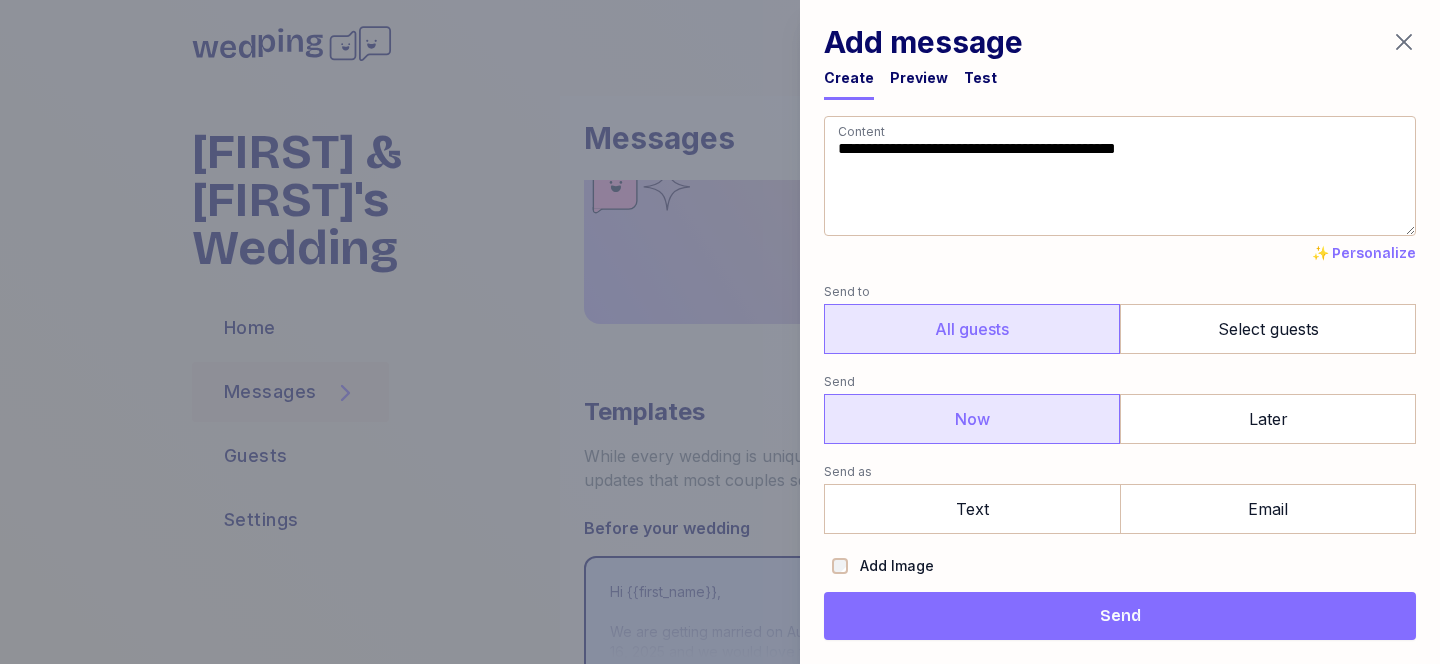 click on "Now" at bounding box center [972, 419] 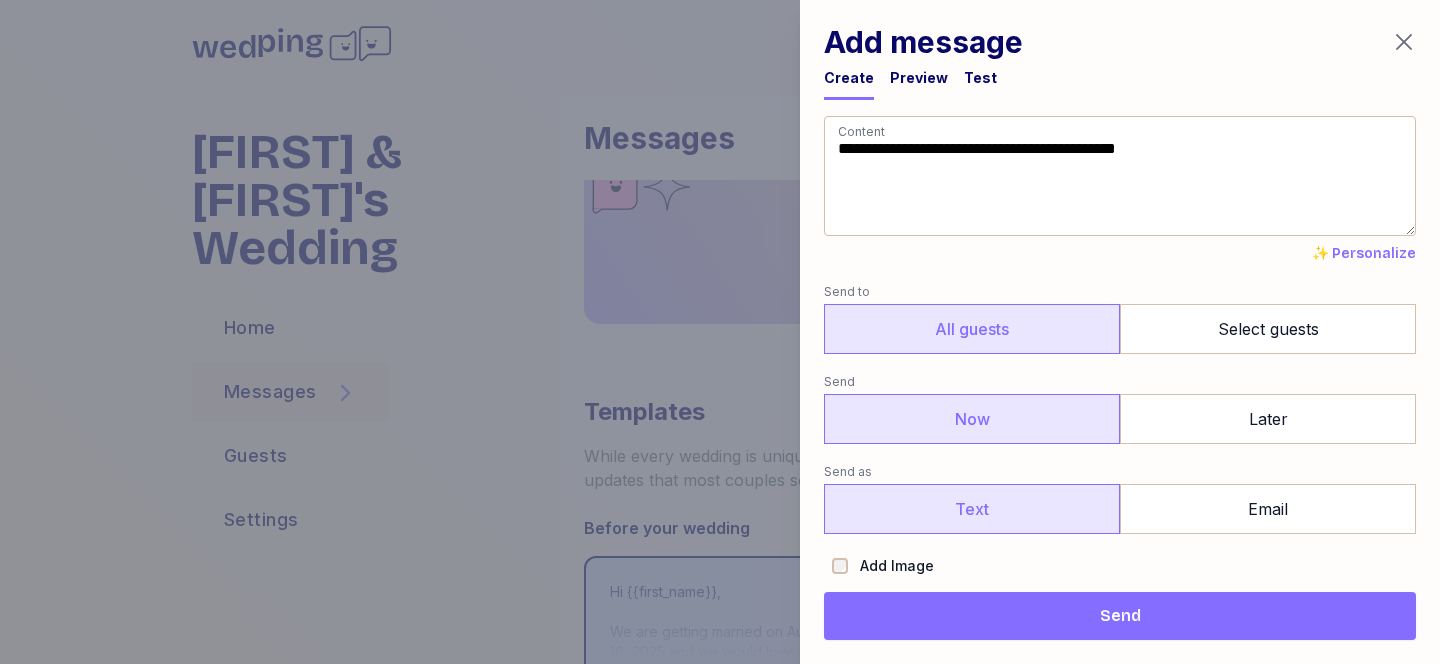 click on "Text" at bounding box center [972, 509] 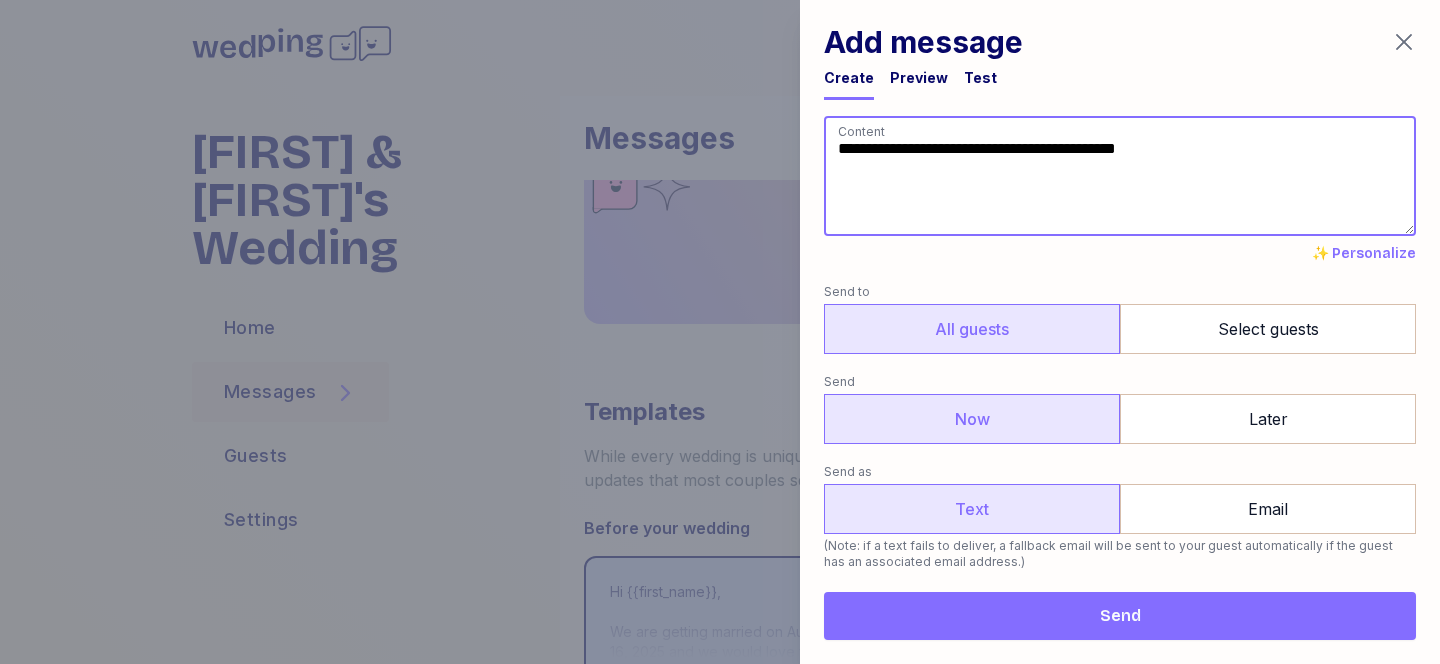 click on "**********" at bounding box center (1120, 176) 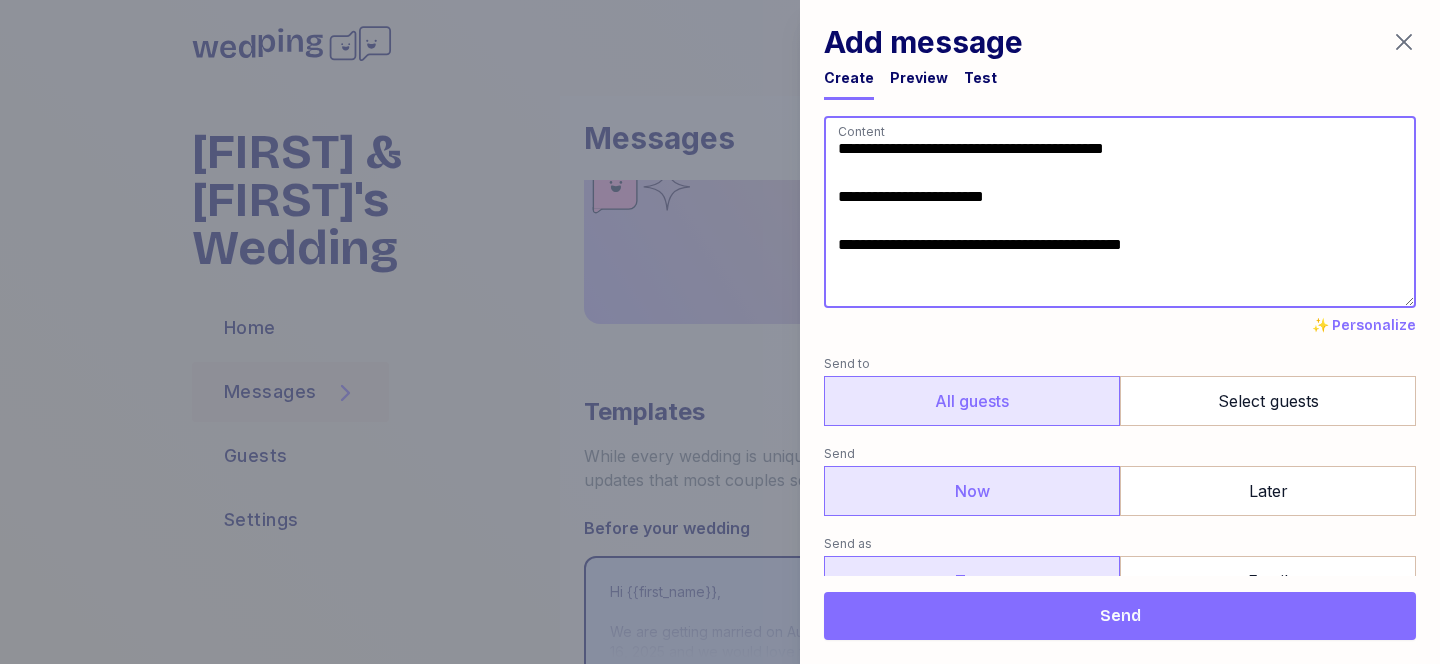 paste on "**********" 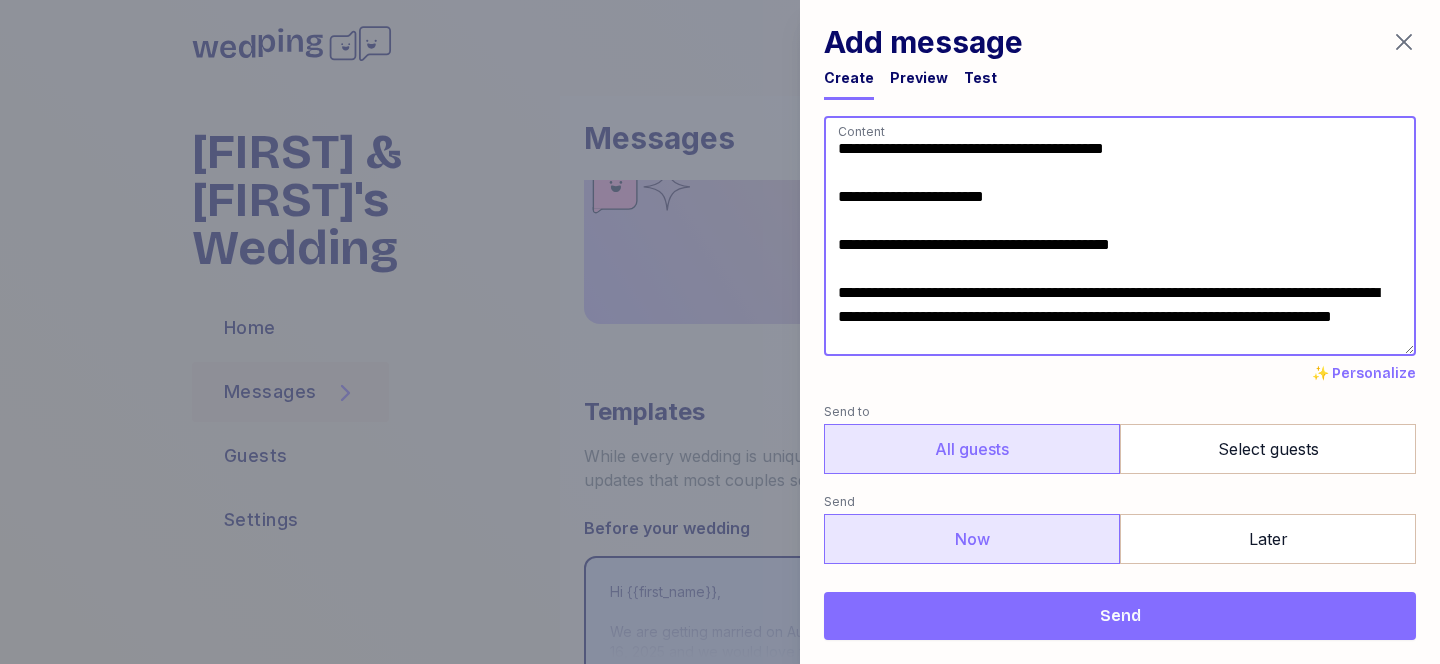 click on "**********" at bounding box center (1120, 236) 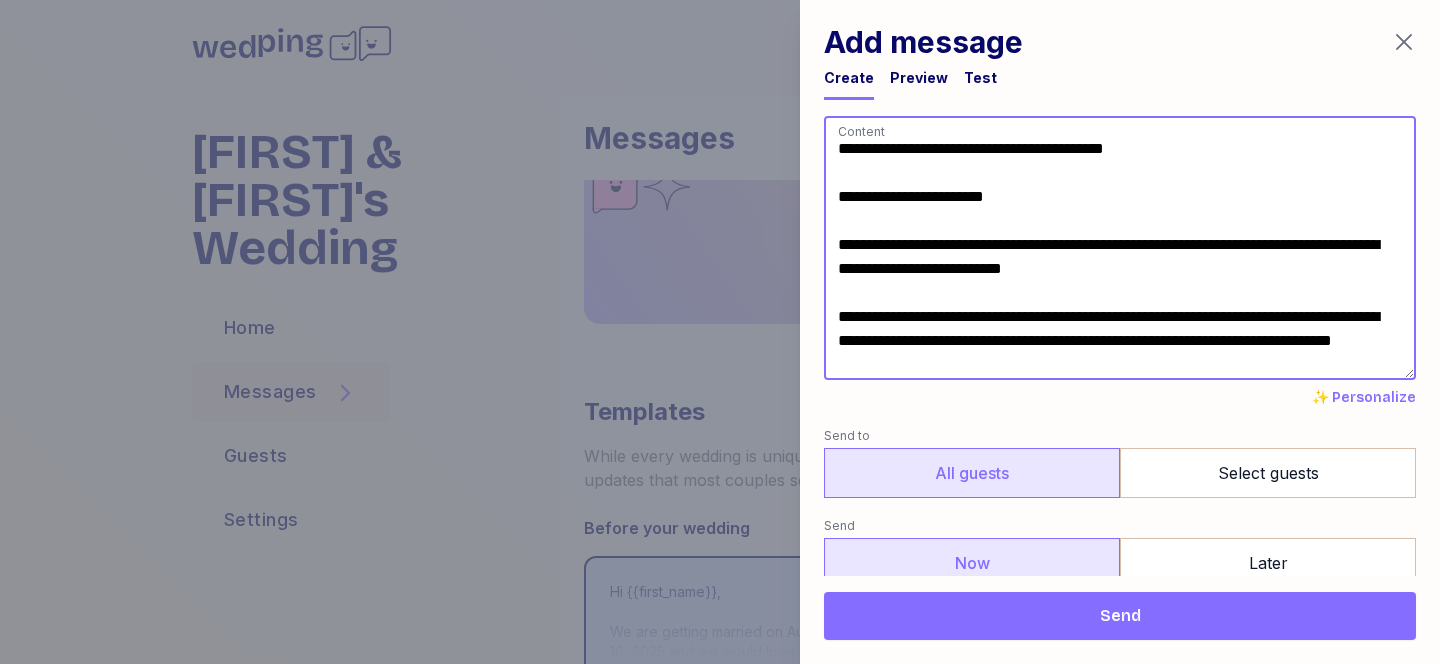 drag, startPoint x: 1319, startPoint y: 245, endPoint x: 1357, endPoint y: 253, distance: 38.832977 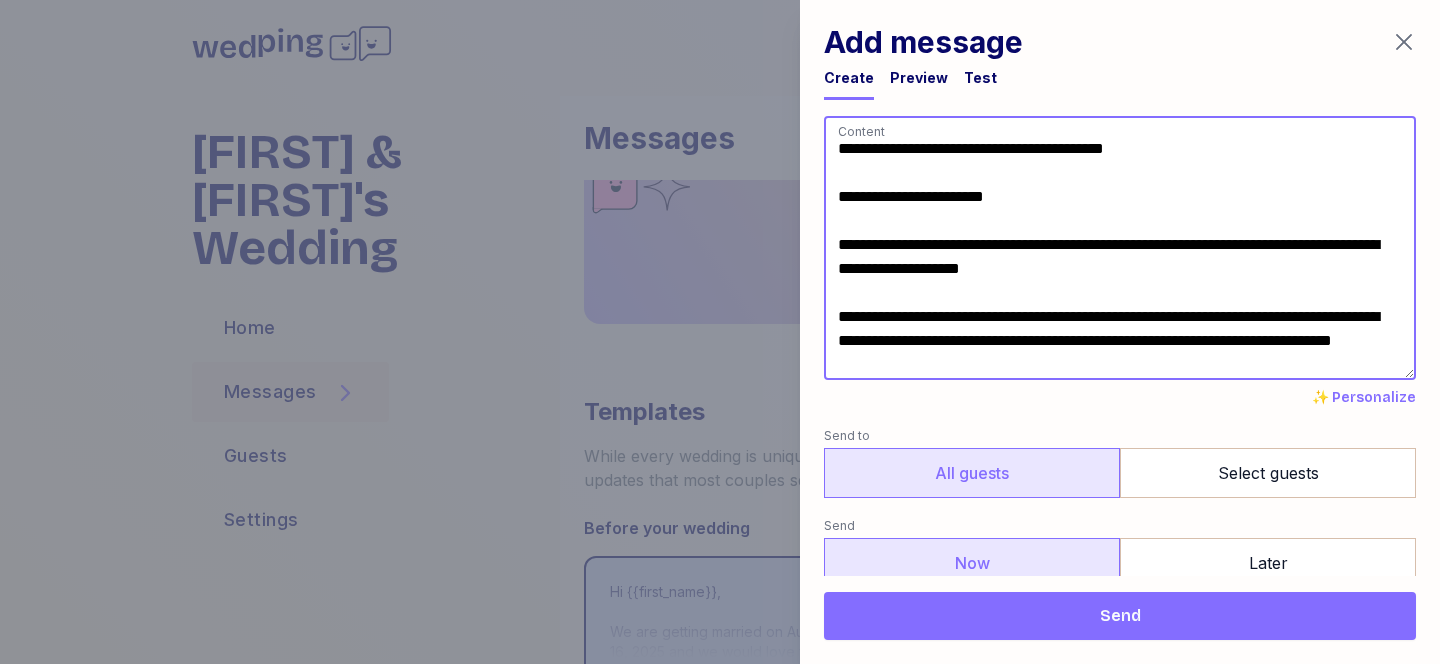 click on "**********" at bounding box center [1120, 248] 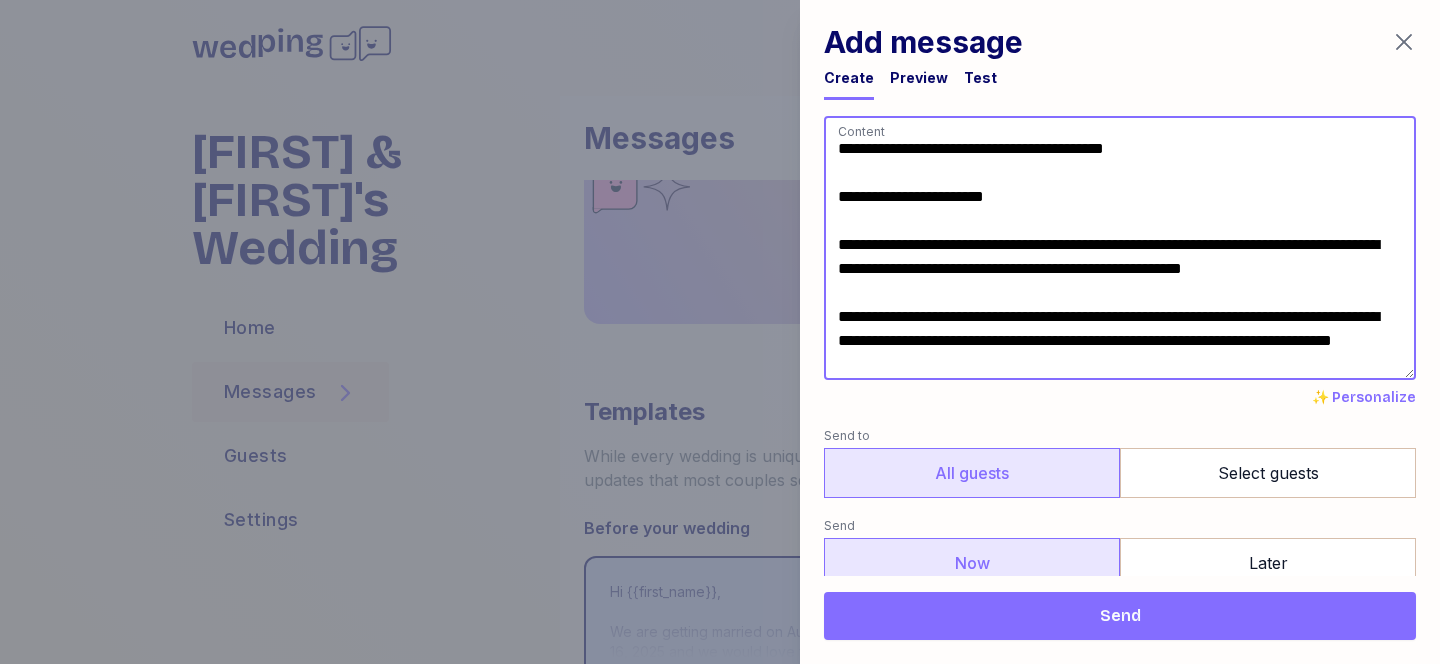 drag, startPoint x: 1396, startPoint y: 269, endPoint x: 1060, endPoint y: 272, distance: 336.0134 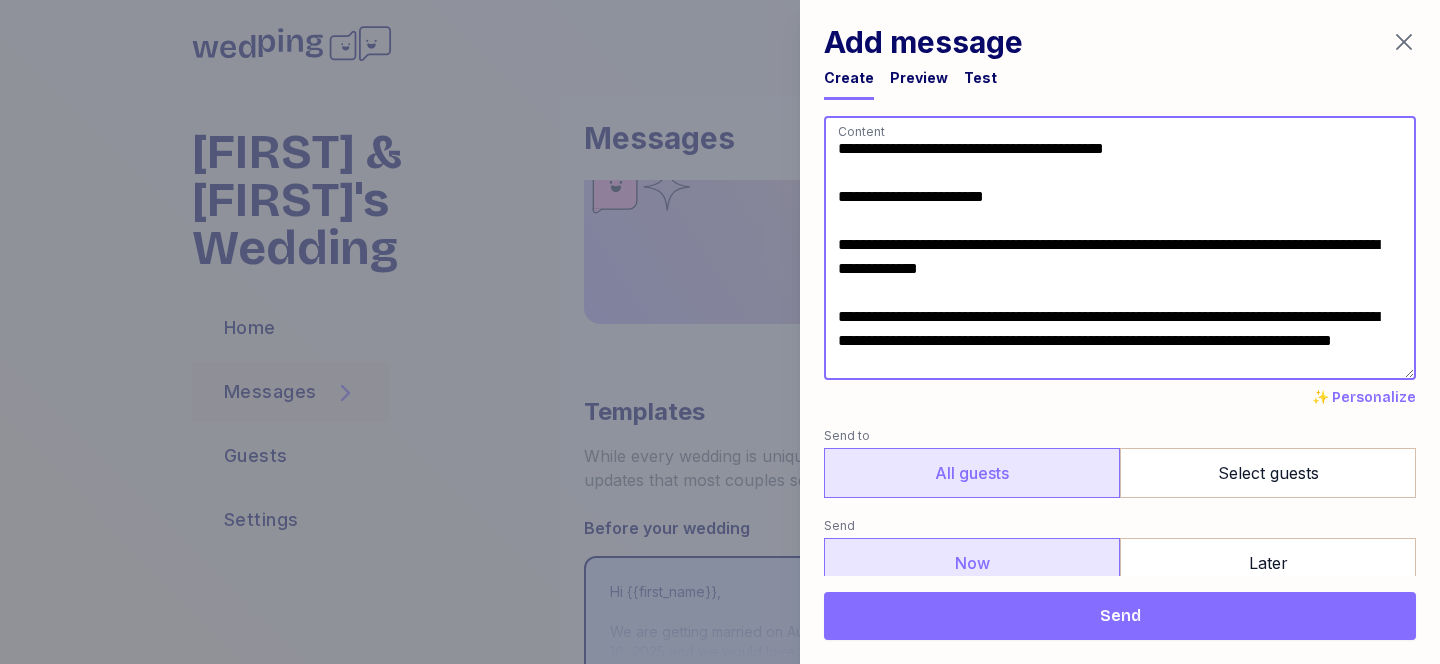 click on "**********" at bounding box center [1120, 248] 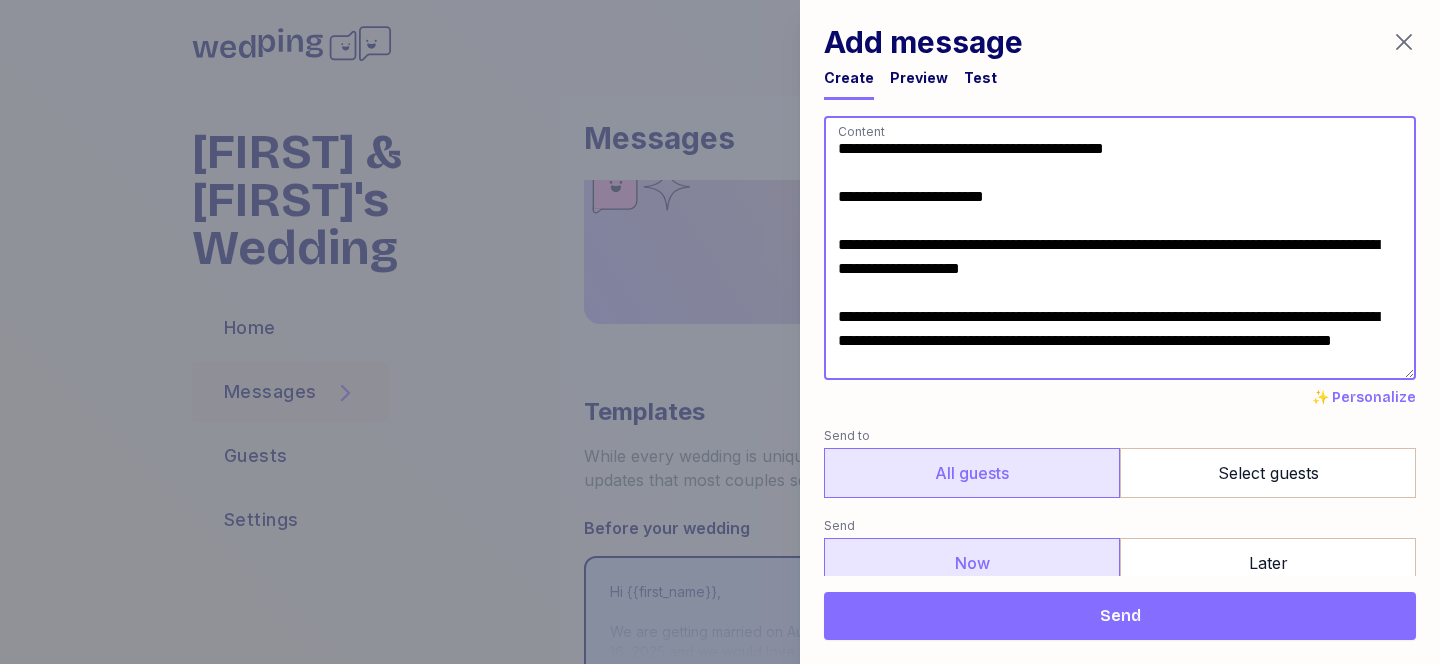 click on "**********" at bounding box center (1120, 248) 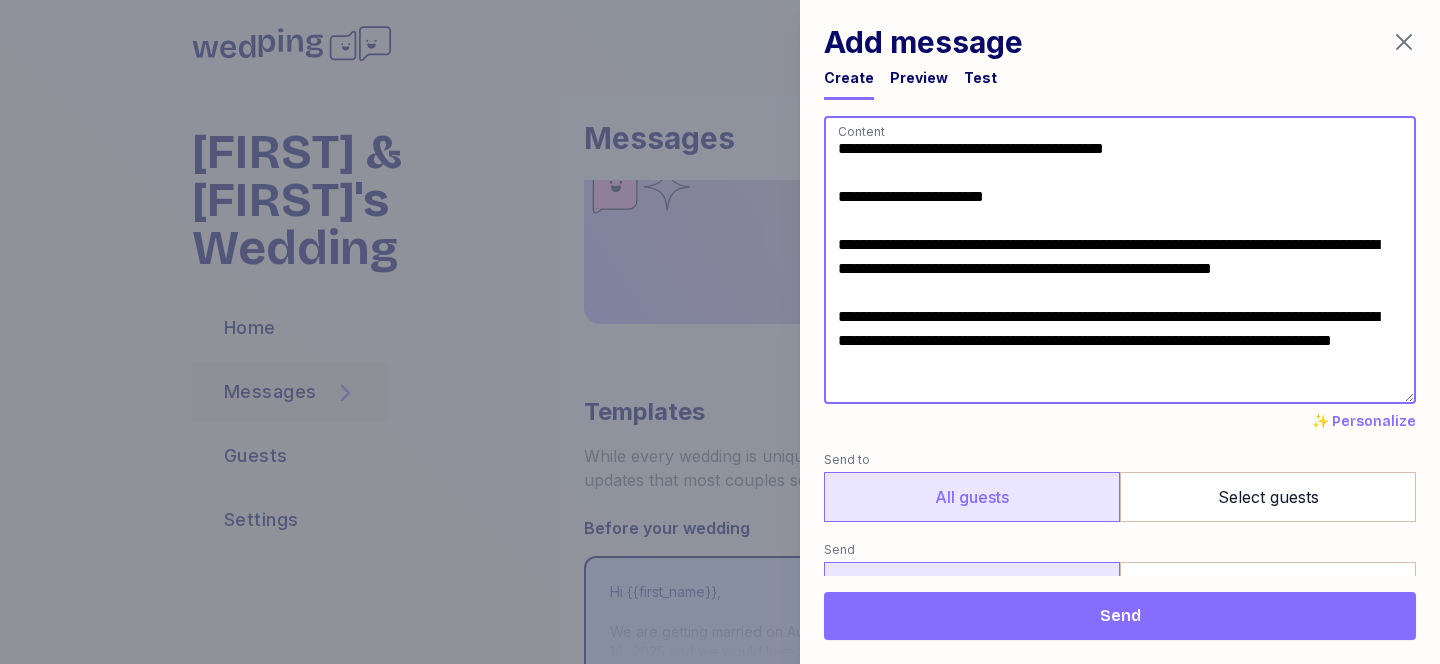 drag, startPoint x: 1000, startPoint y: 292, endPoint x: 1139, endPoint y: 271, distance: 140.57738 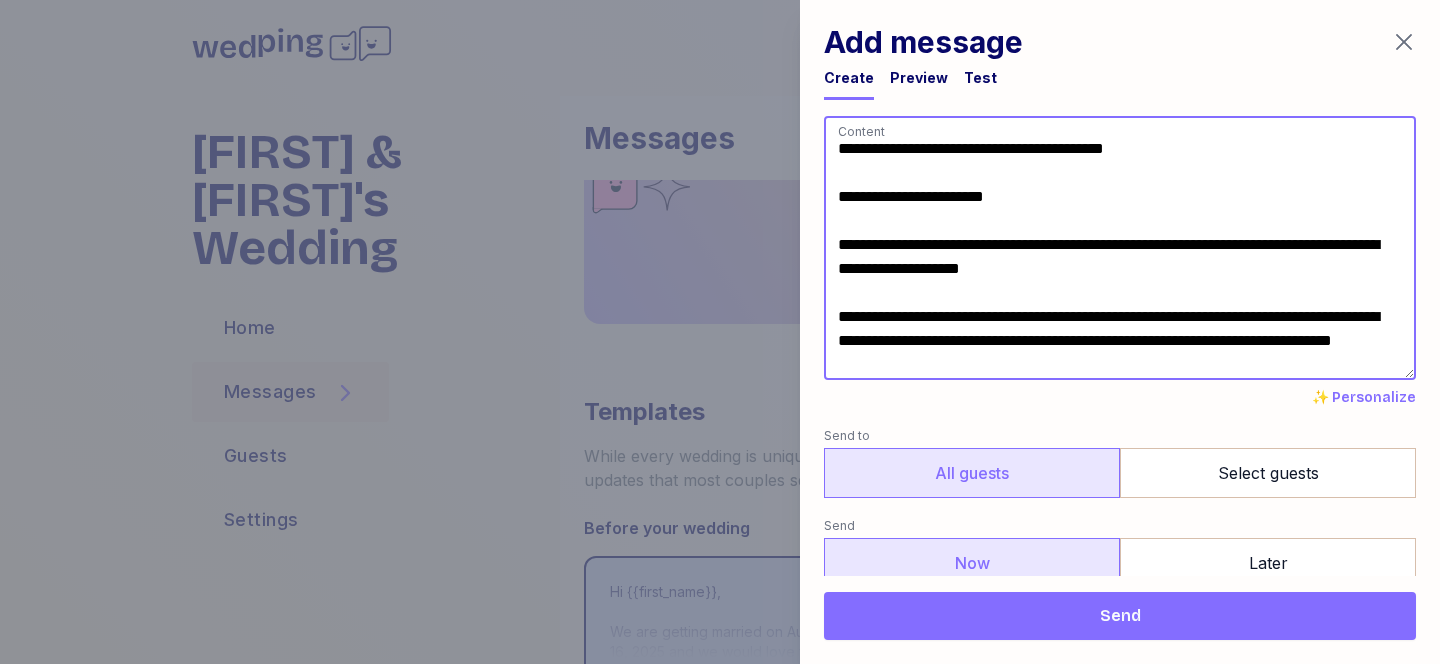 click on "**********" at bounding box center [1120, 248] 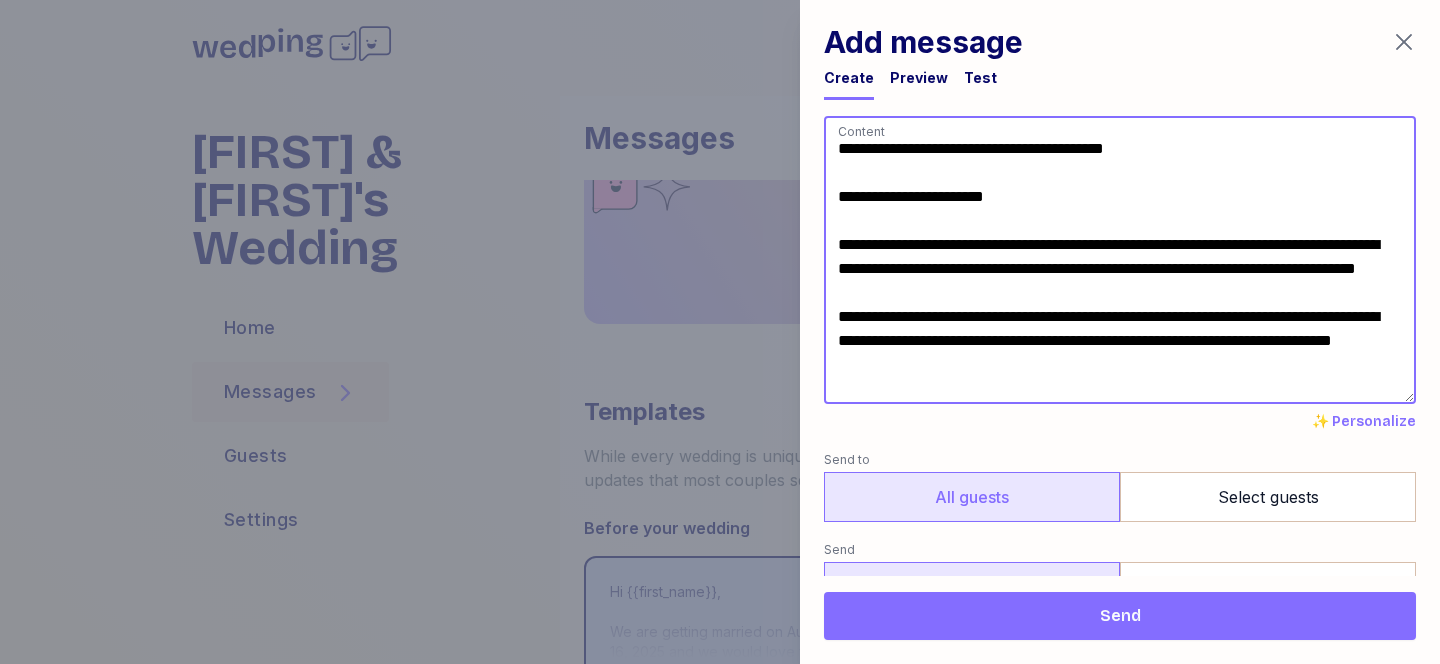 click on "**********" at bounding box center [1120, 260] 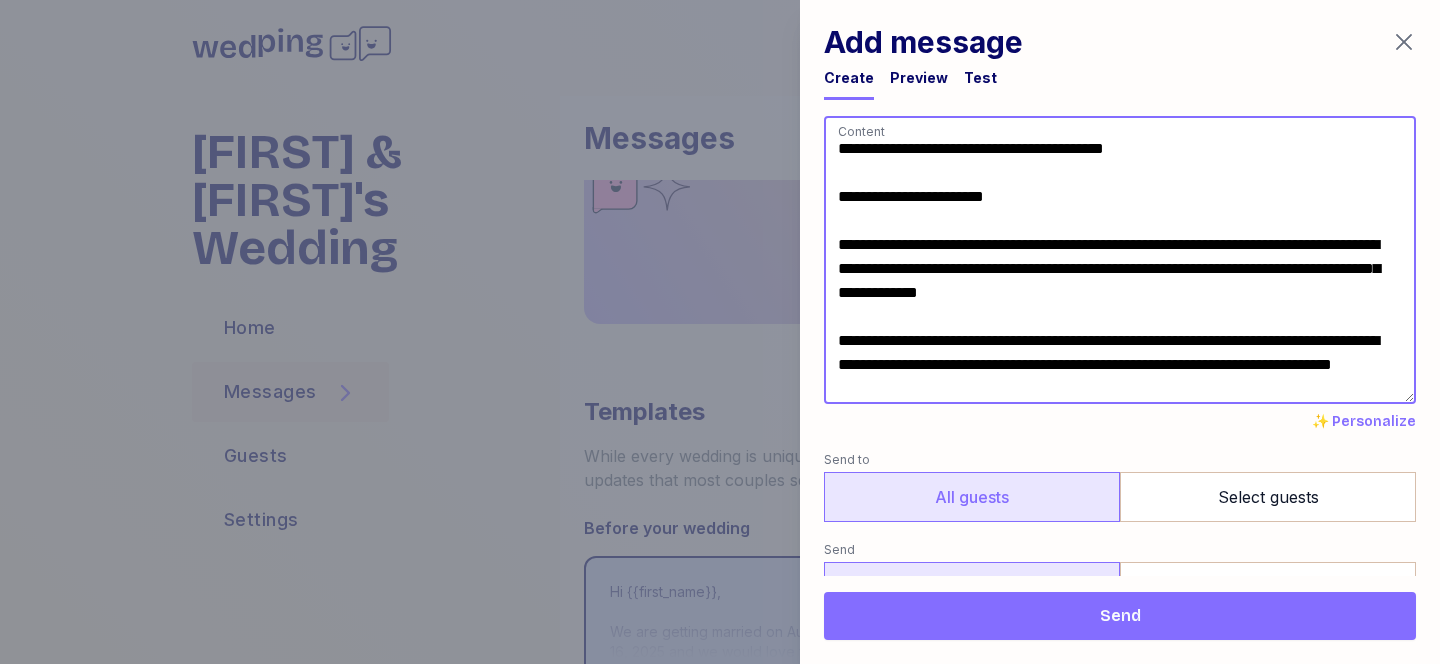 click on "**********" at bounding box center (1120, 260) 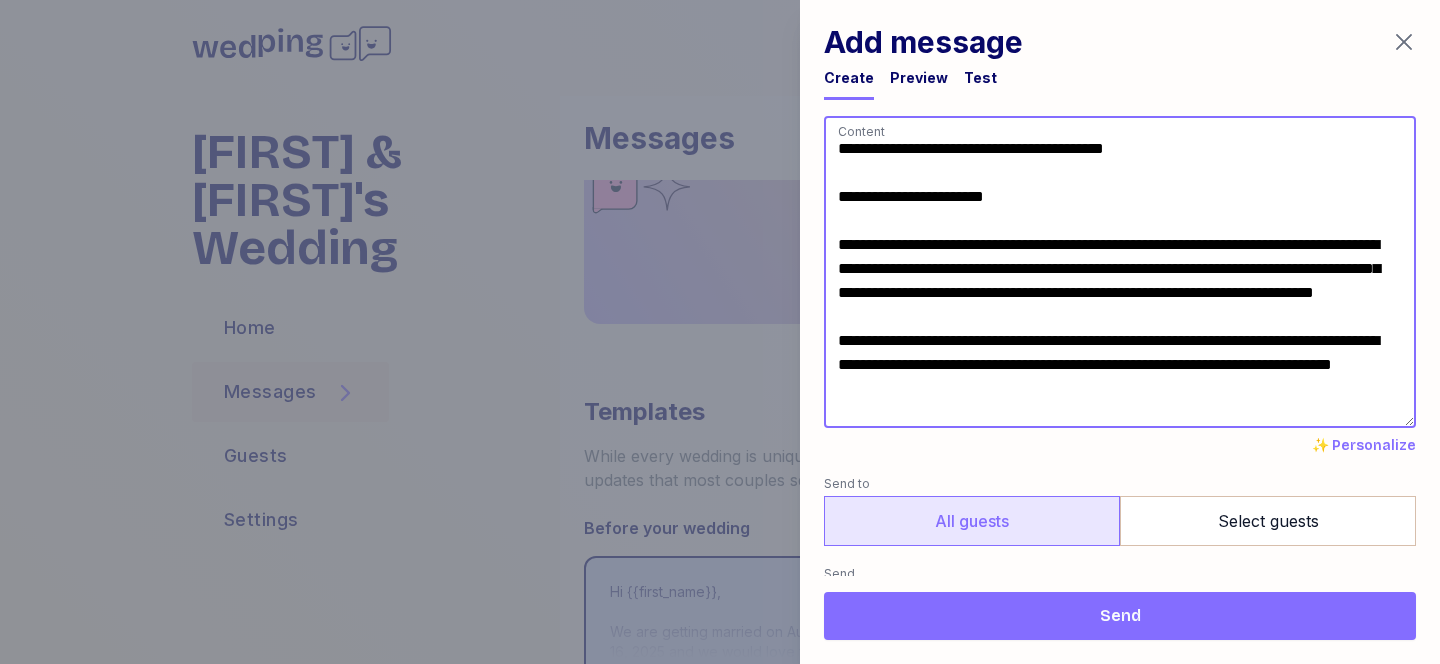 drag, startPoint x: 1087, startPoint y: 406, endPoint x: 831, endPoint y: 366, distance: 259.10617 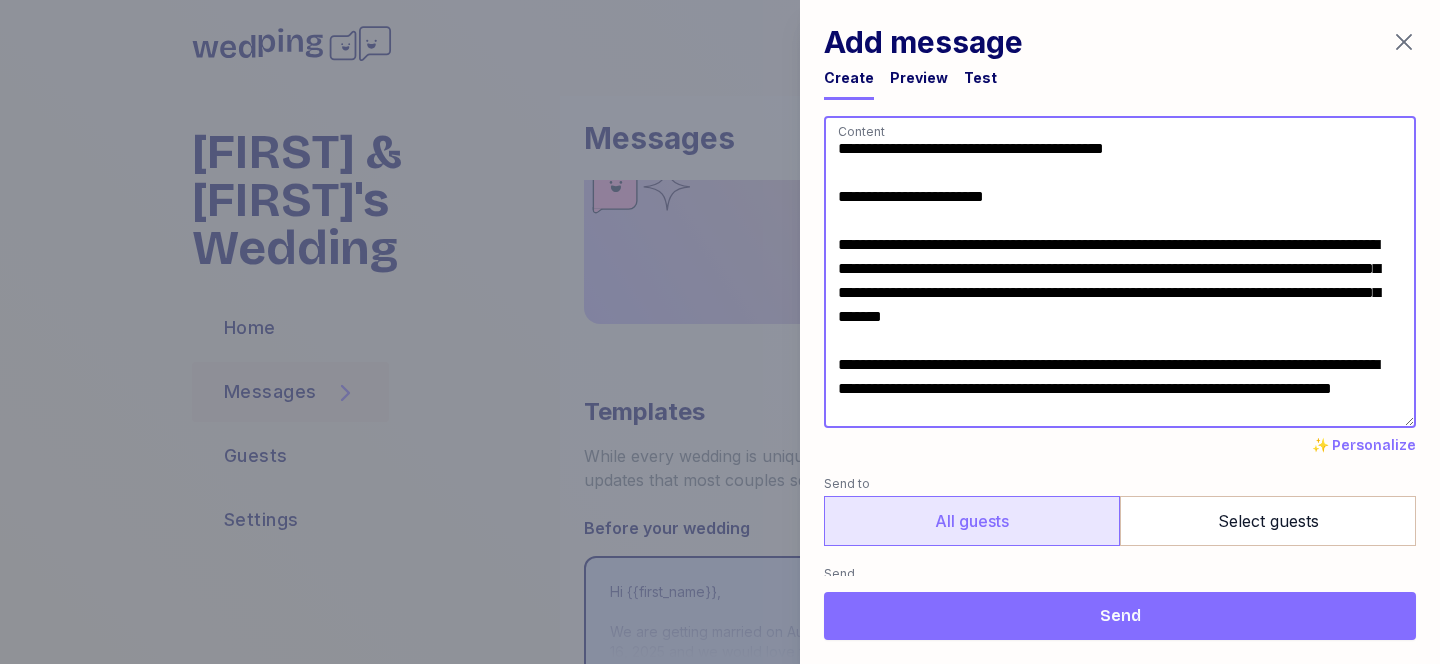click on "**********" at bounding box center [1120, 272] 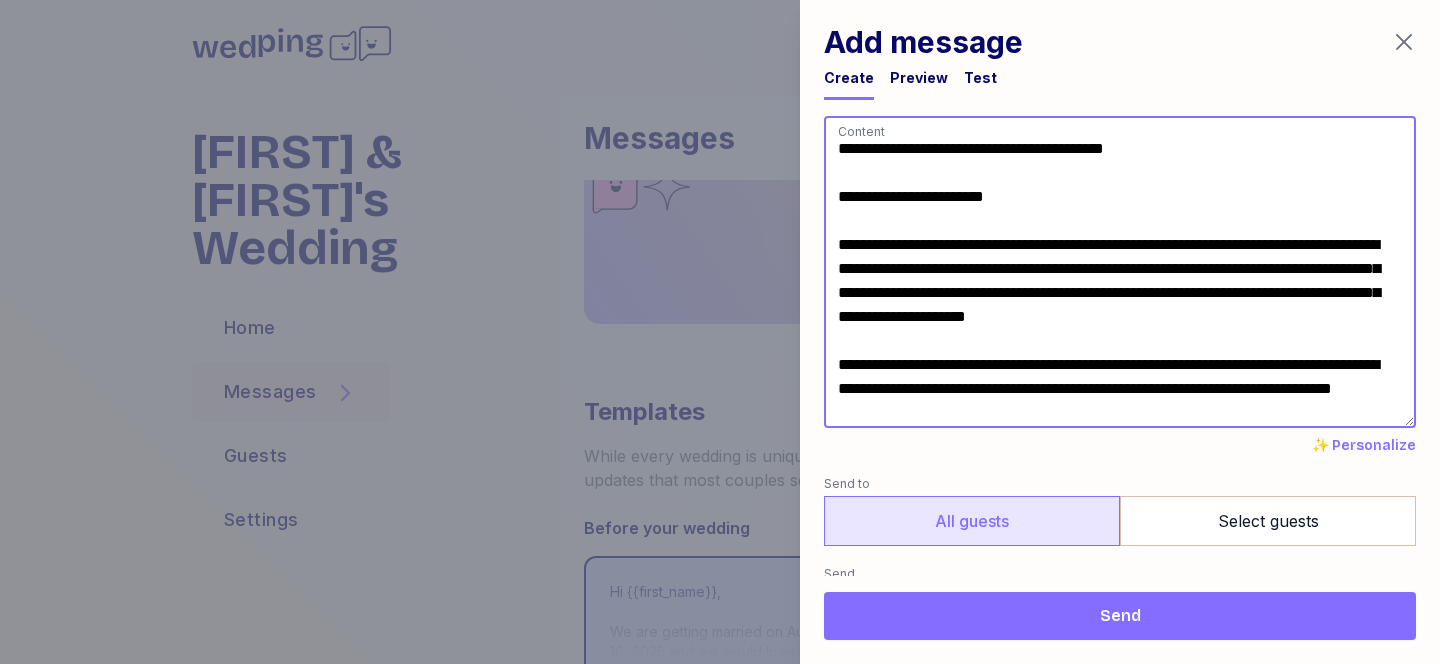 click on "**********" at bounding box center [1120, 272] 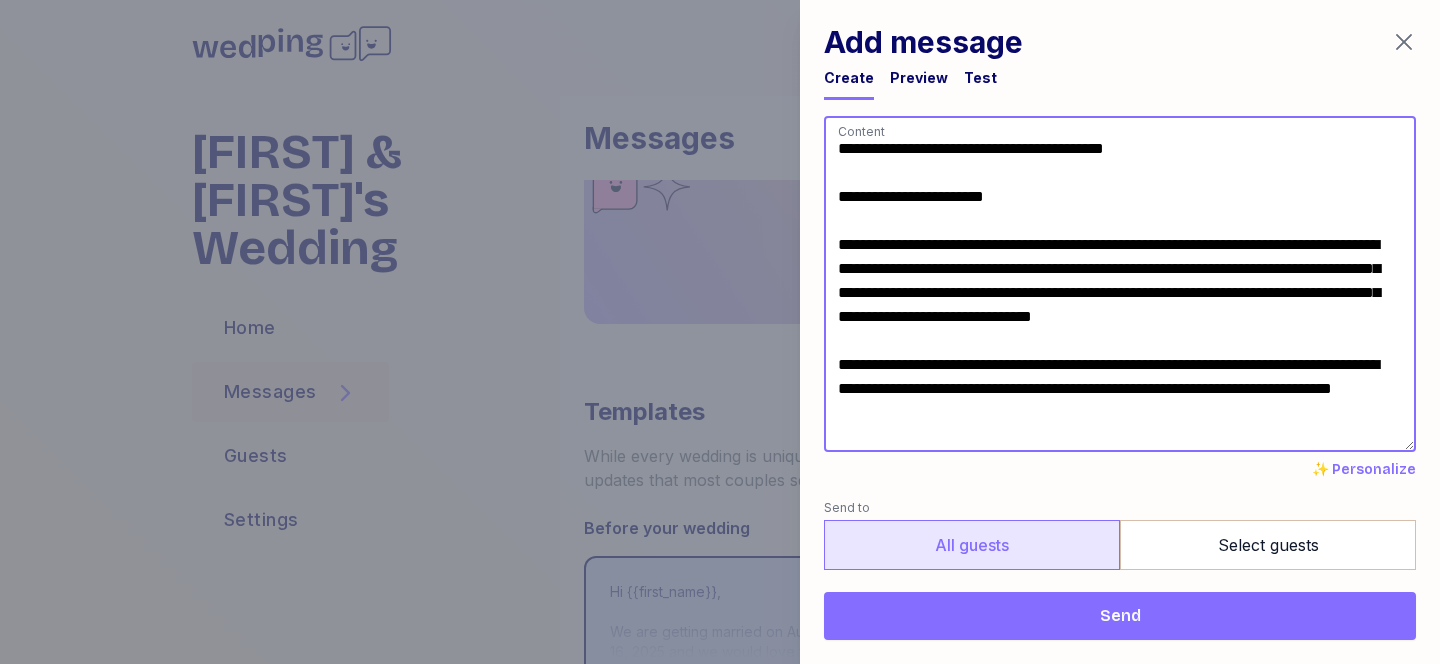 click on "**********" at bounding box center (1120, 284) 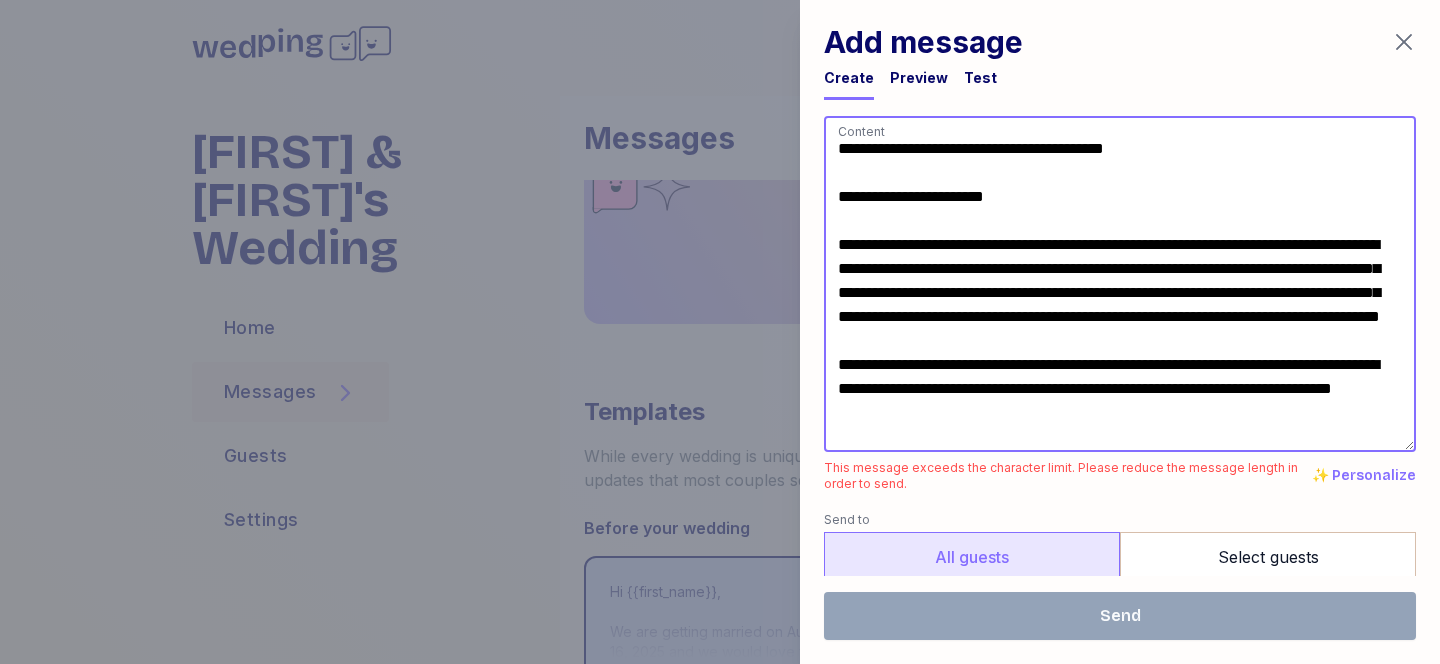 drag, startPoint x: 1087, startPoint y: 428, endPoint x: 806, endPoint y: 382, distance: 284.74023 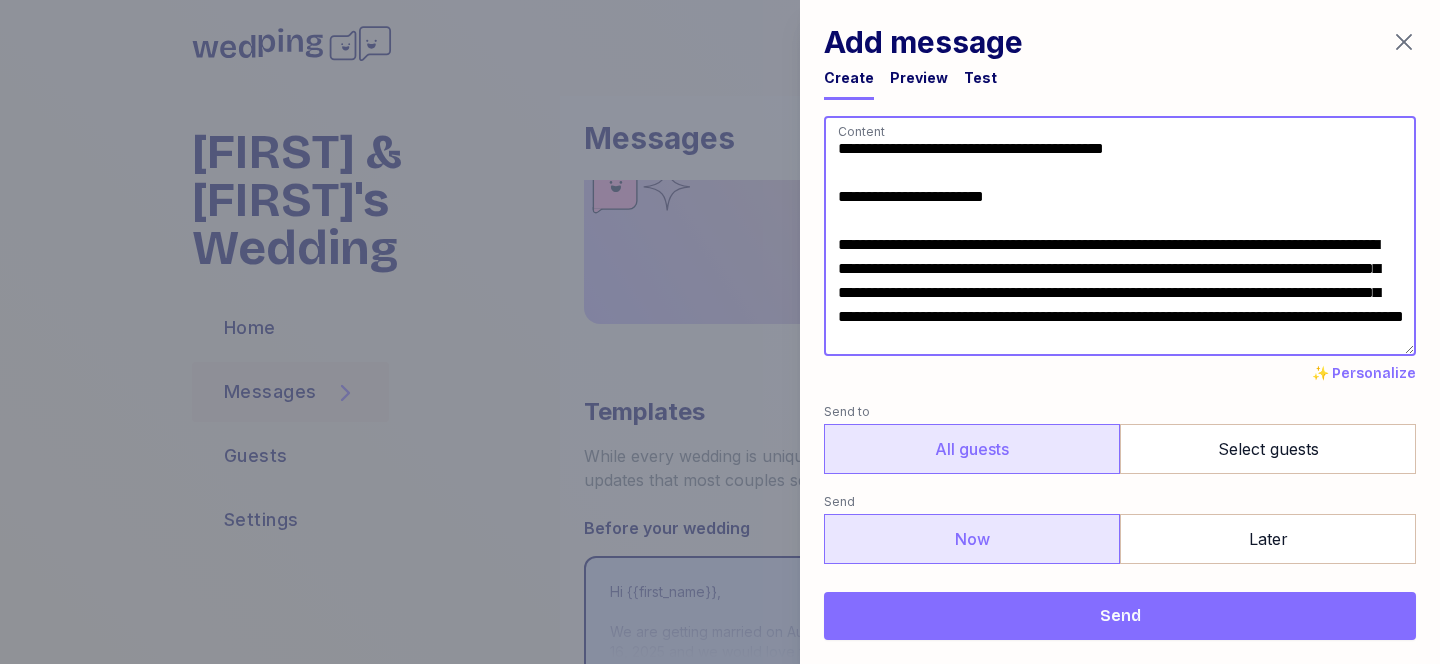 click on "**********" at bounding box center (1120, 236) 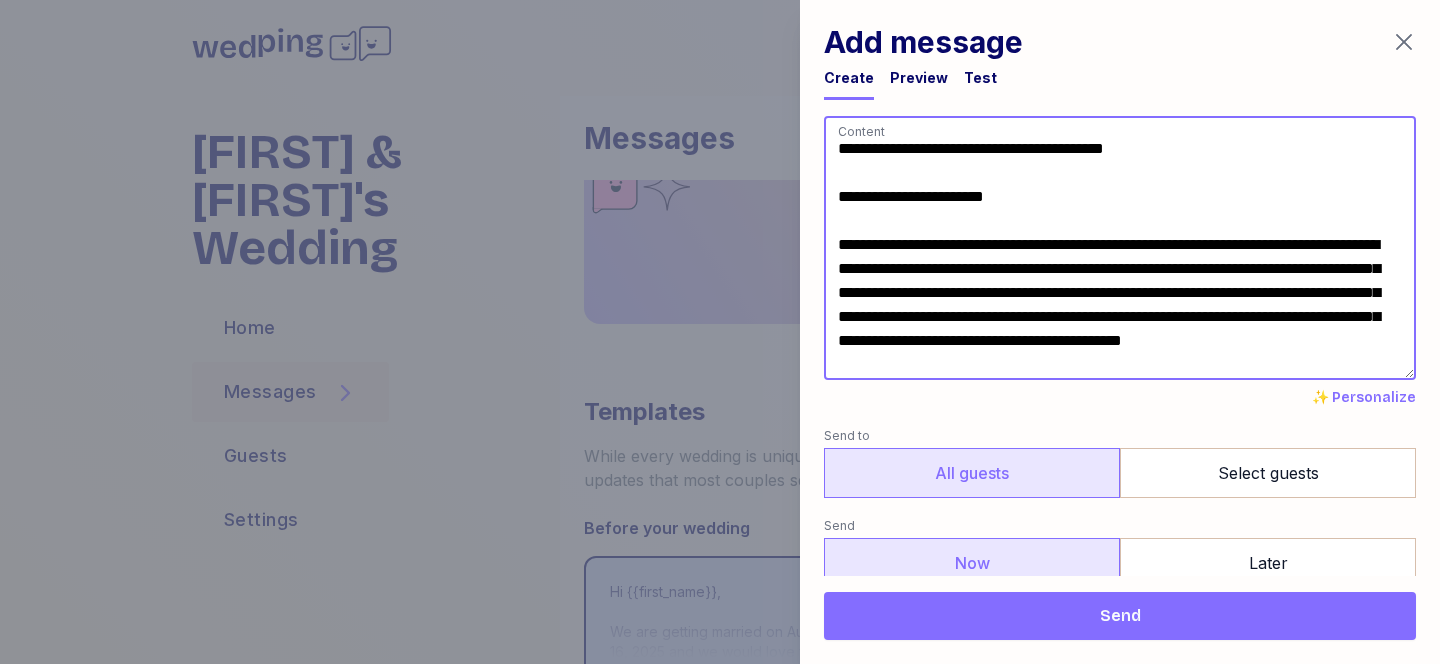 click on "**********" at bounding box center [1120, 248] 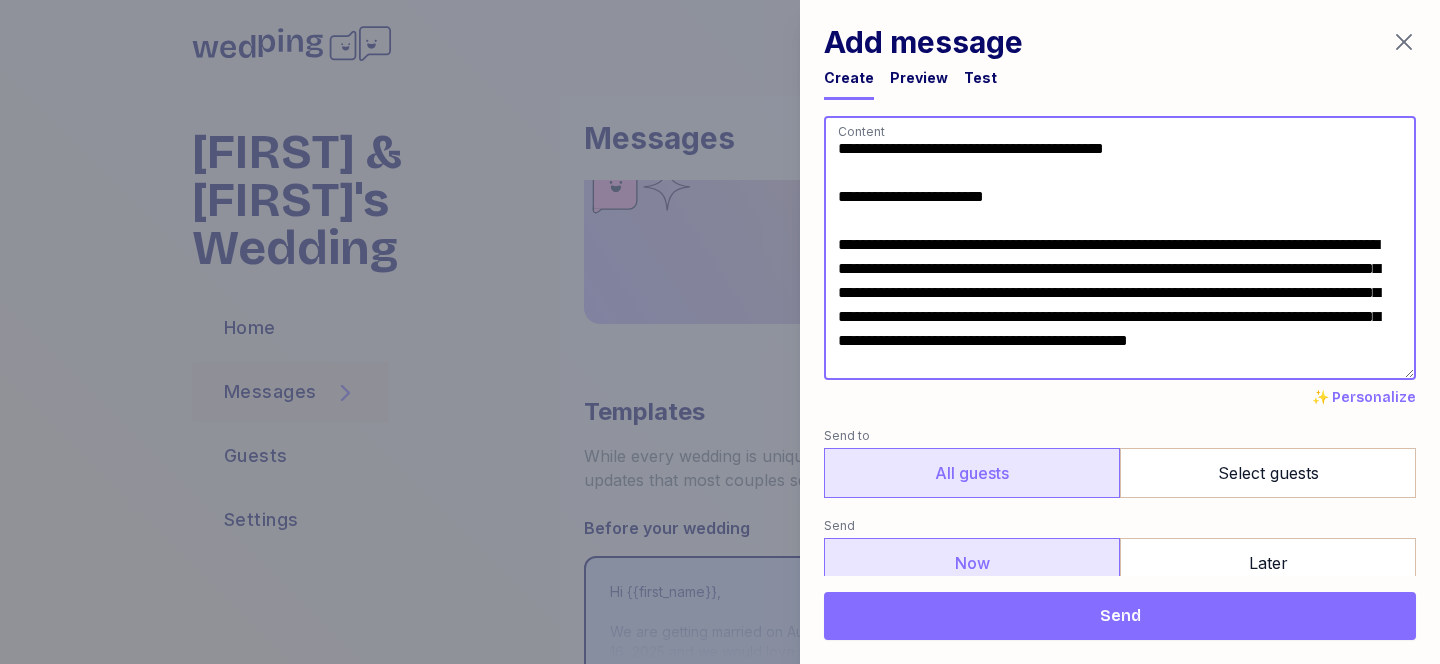 click on "**********" at bounding box center [1120, 248] 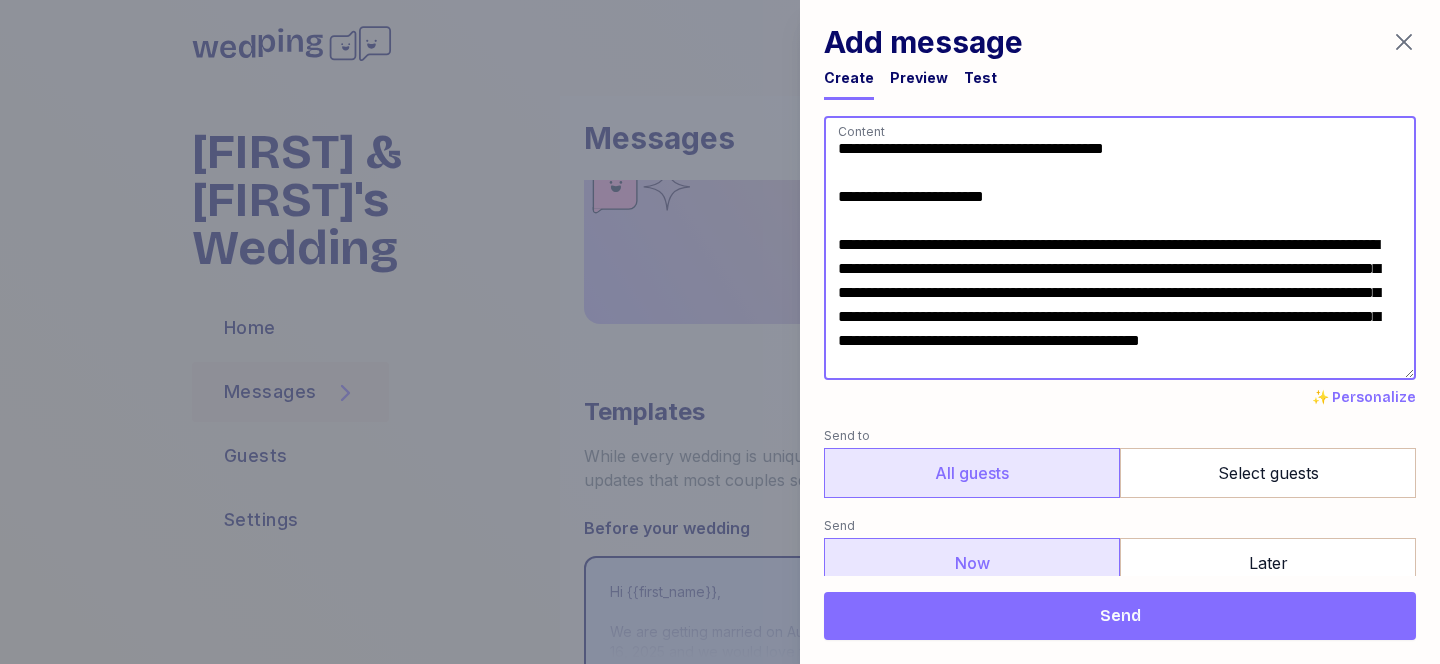 scroll, scrollTop: 4, scrollLeft: 0, axis: vertical 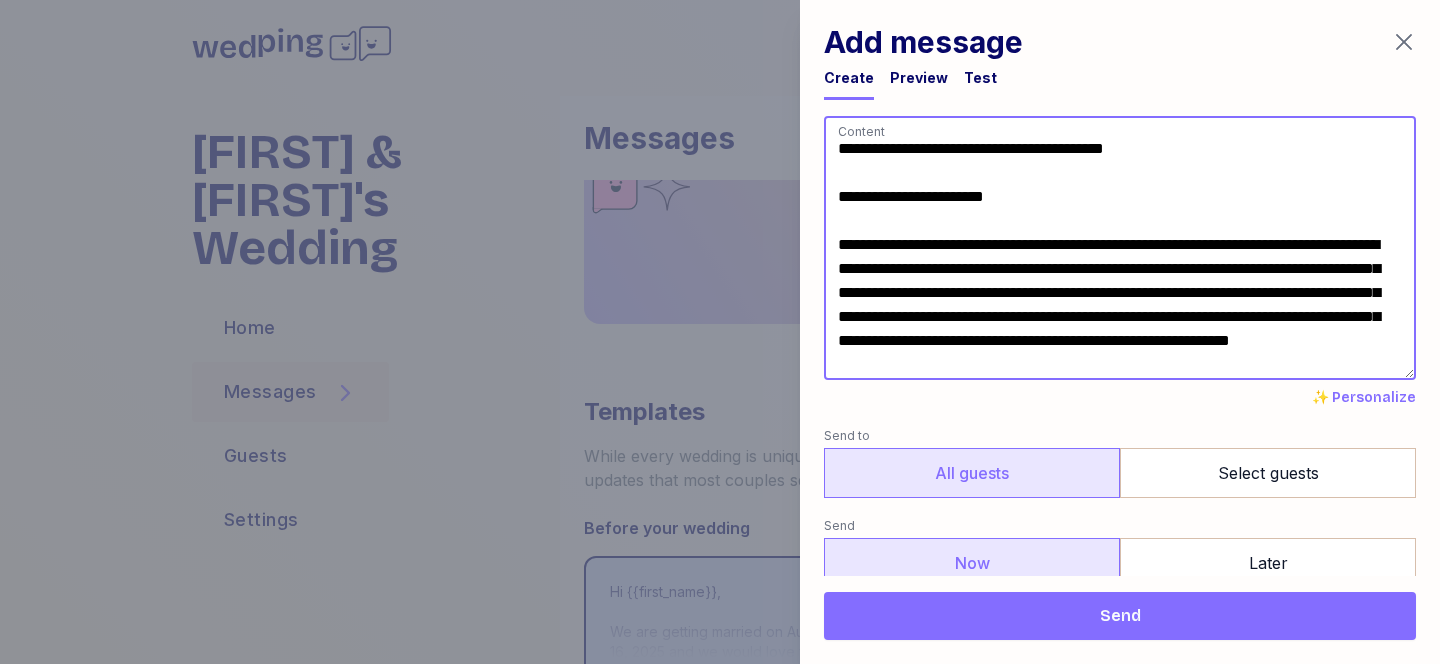 click on "**********" at bounding box center [1120, 248] 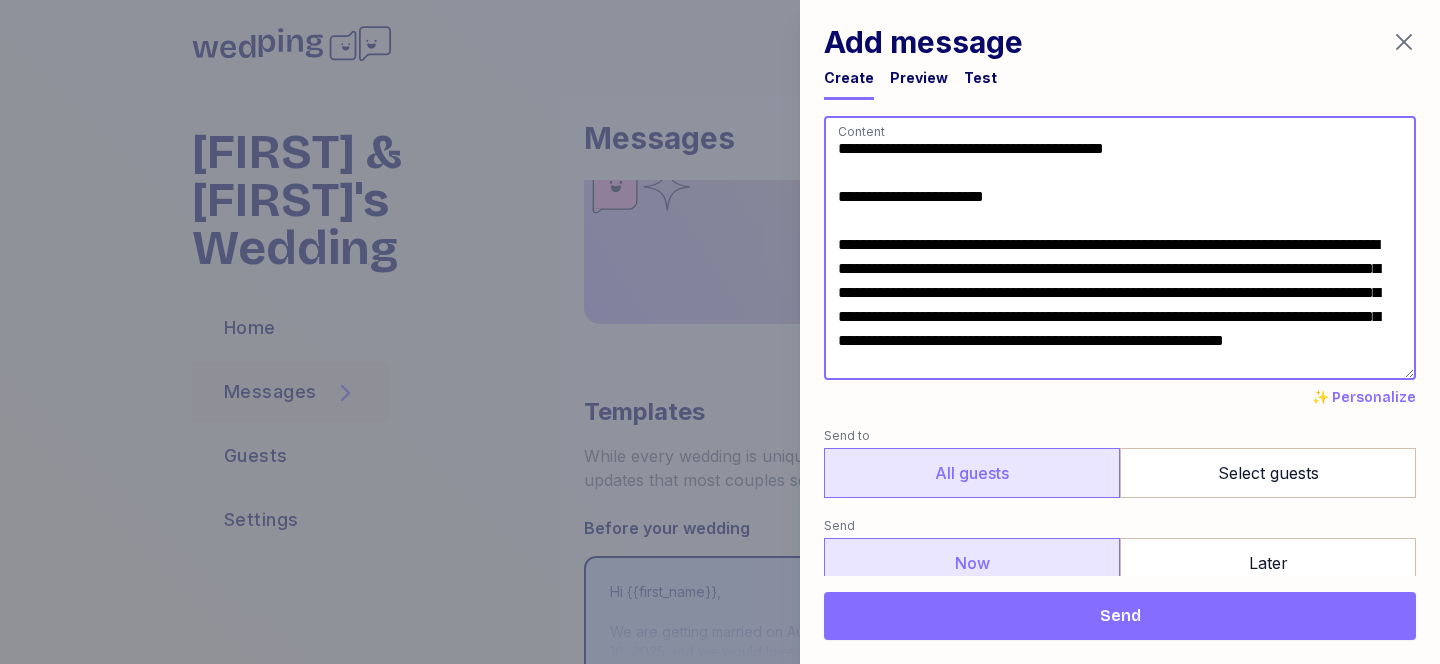 click on "**********" at bounding box center [1120, 248] 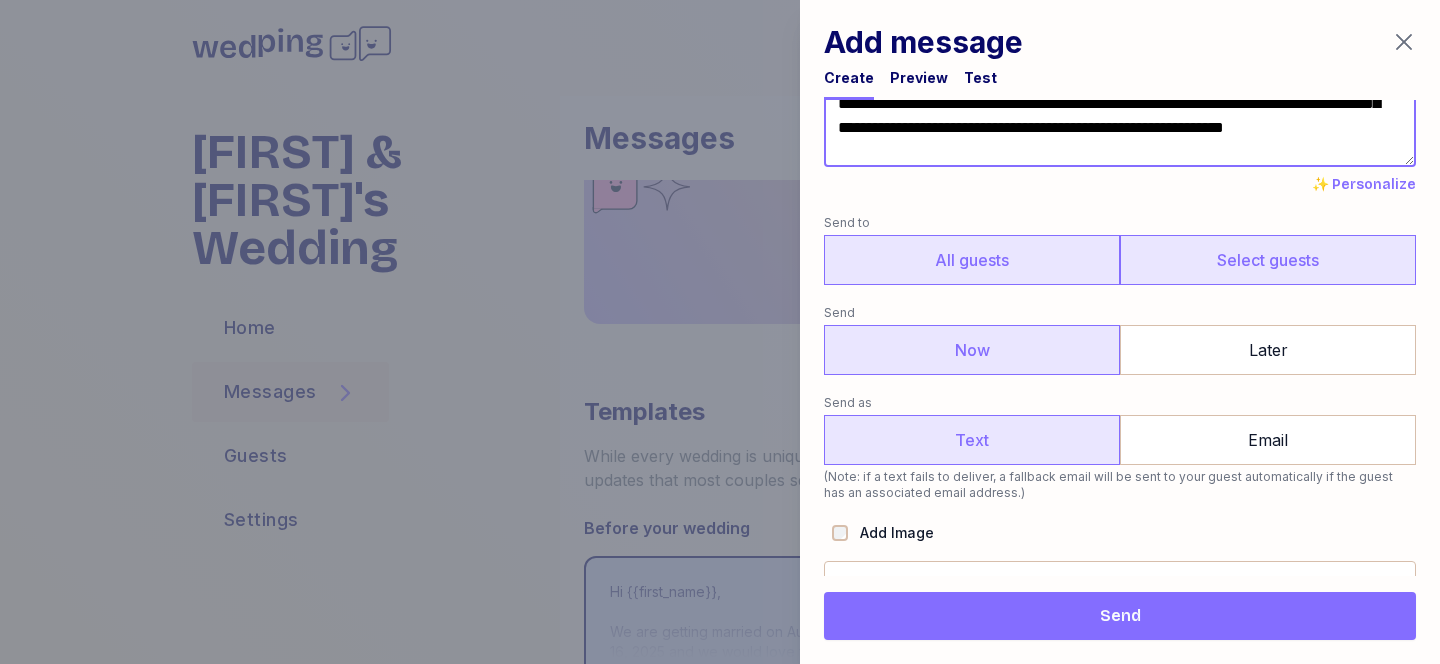 scroll, scrollTop: 250, scrollLeft: 0, axis: vertical 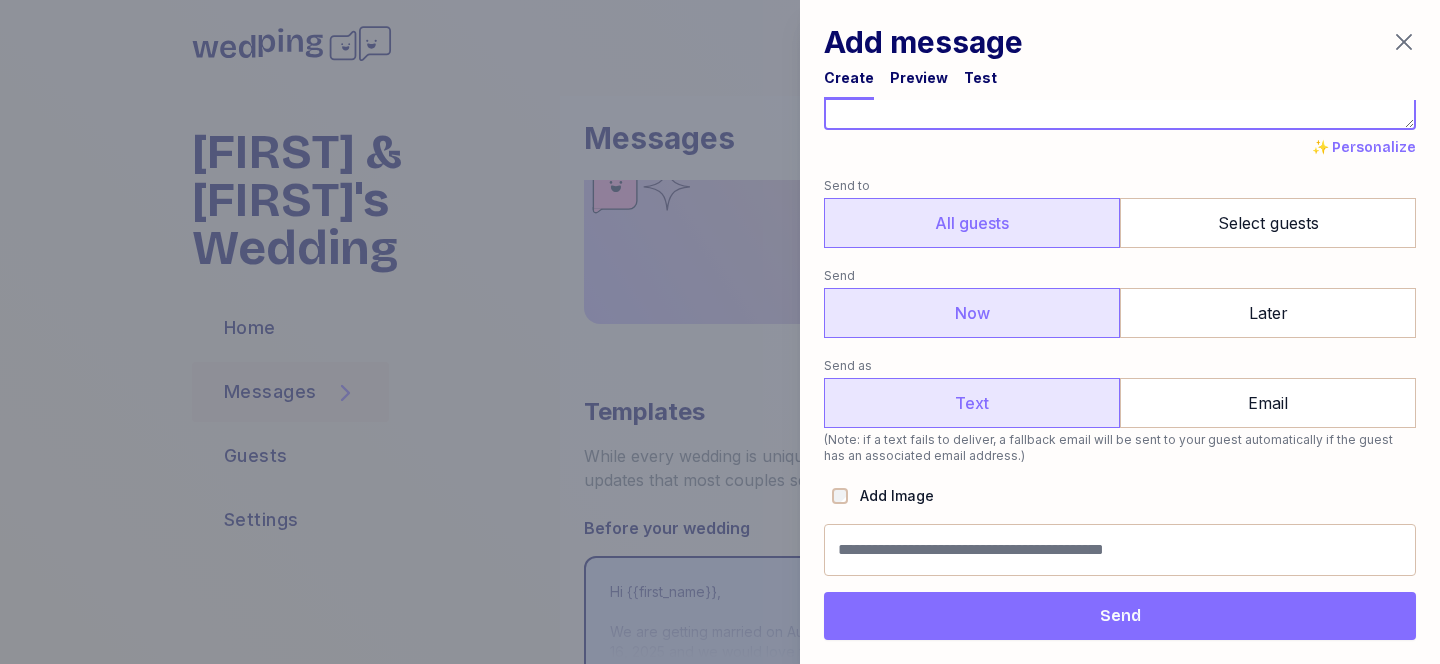 type on "**********" 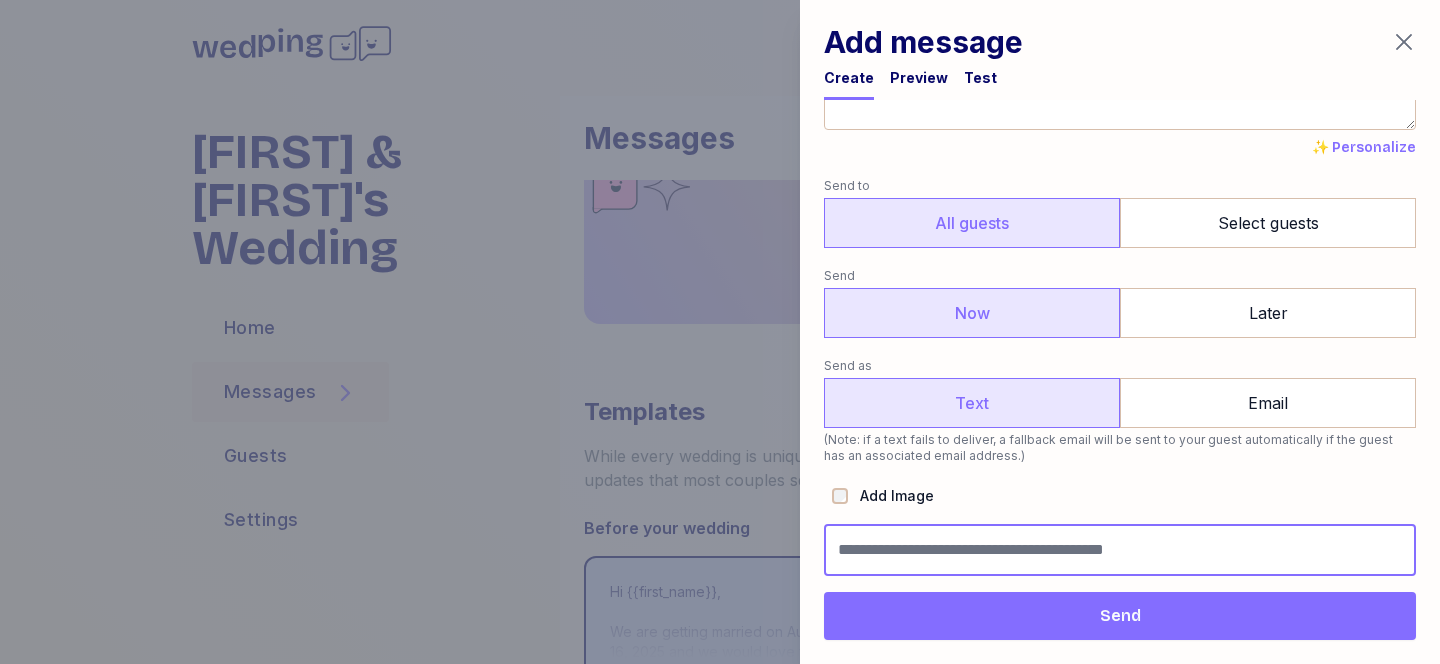 click at bounding box center (1120, 550) 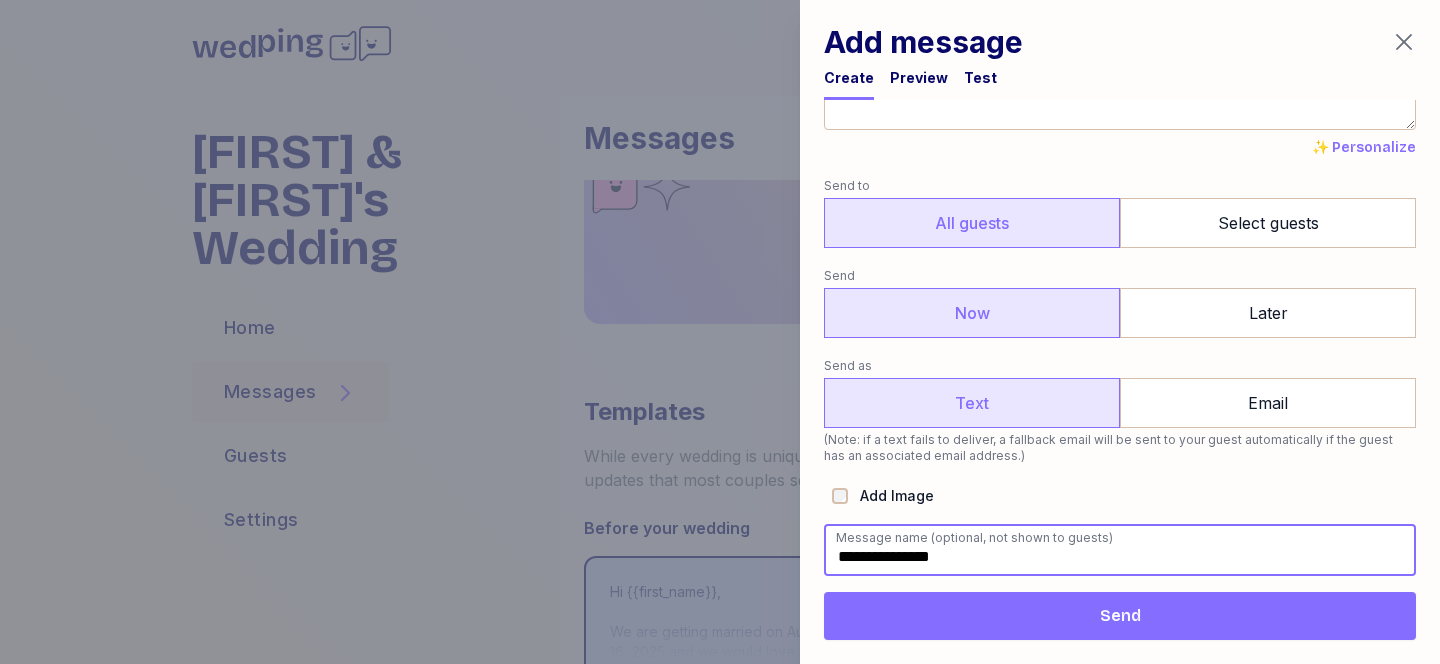 scroll, scrollTop: 0, scrollLeft: 0, axis: both 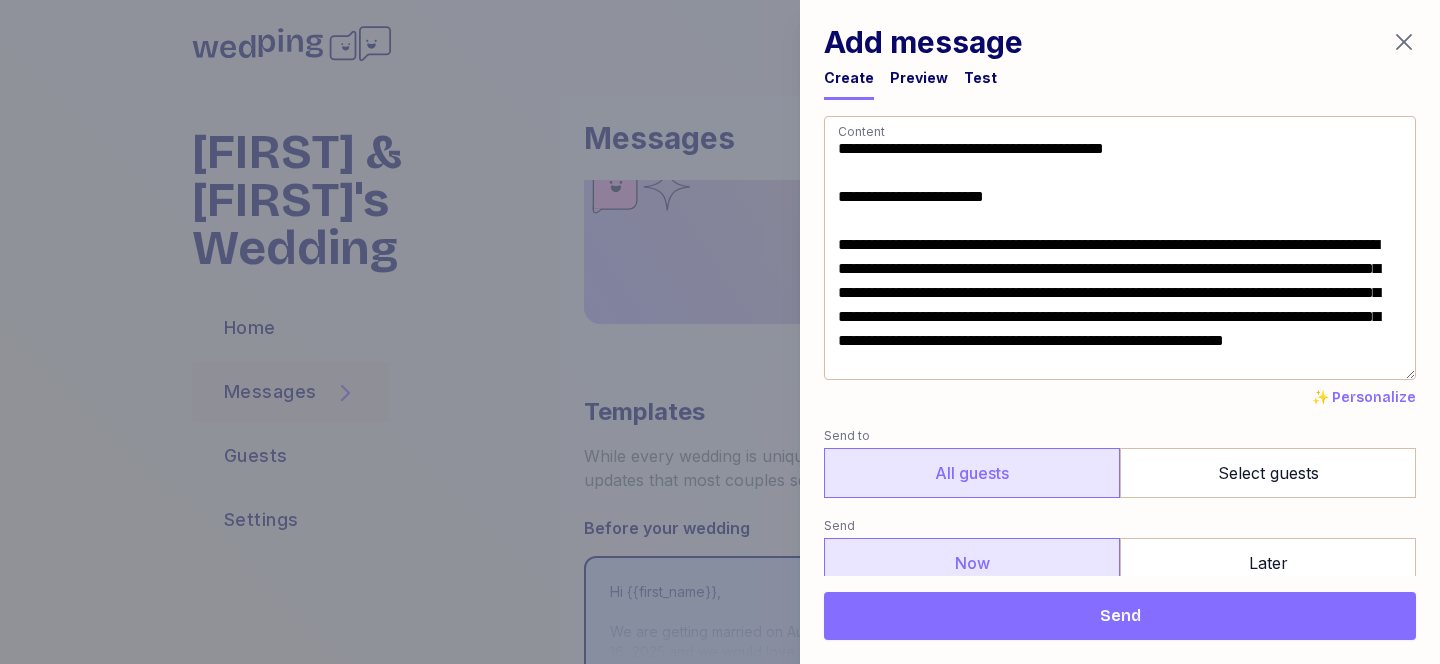 type on "**********" 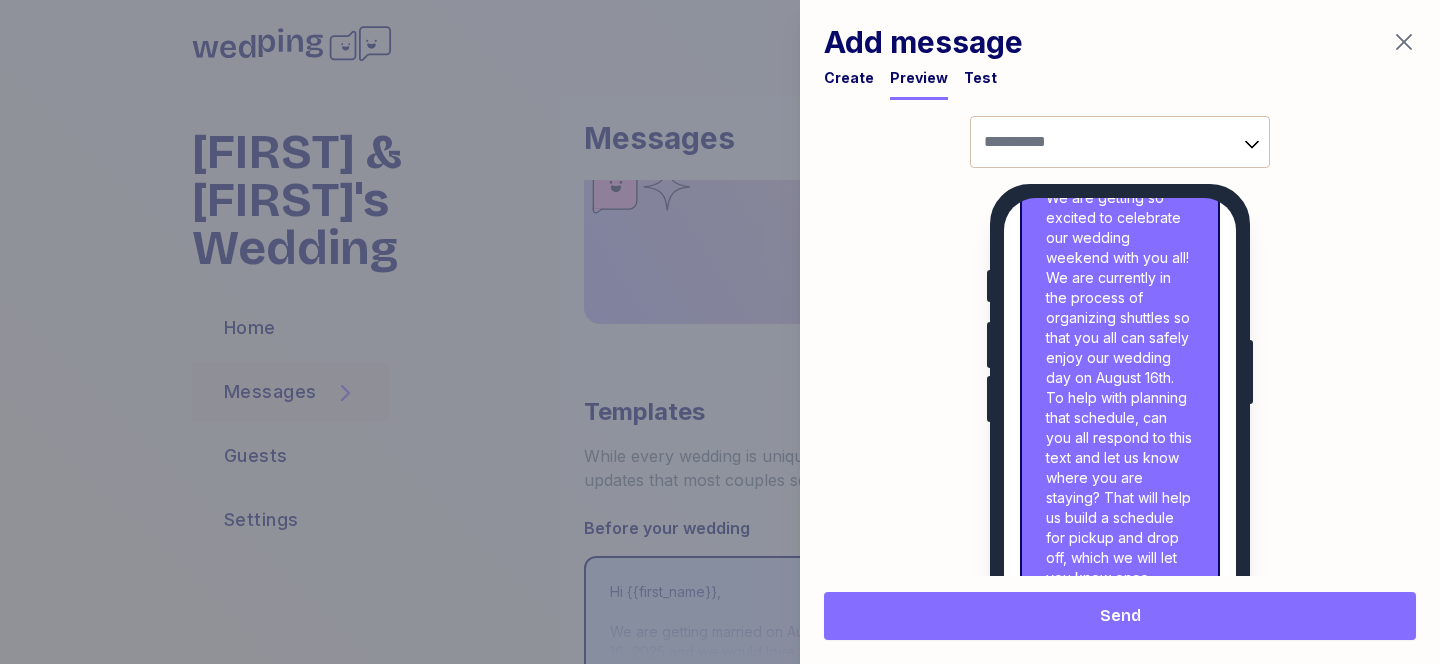 scroll, scrollTop: 192, scrollLeft: 0, axis: vertical 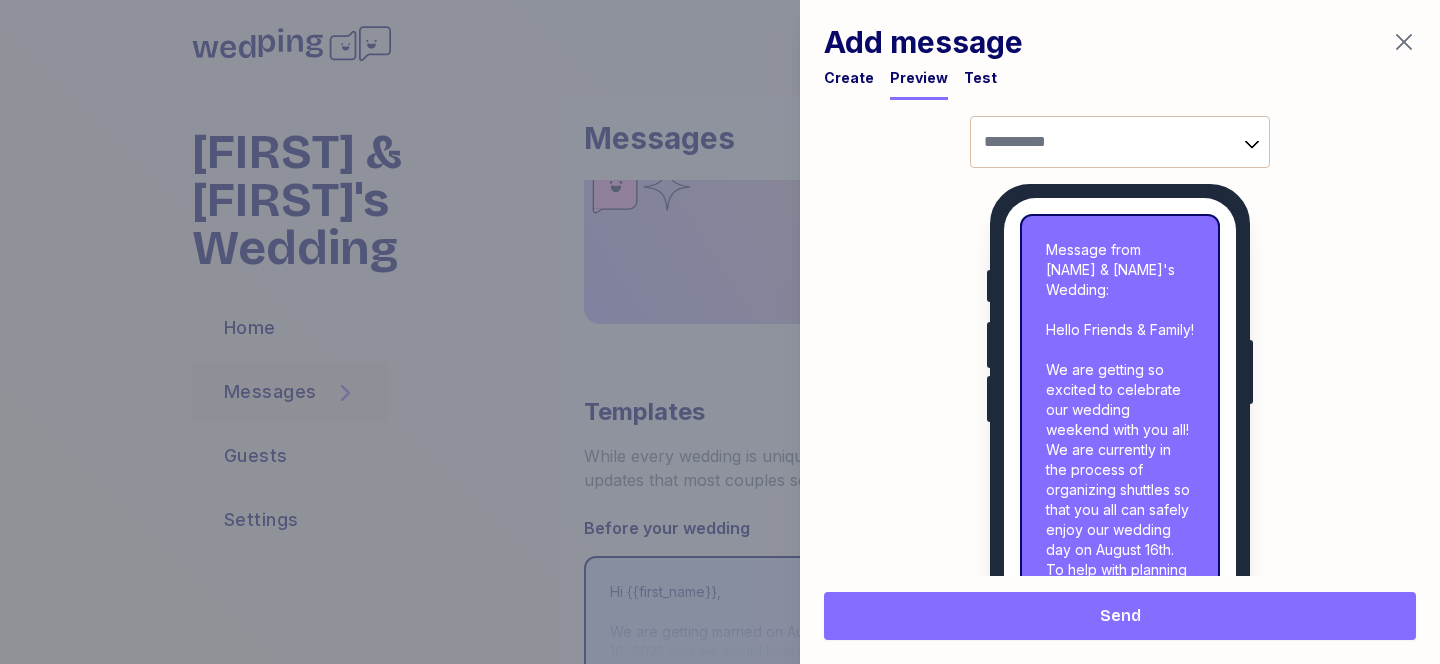 click on "Create" at bounding box center [849, 78] 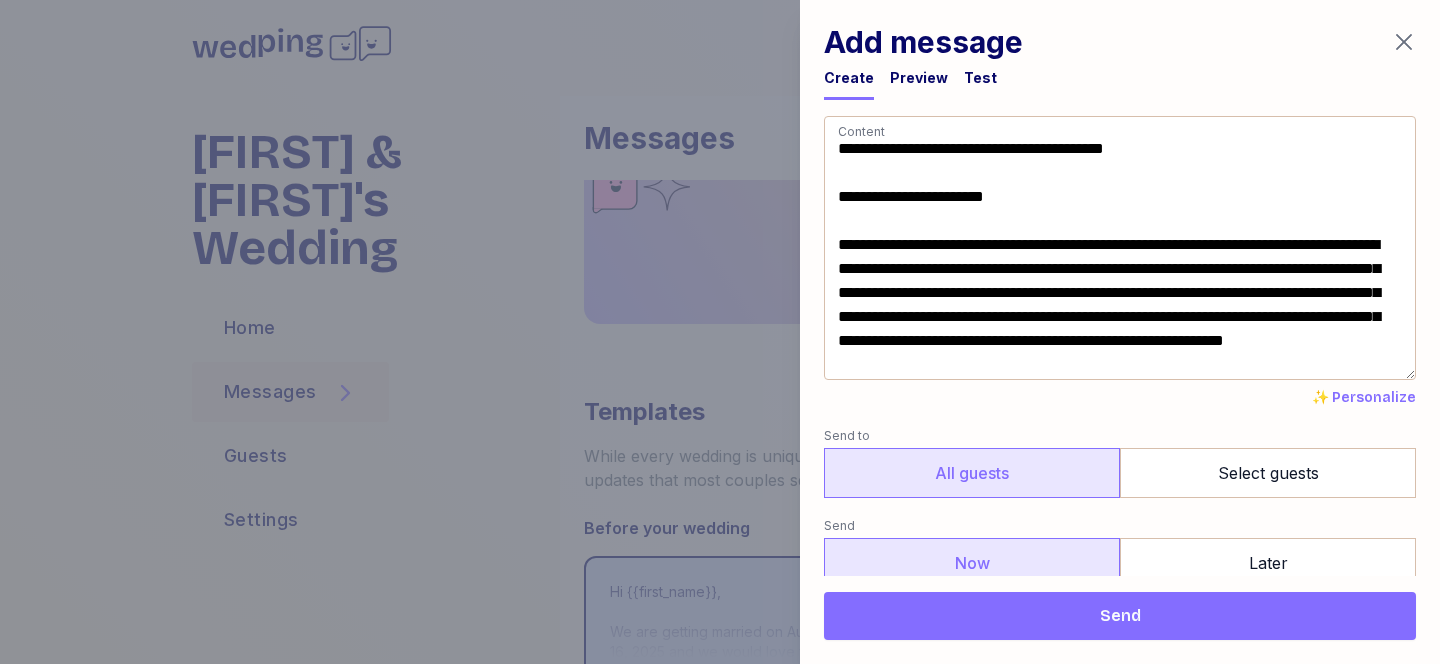 click on "Send" at bounding box center (1120, 616) 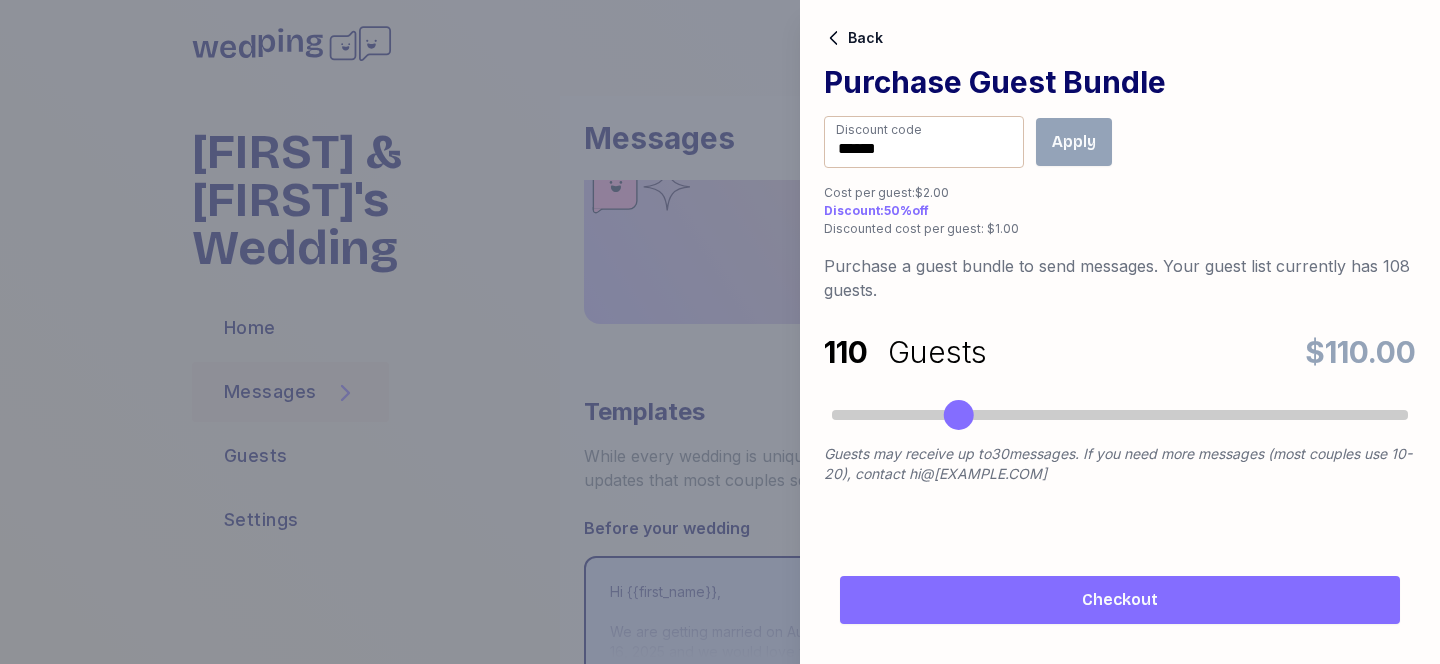 drag, startPoint x: 851, startPoint y: 413, endPoint x: 958, endPoint y: 418, distance: 107.11676 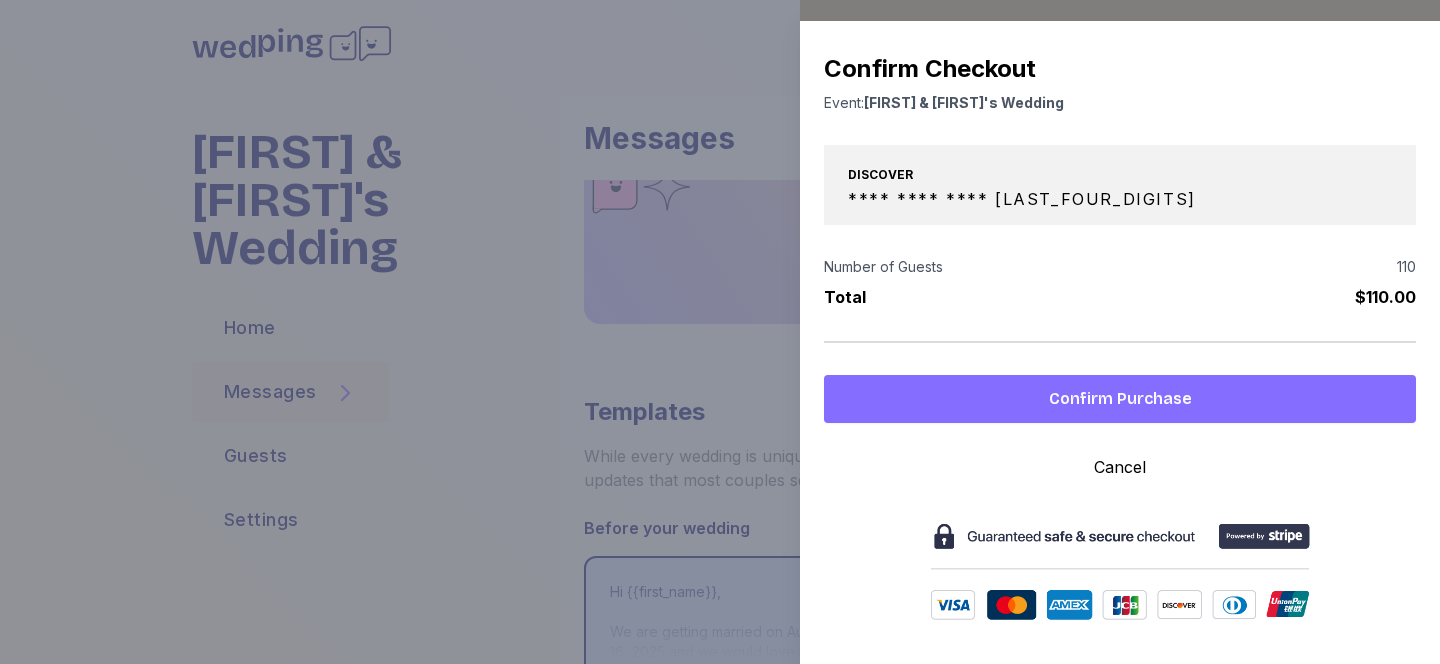 click on "Confirm Purchase" at bounding box center [1120, 399] 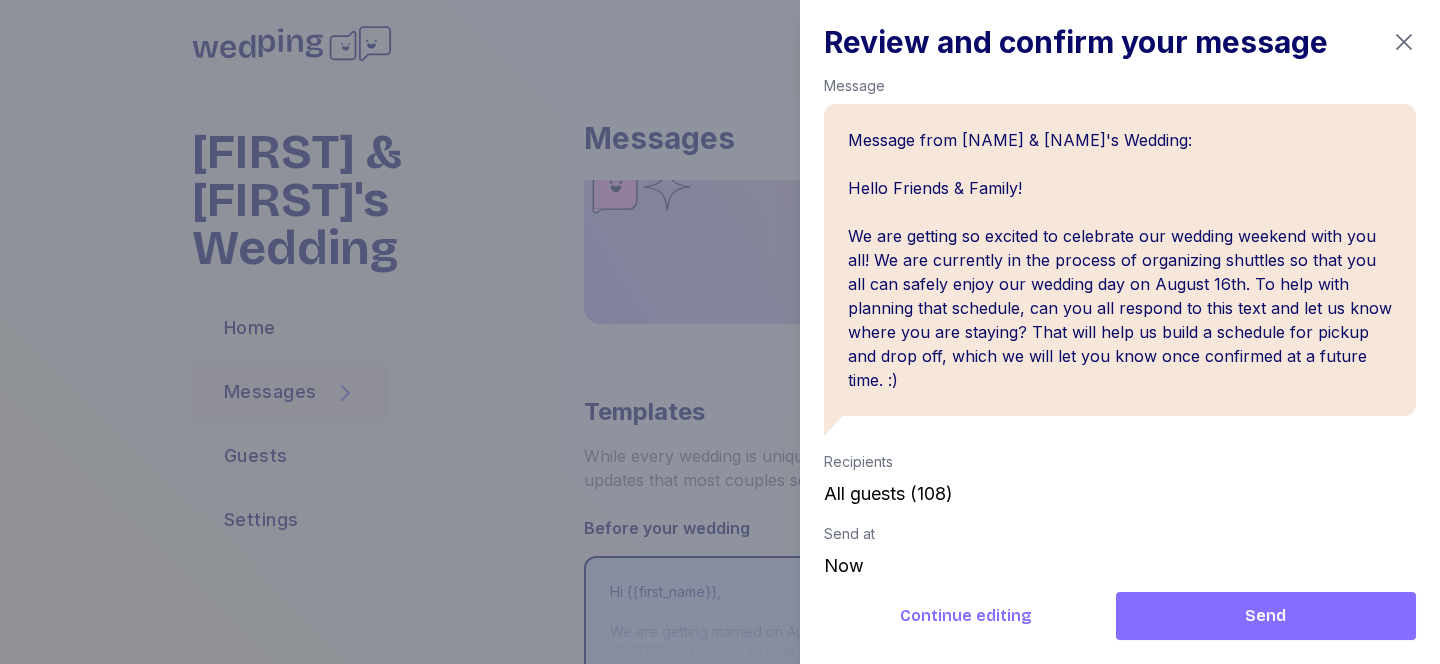 click on "Send" at bounding box center (1266, 616) 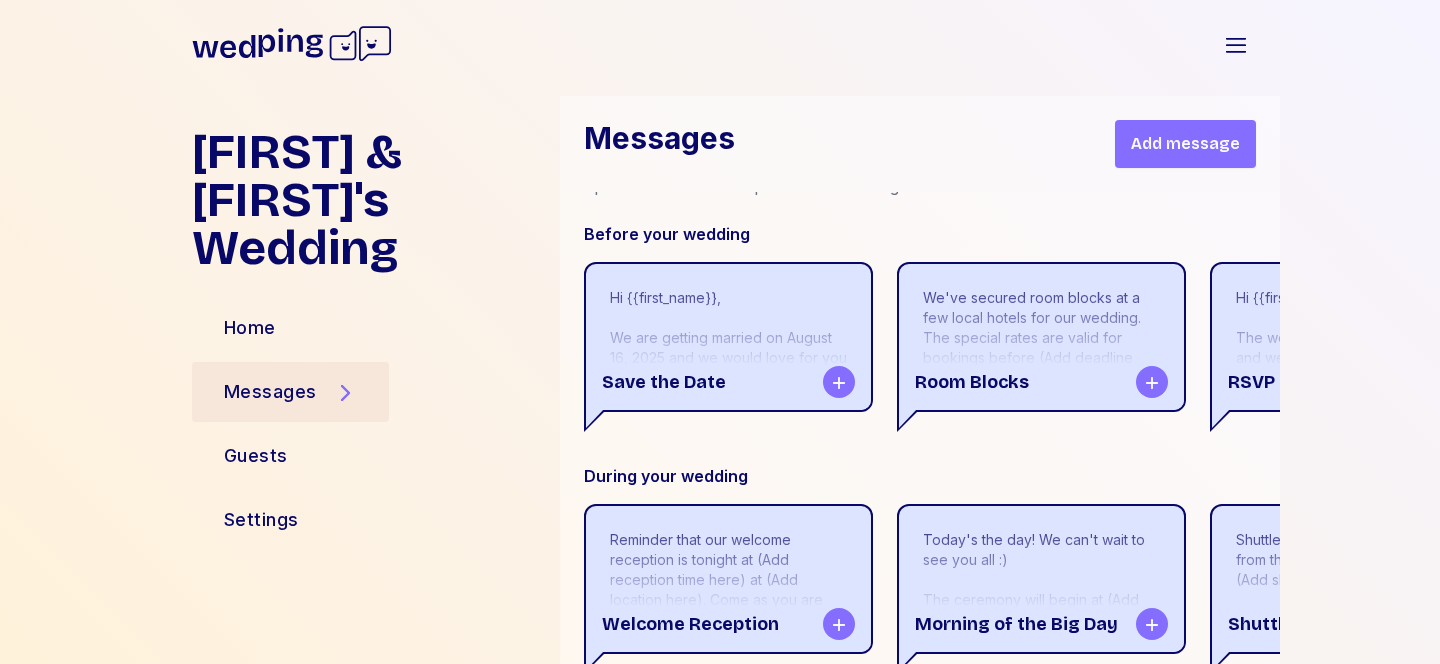 scroll, scrollTop: 819, scrollLeft: 0, axis: vertical 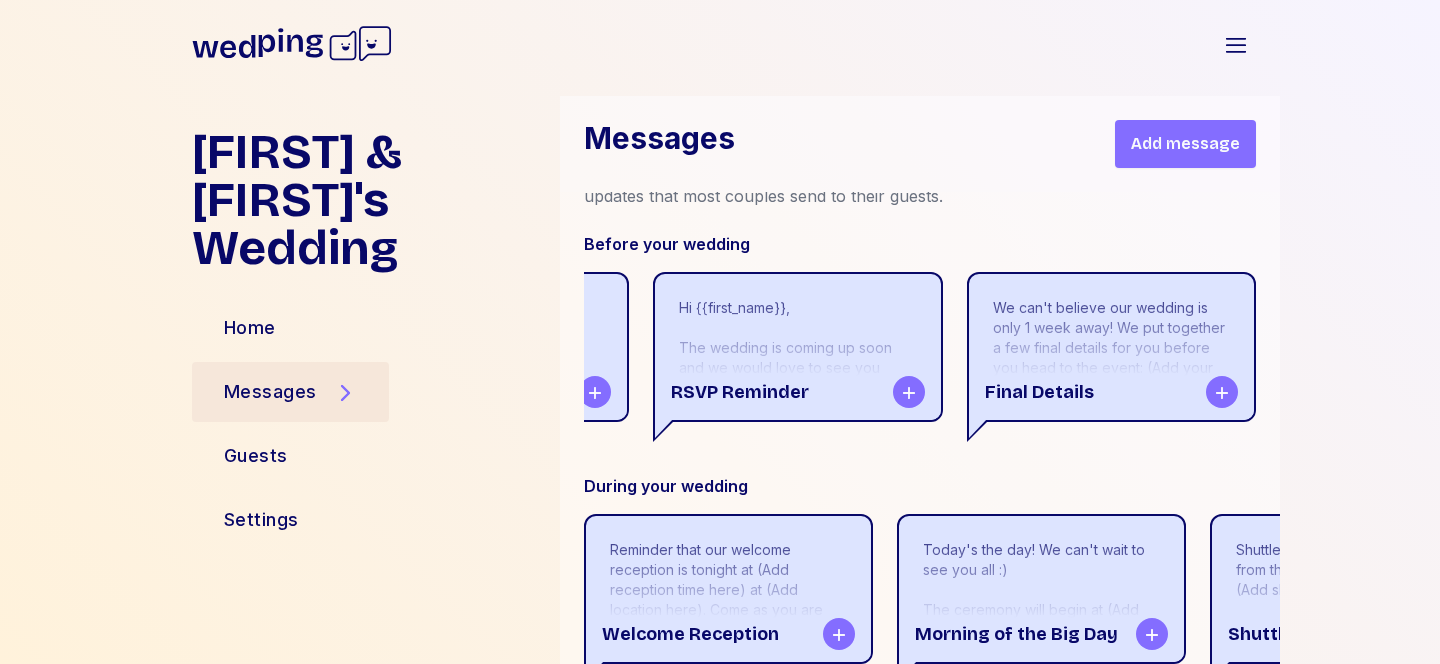click on "We can't believe our wedding is only 1 week away! We put together a few final details for you before you head to the event: (Add your website here).
See you soon {{first_name}}!" at bounding box center (1111, 368) 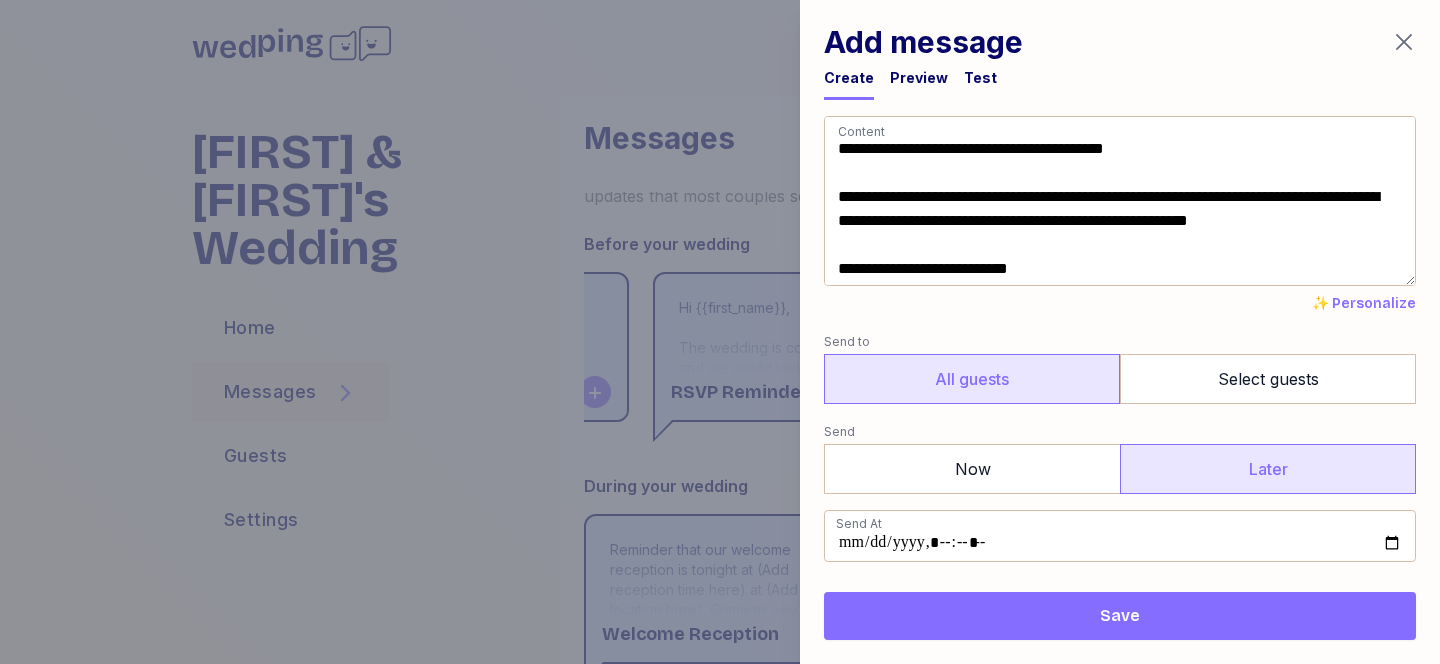 scroll, scrollTop: 2, scrollLeft: 0, axis: vertical 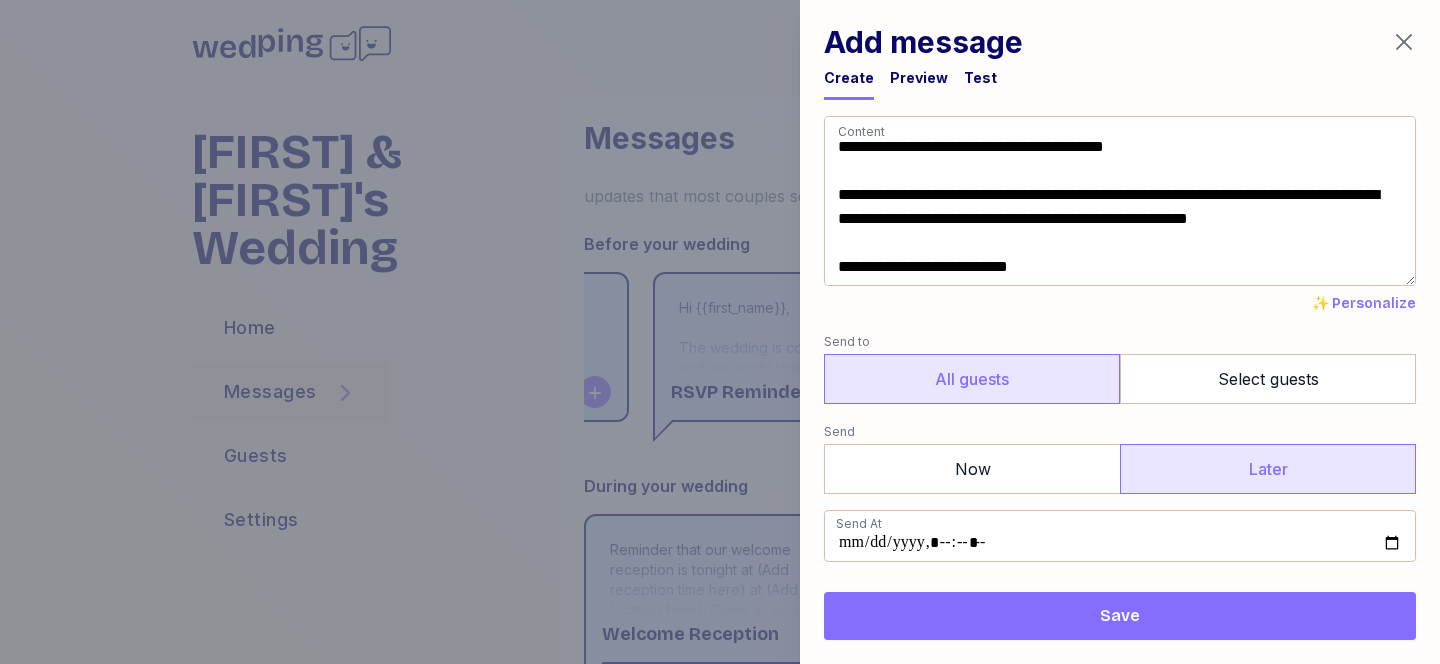 click 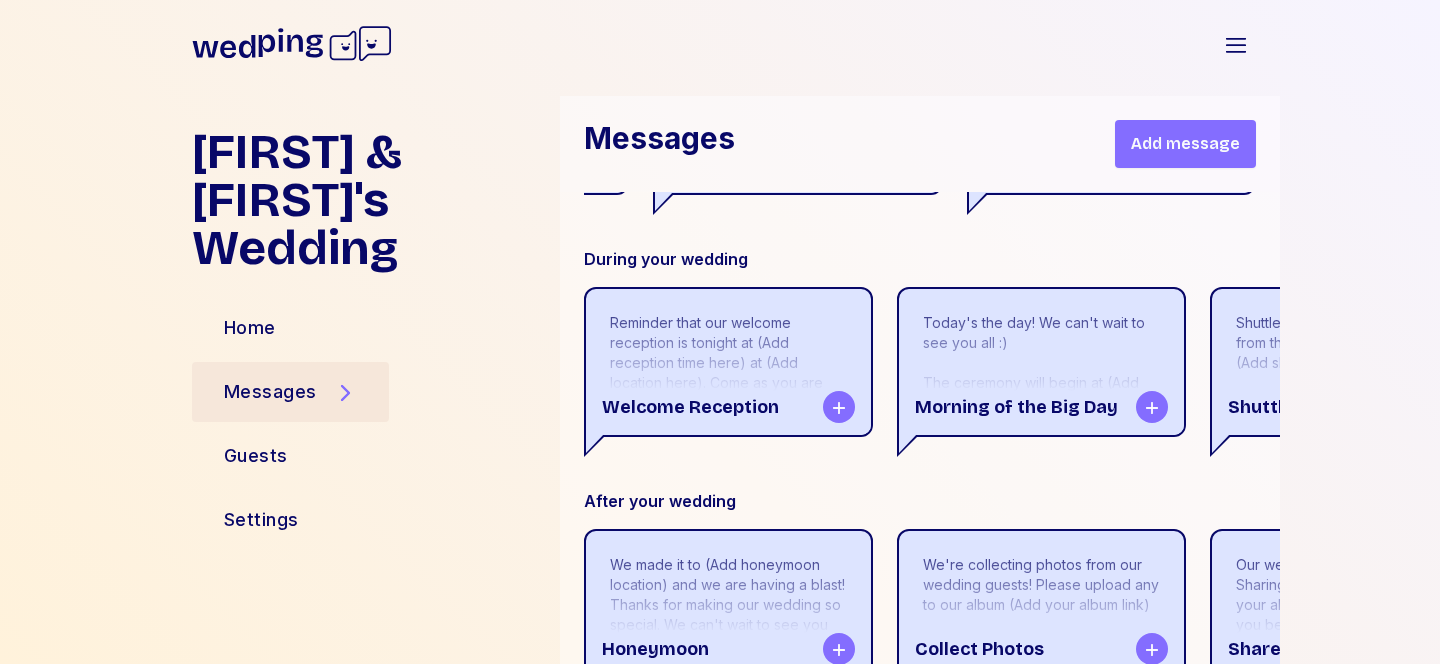scroll, scrollTop: 1054, scrollLeft: 0, axis: vertical 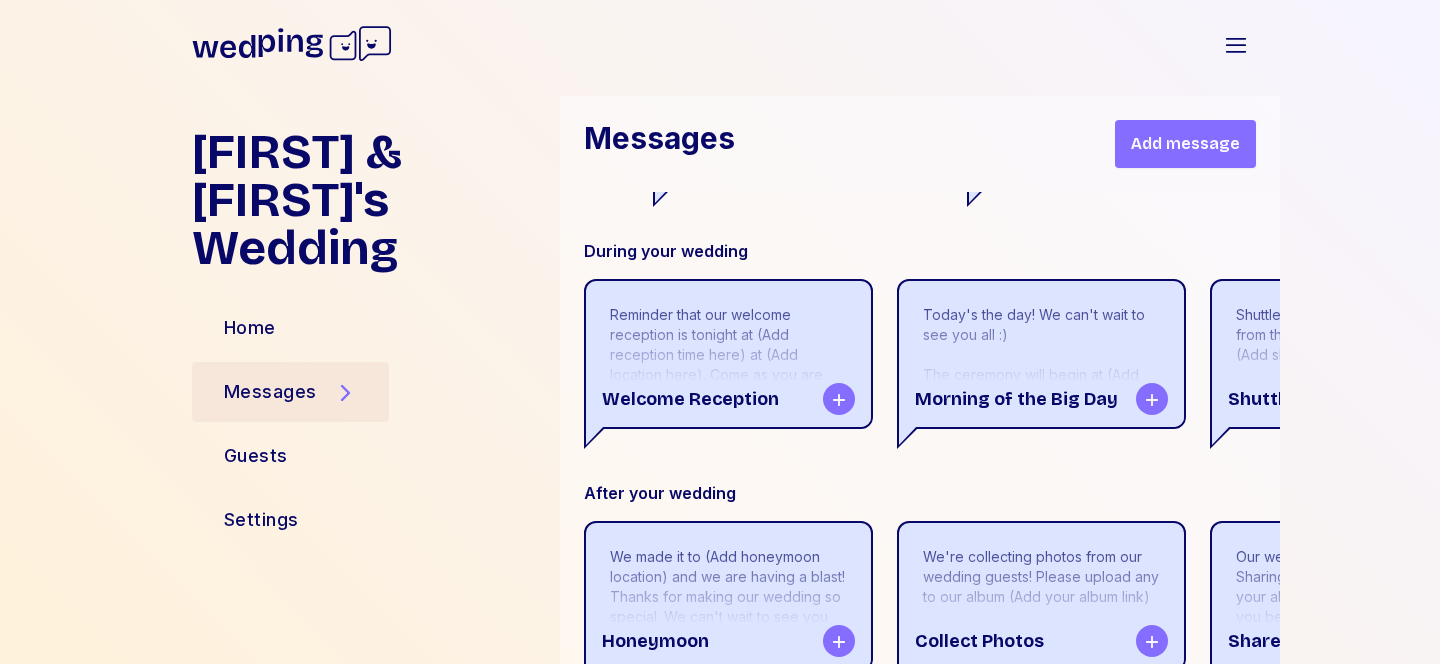 click on "Reminder that our welcome reception is tonight at (Add reception time here) at (Add location here). Come as you are and get ready to eat lots of delicious pizza (or whatever great food you're serving)" at bounding box center [728, 375] 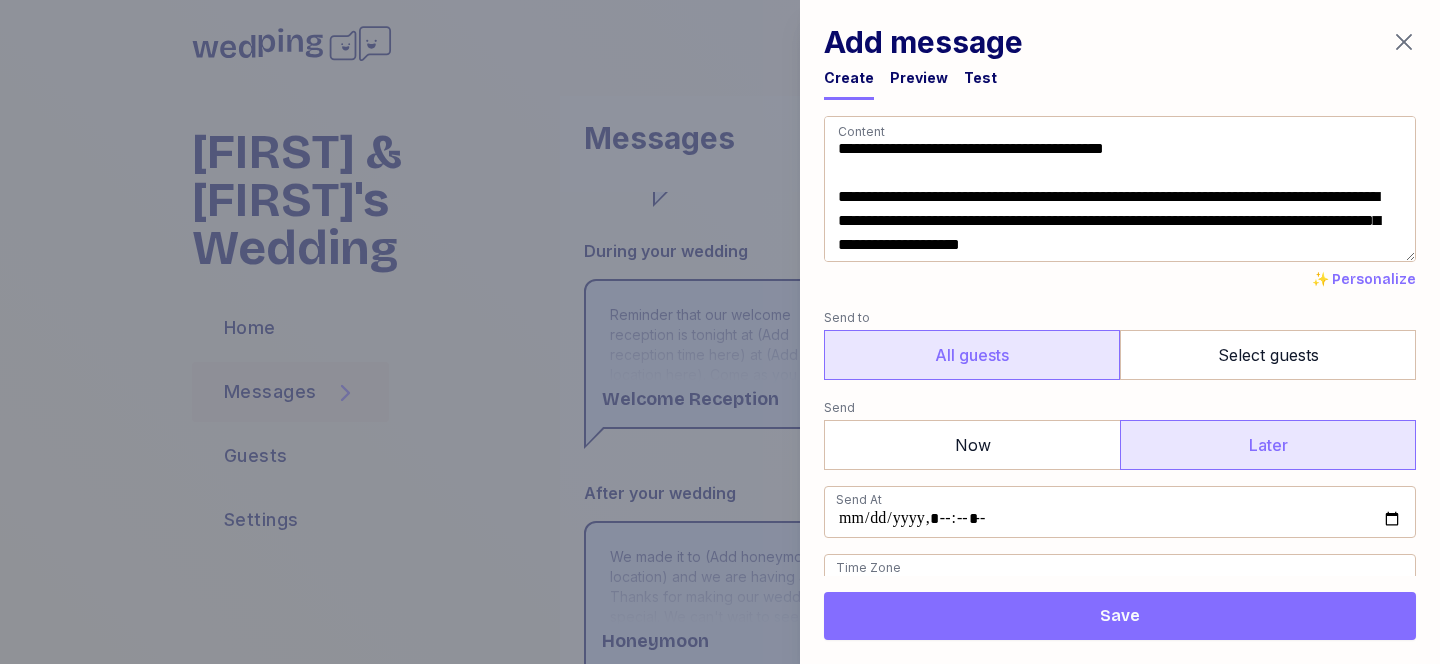 scroll, scrollTop: 2, scrollLeft: 0, axis: vertical 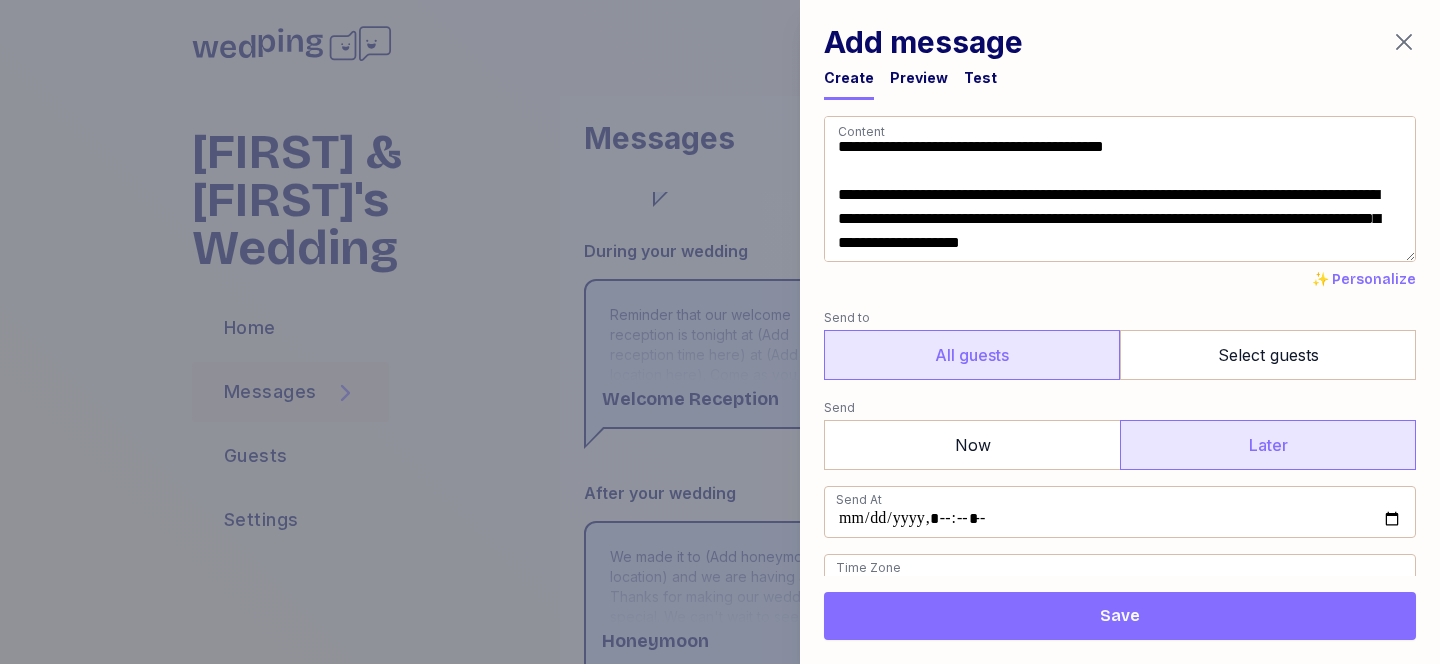 click on "**********" at bounding box center [1120, 189] 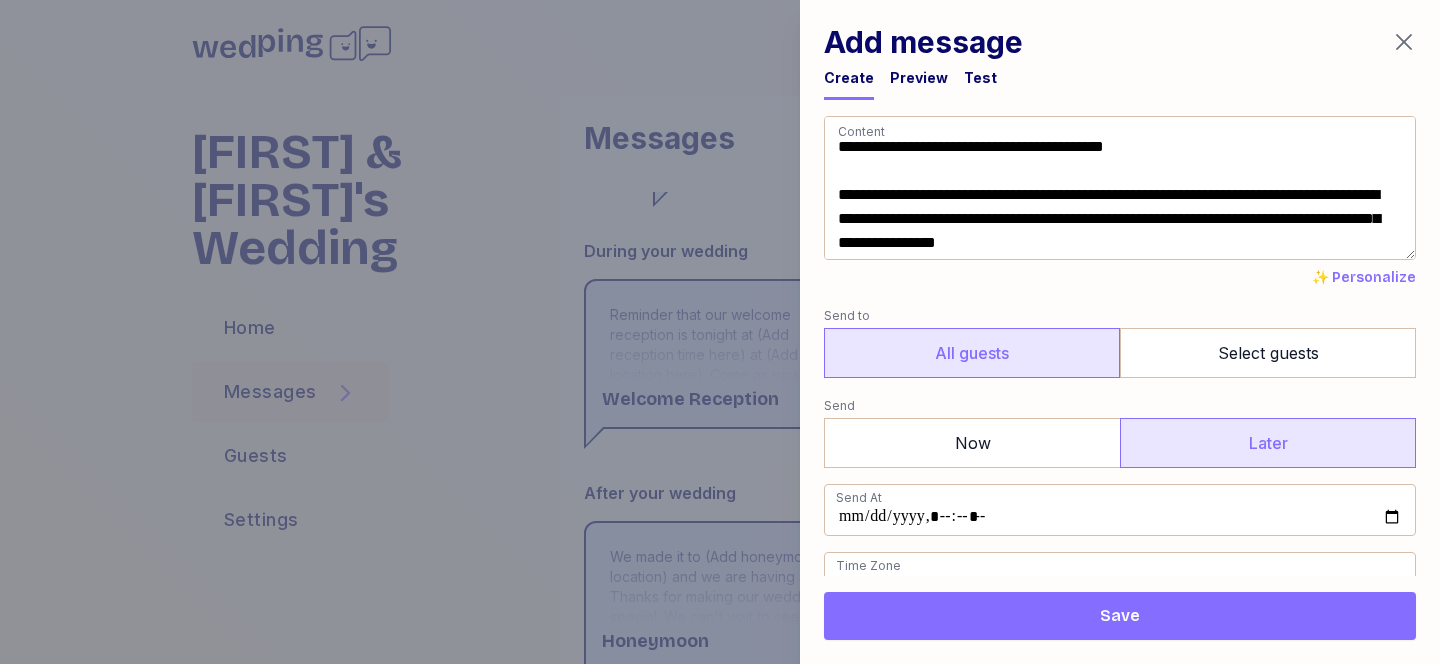 drag, startPoint x: 1187, startPoint y: 197, endPoint x: 1378, endPoint y: 197, distance: 191 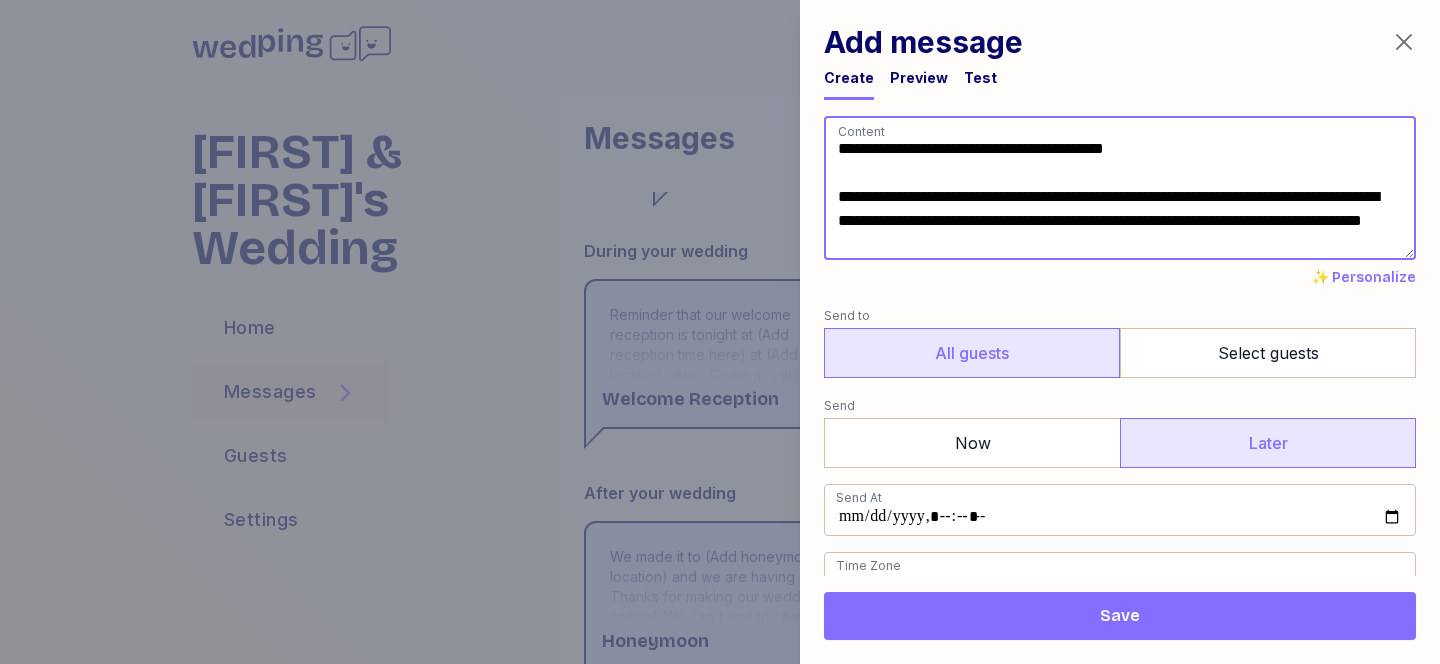 click on "**********" at bounding box center [1120, 188] 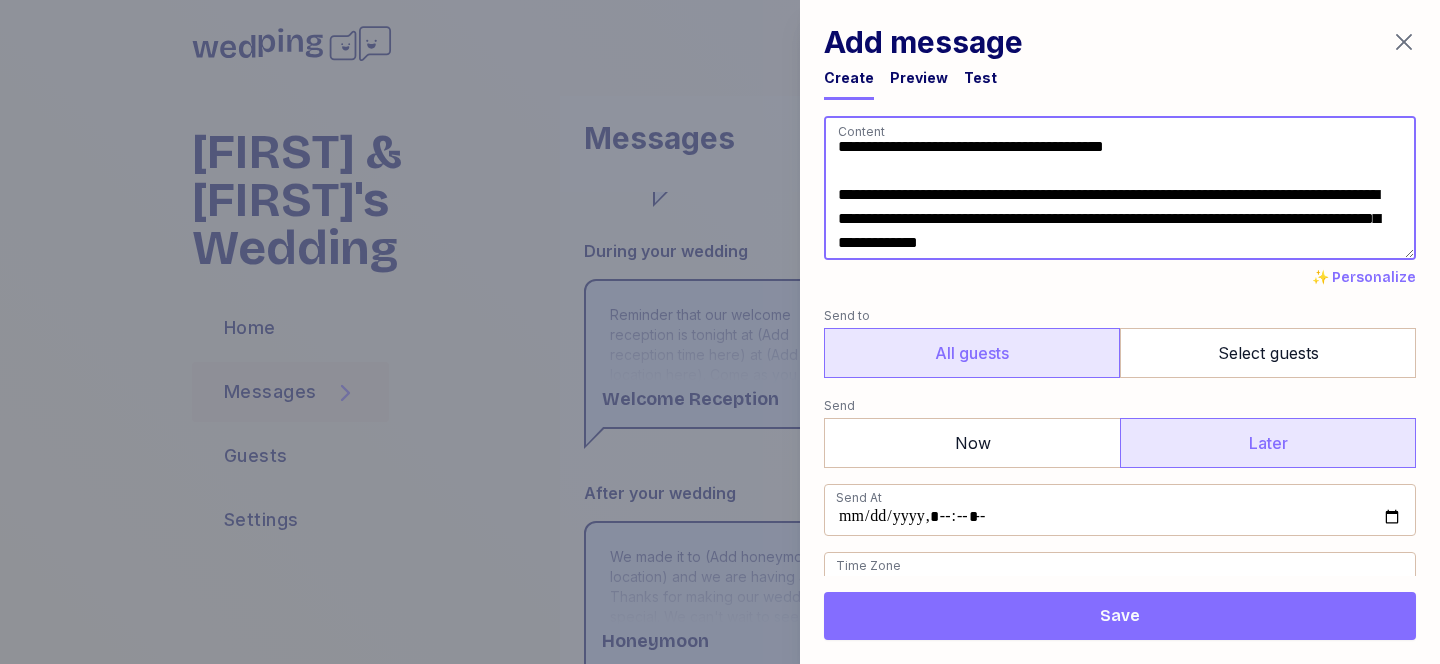 paste on "**********" 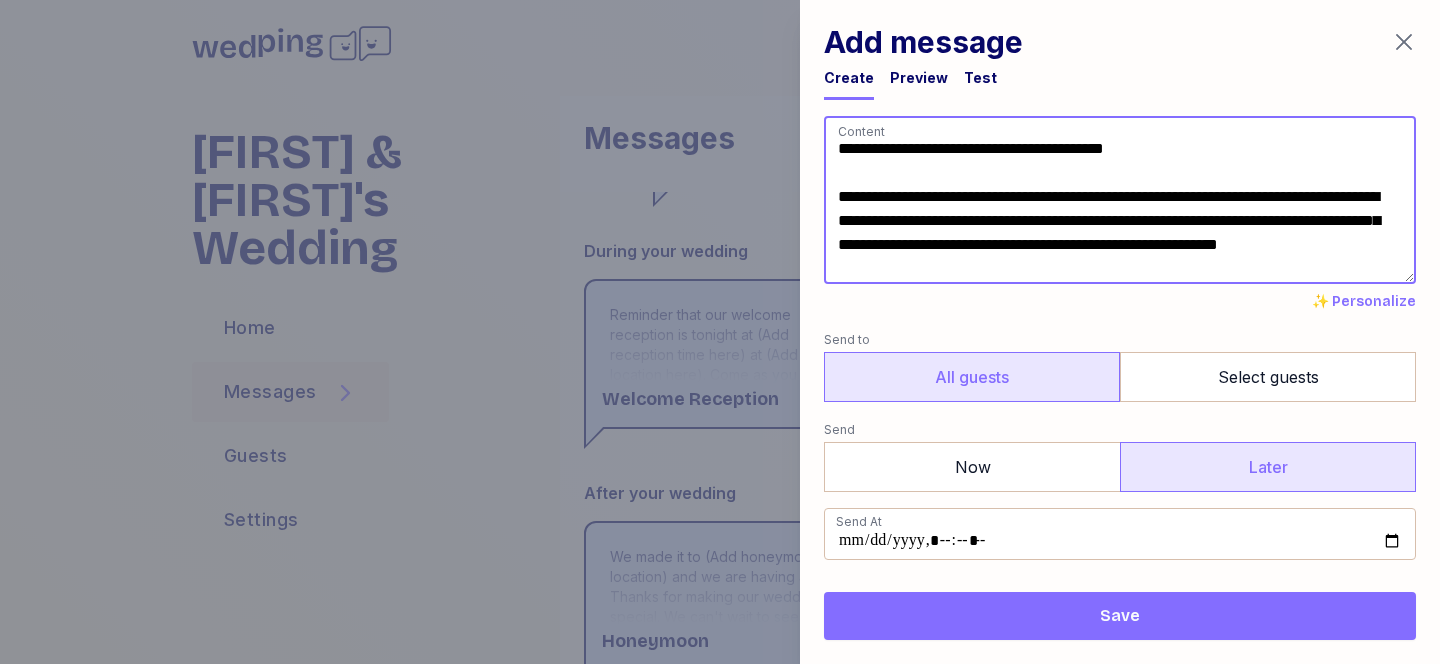 drag, startPoint x: 1394, startPoint y: 220, endPoint x: 1248, endPoint y: 221, distance: 146.00342 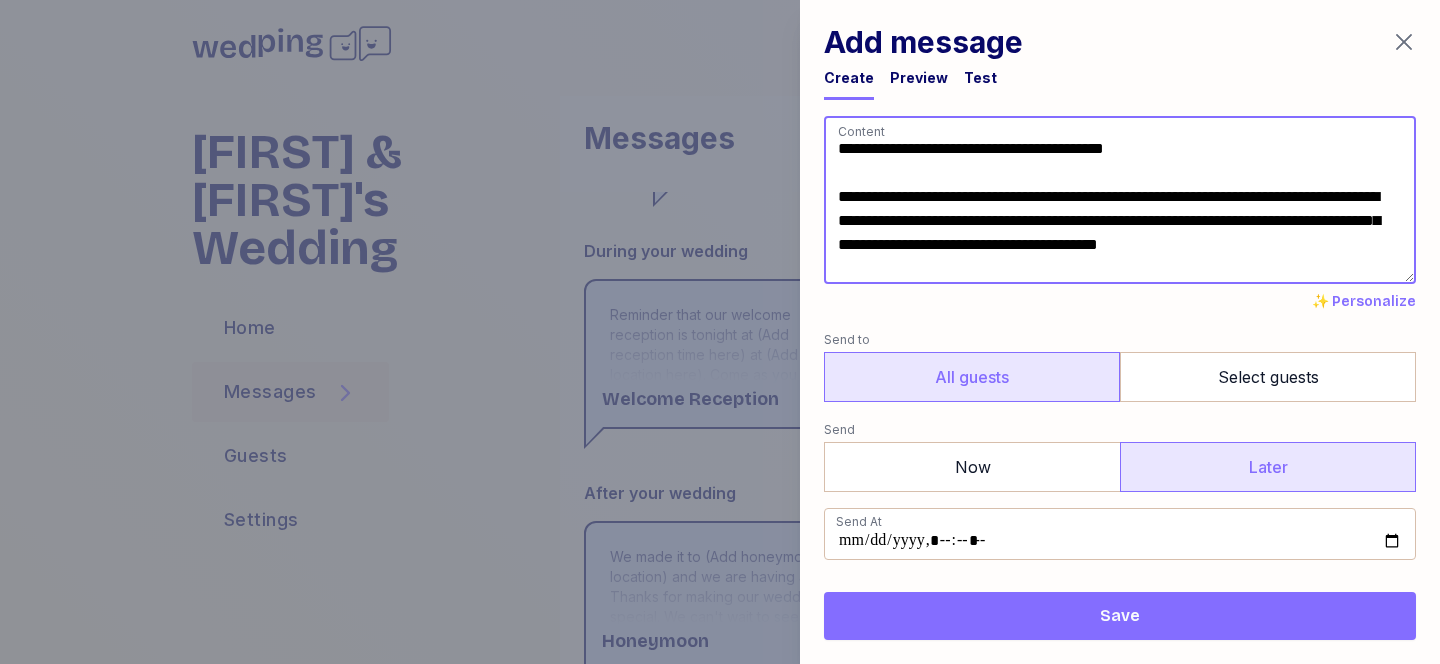 click on "**********" at bounding box center [1120, 200] 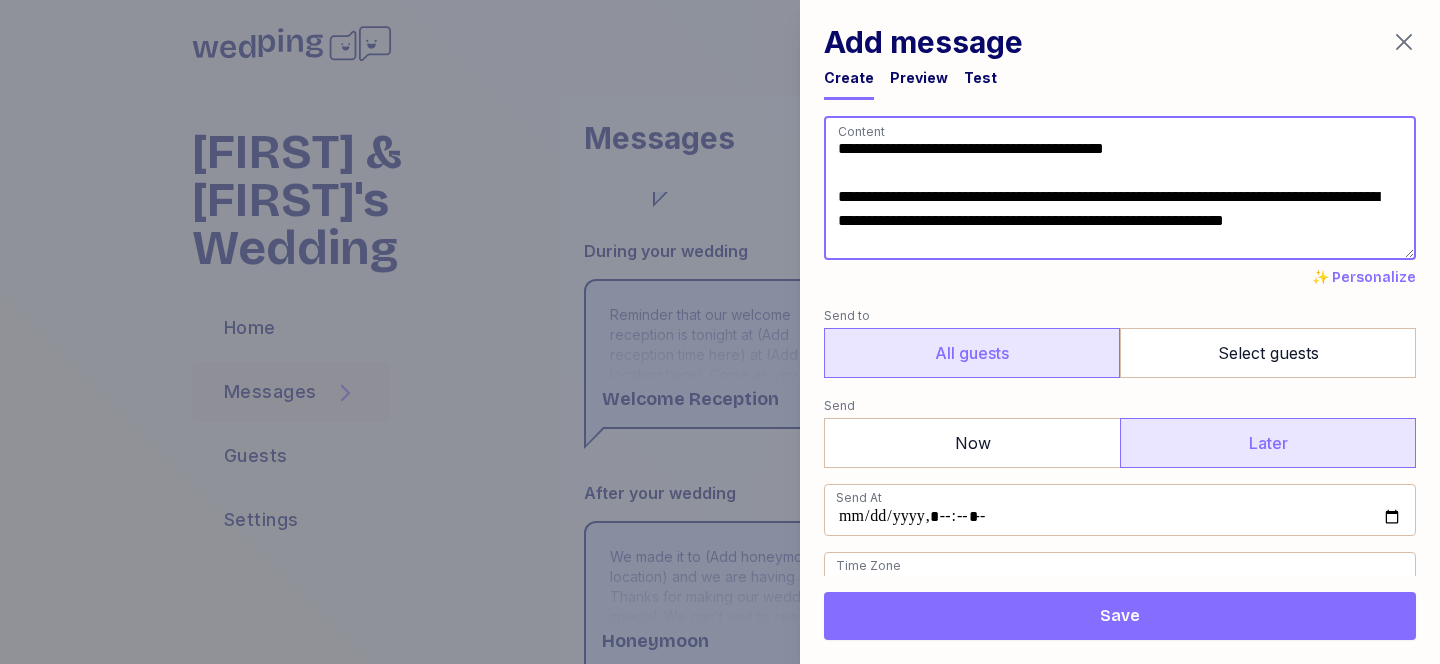 scroll, scrollTop: 0, scrollLeft: 0, axis: both 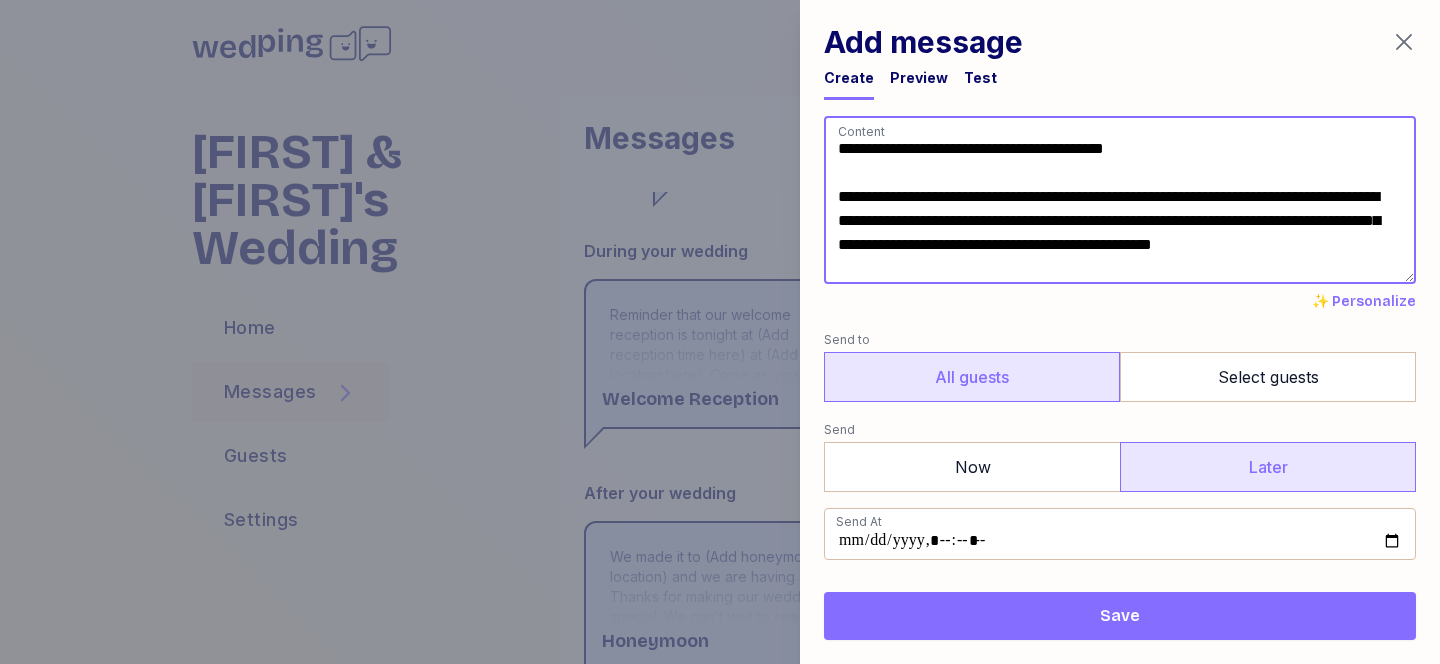 paste on "**********" 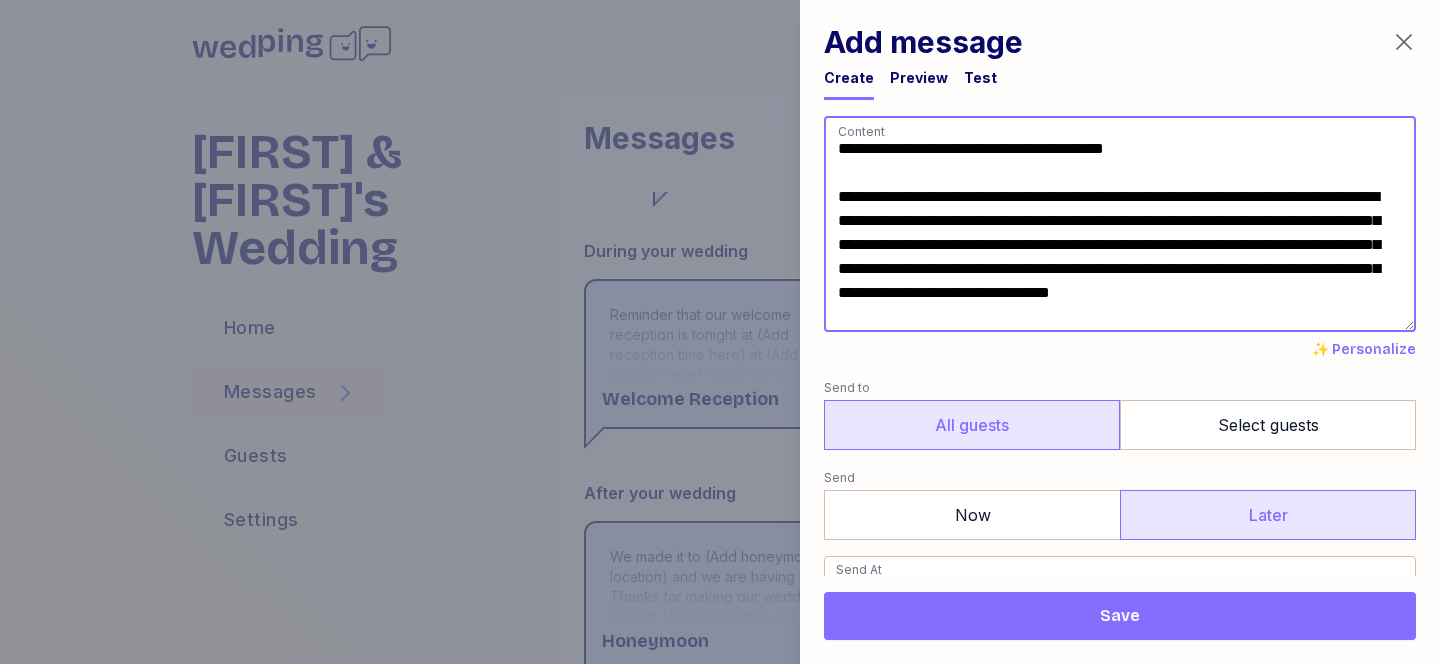 click on "**********" at bounding box center (1120, 224) 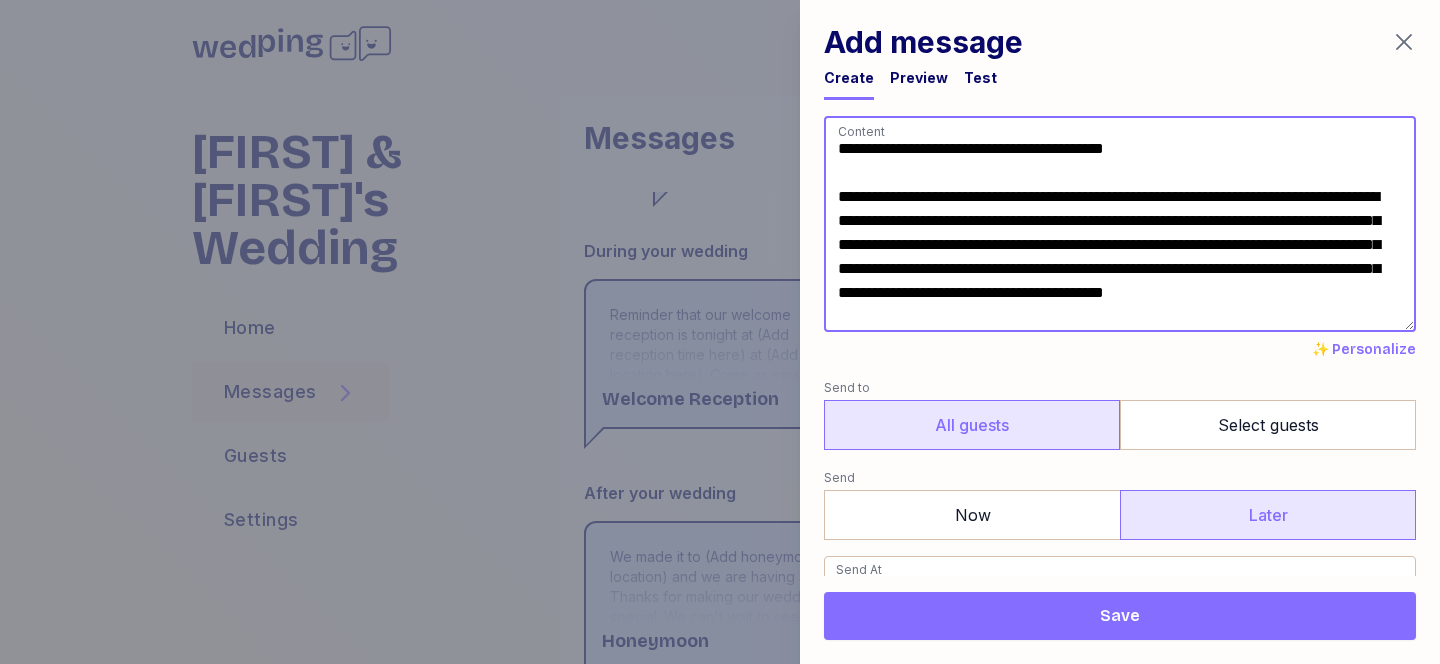 click on "**********" at bounding box center [1120, 224] 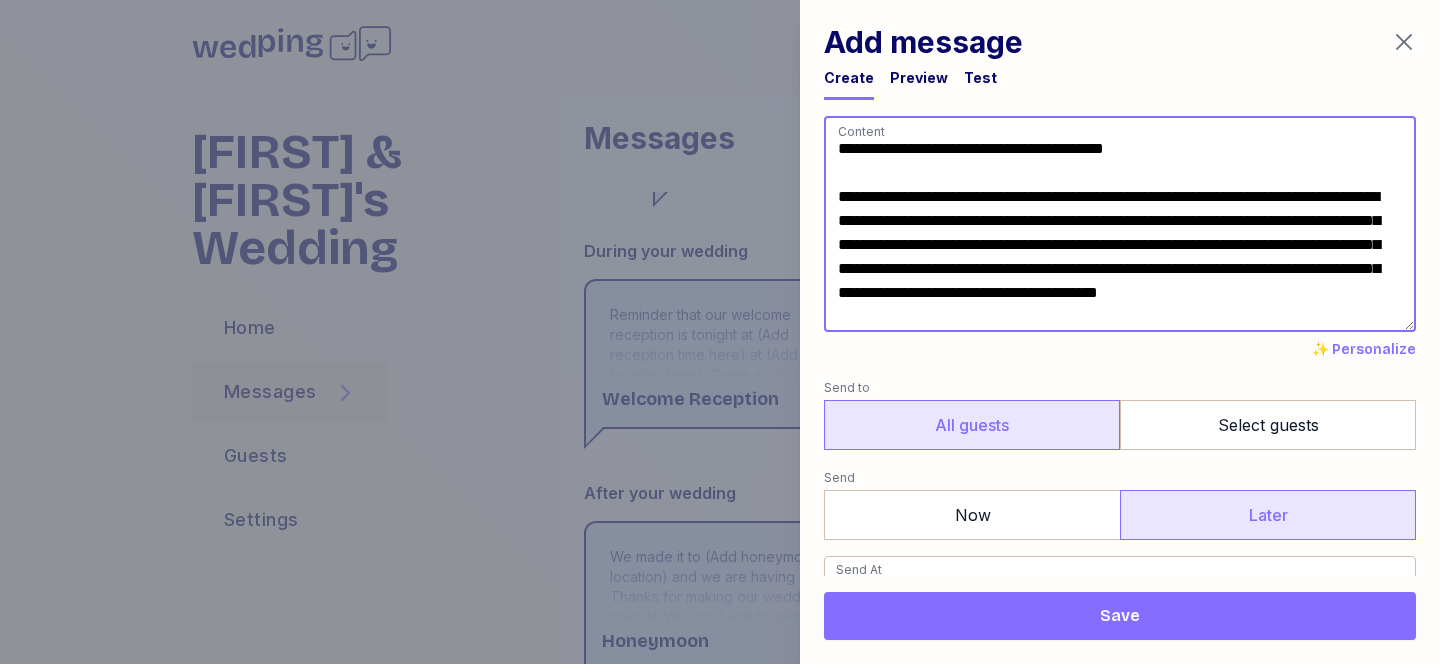drag, startPoint x: 1025, startPoint y: 267, endPoint x: 1415, endPoint y: 279, distance: 390.18457 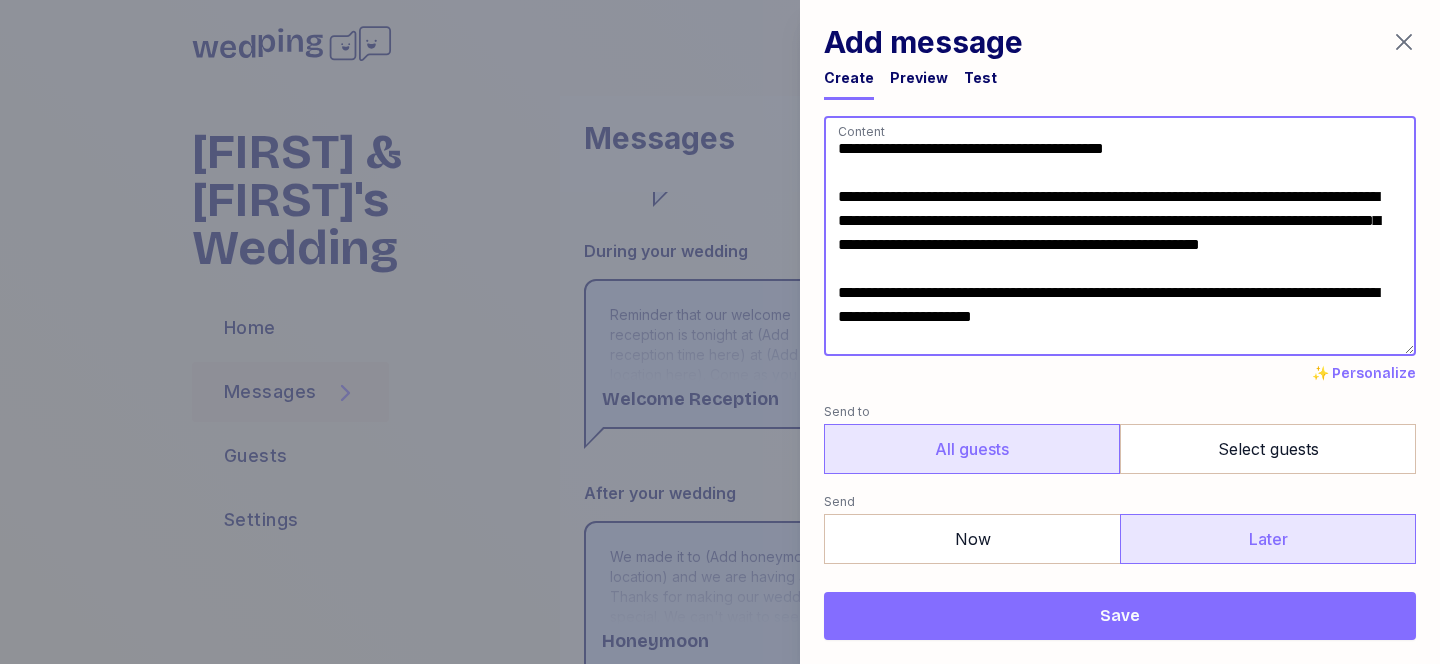 click on "**********" at bounding box center [1120, 236] 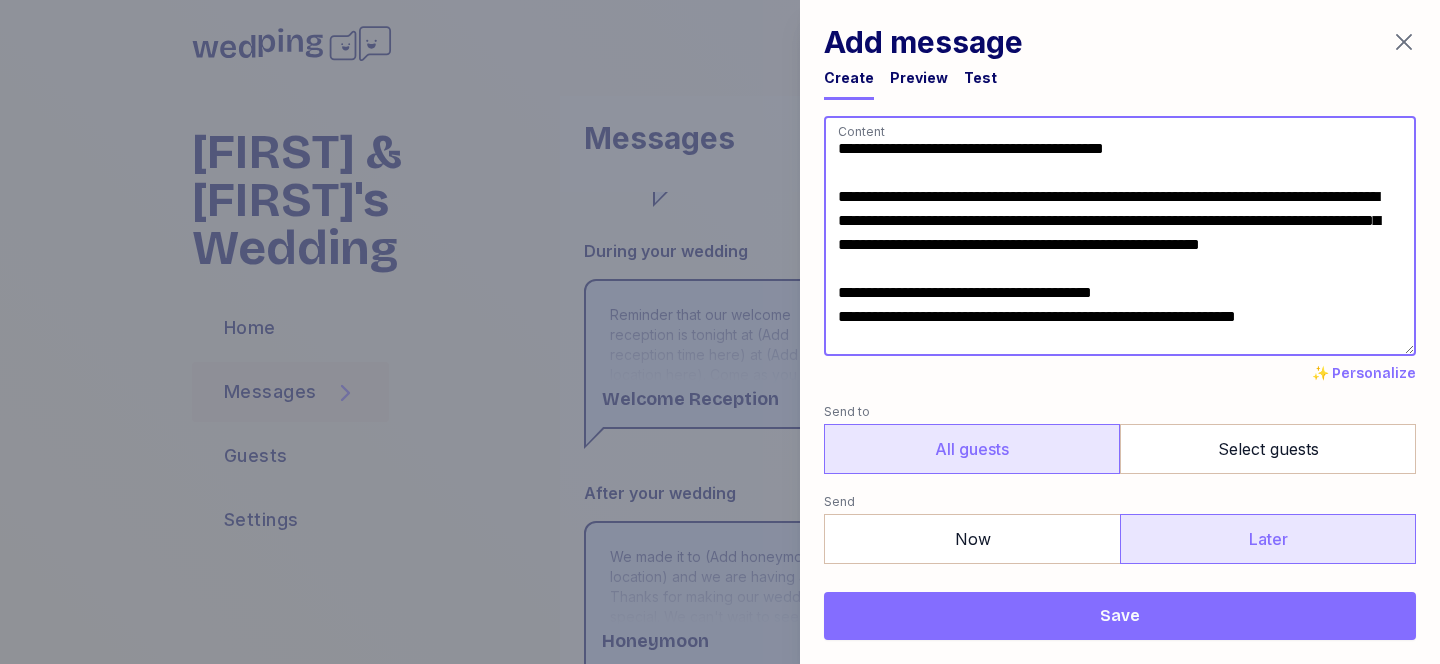 scroll, scrollTop: 4, scrollLeft: 0, axis: vertical 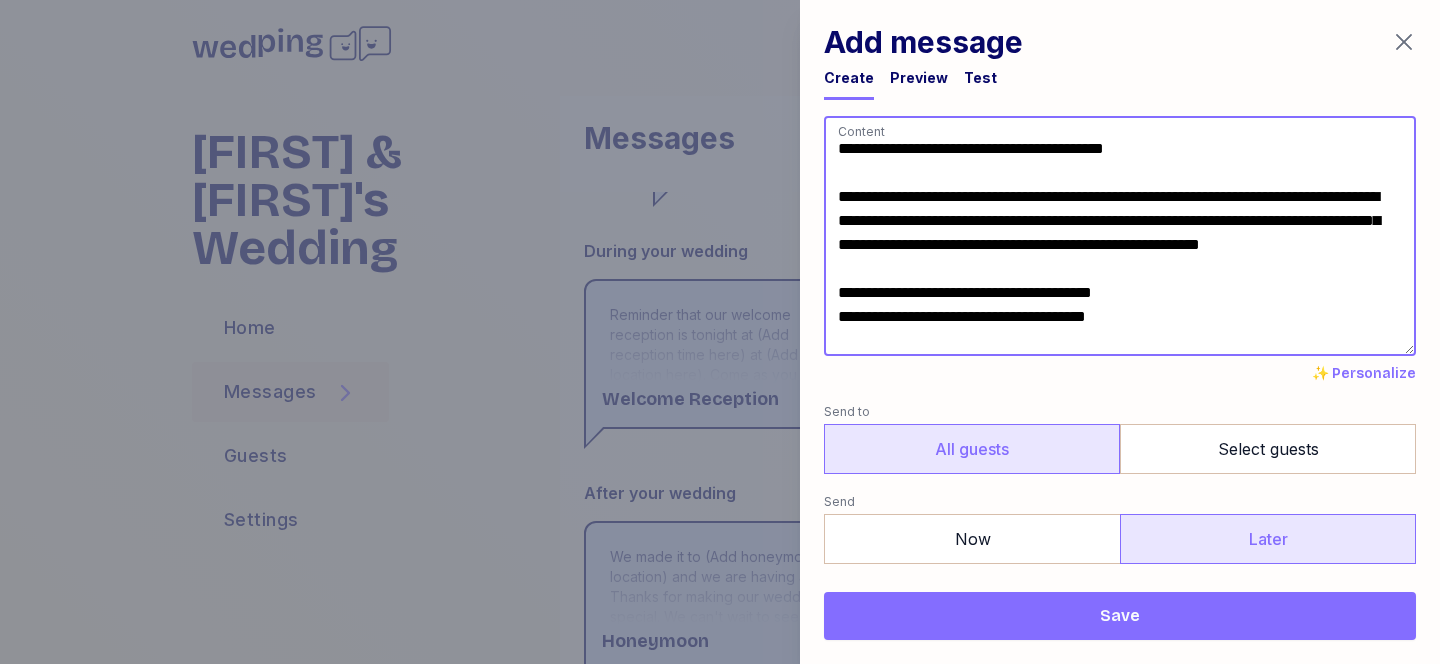 click on "**********" at bounding box center (1120, 236) 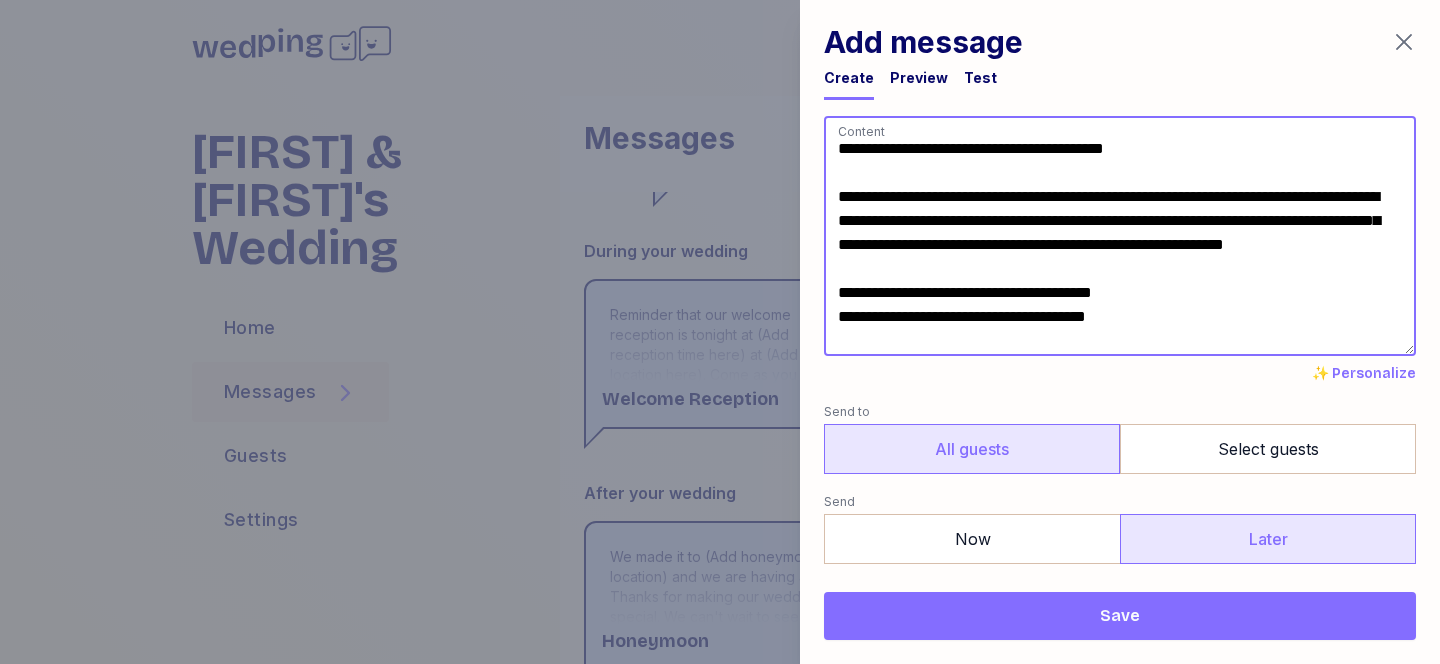click on "**********" at bounding box center [1120, 236] 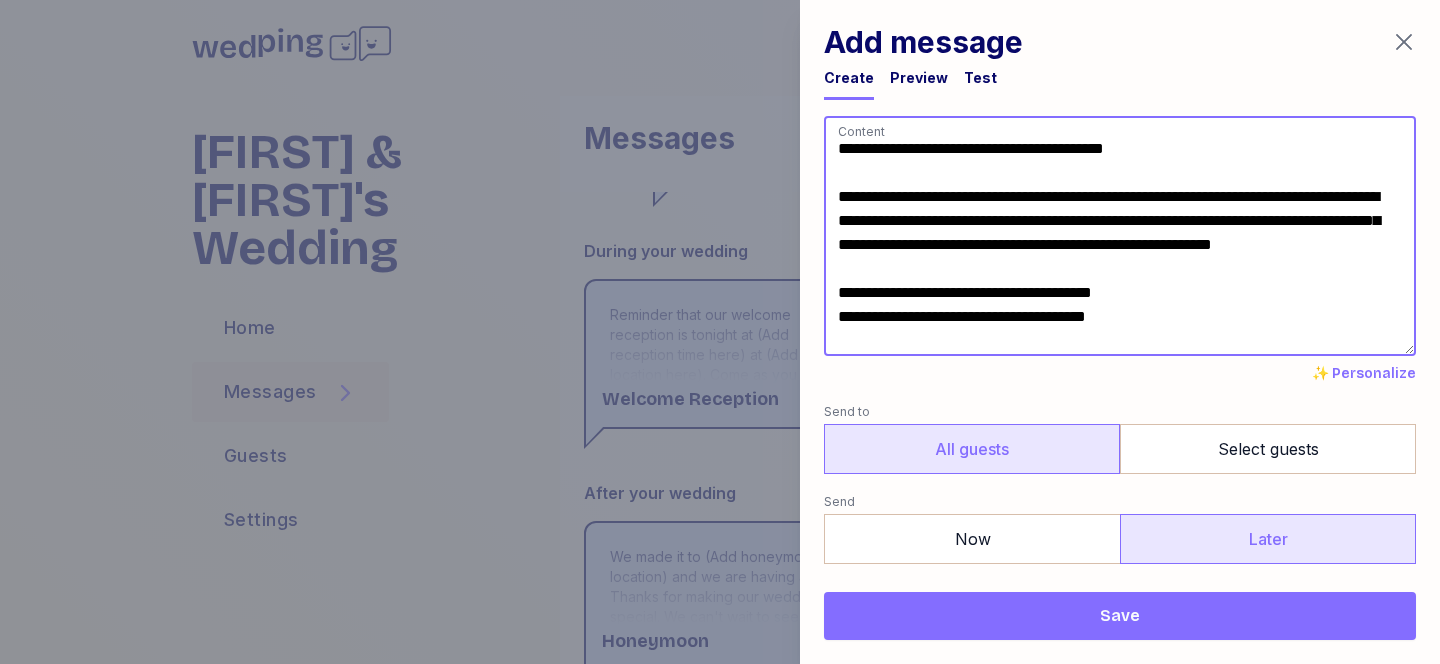 click on "**********" at bounding box center (1120, 236) 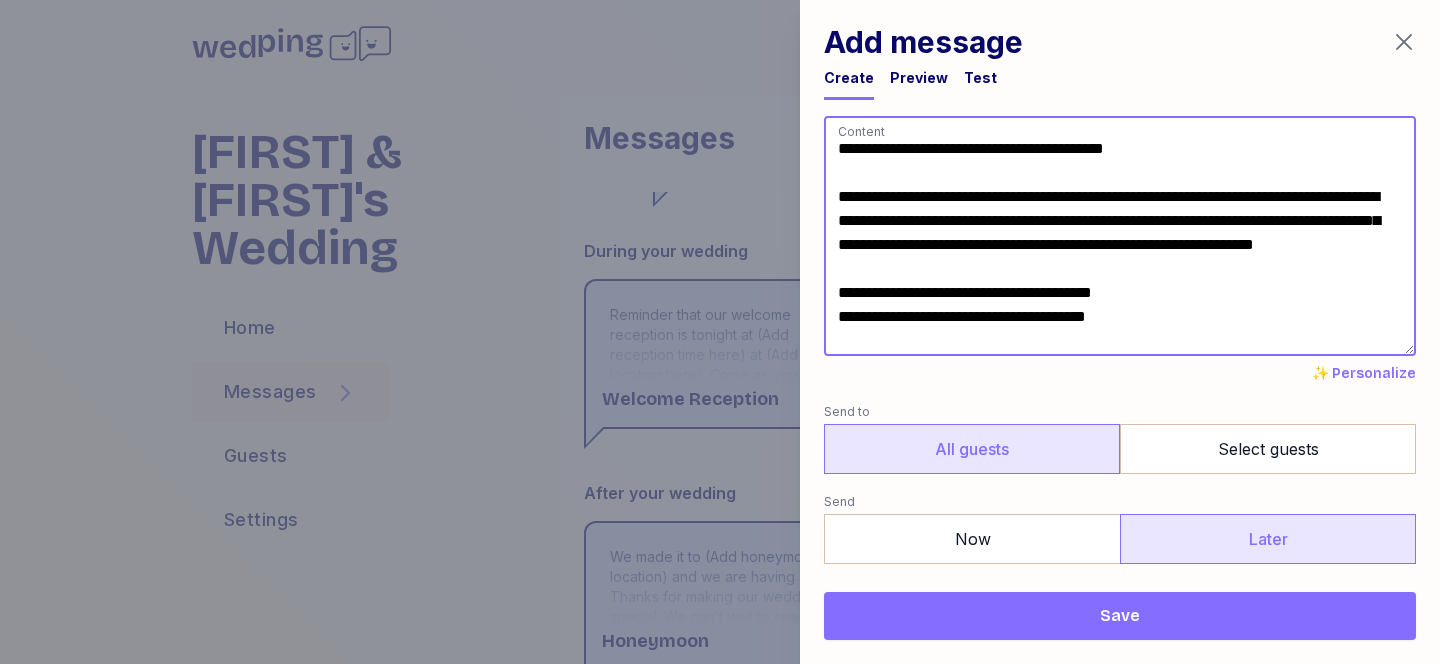 click on "**********" at bounding box center (1120, 236) 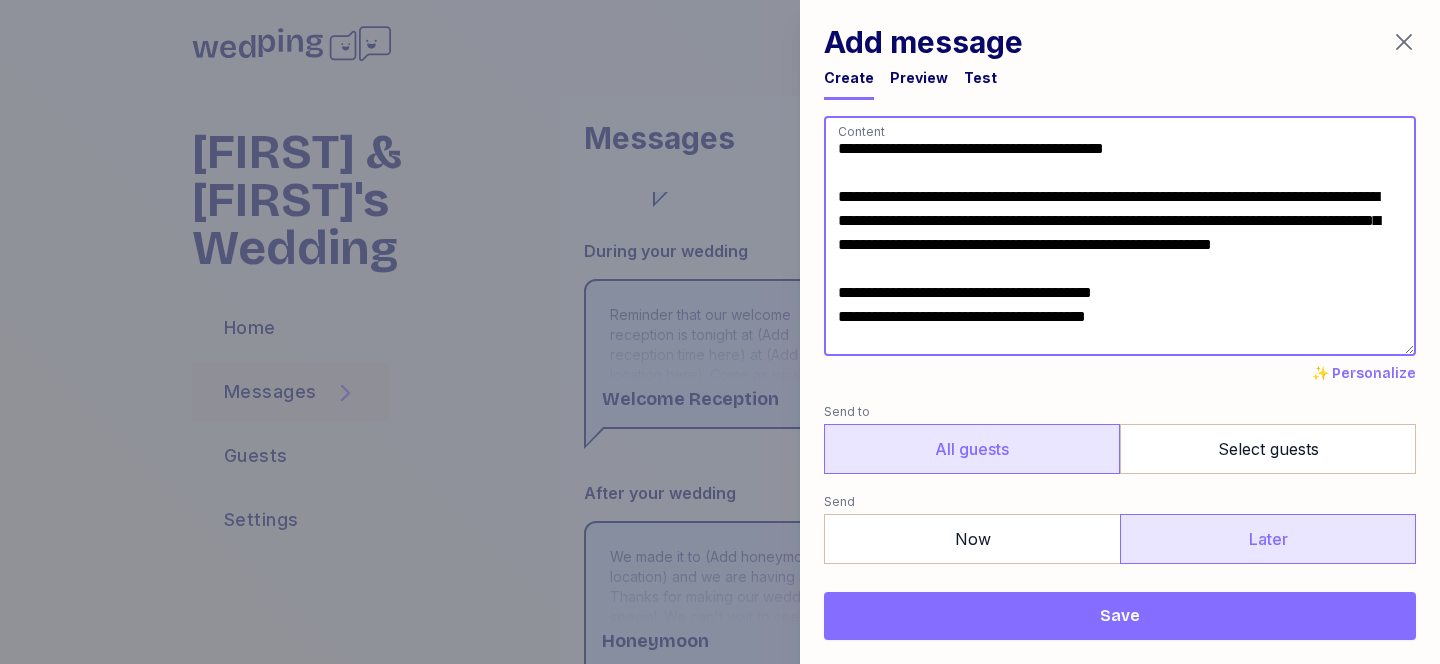 click on "**********" at bounding box center (1120, 236) 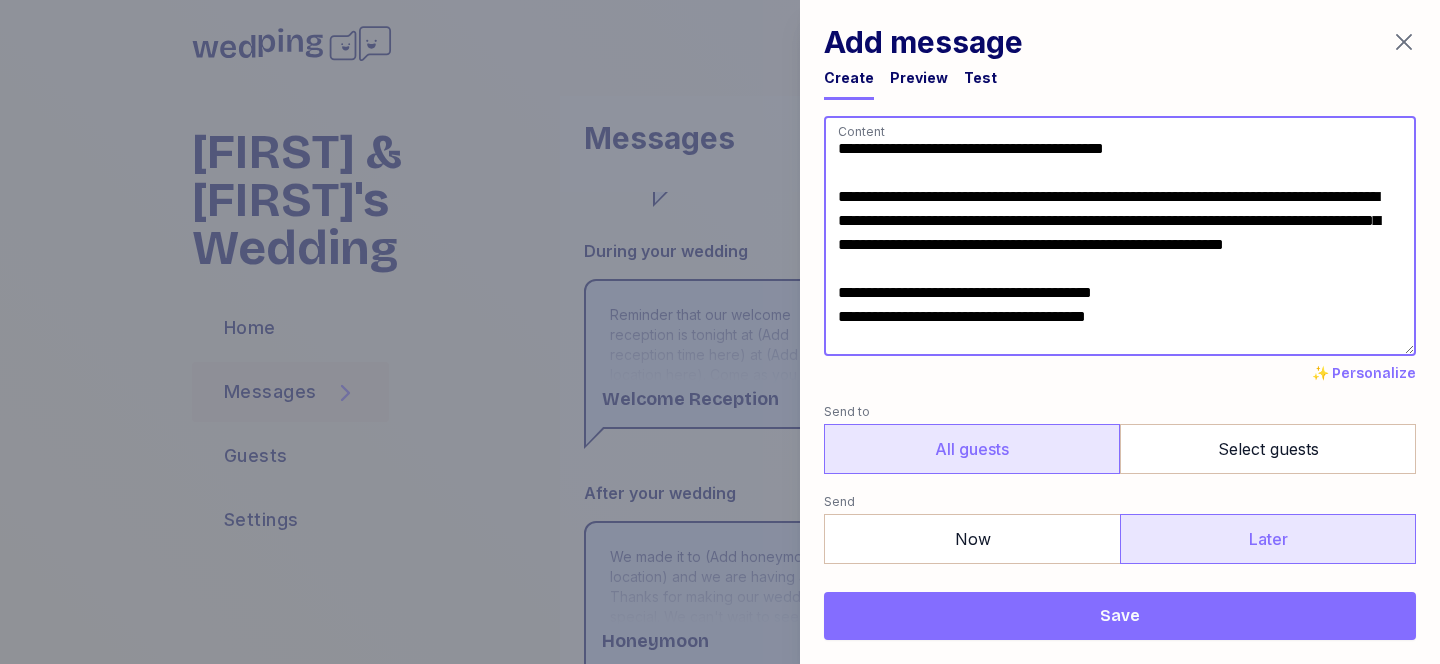 click on "**********" at bounding box center [1120, 236] 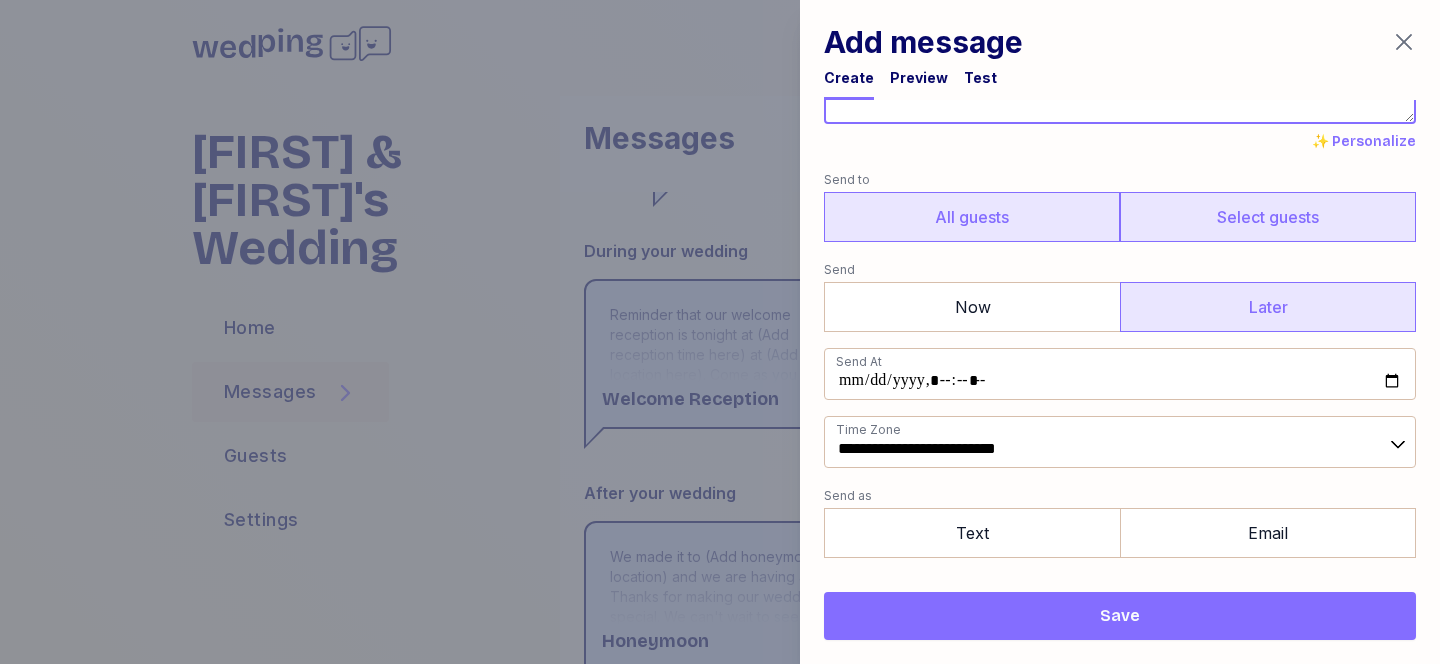 scroll, scrollTop: 235, scrollLeft: 0, axis: vertical 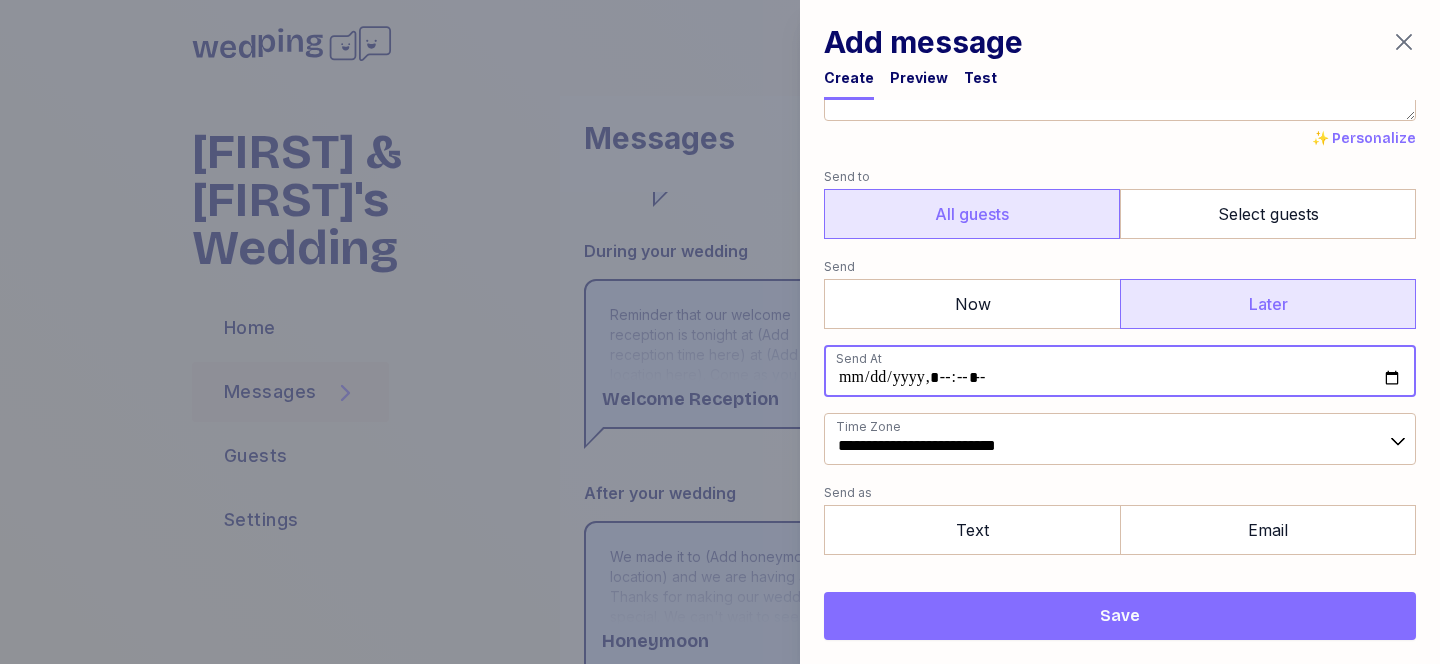 click at bounding box center (1120, 371) 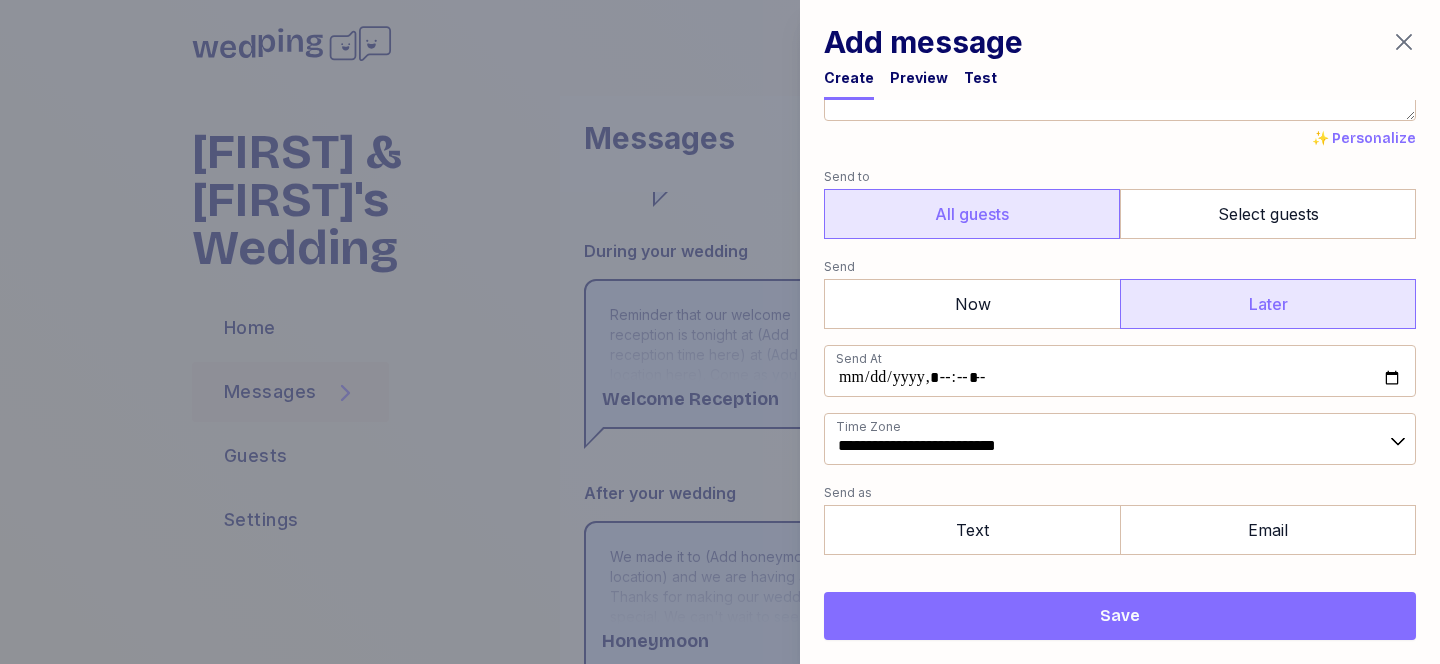 click on "Create Preview Test" at bounding box center (1120, 84) 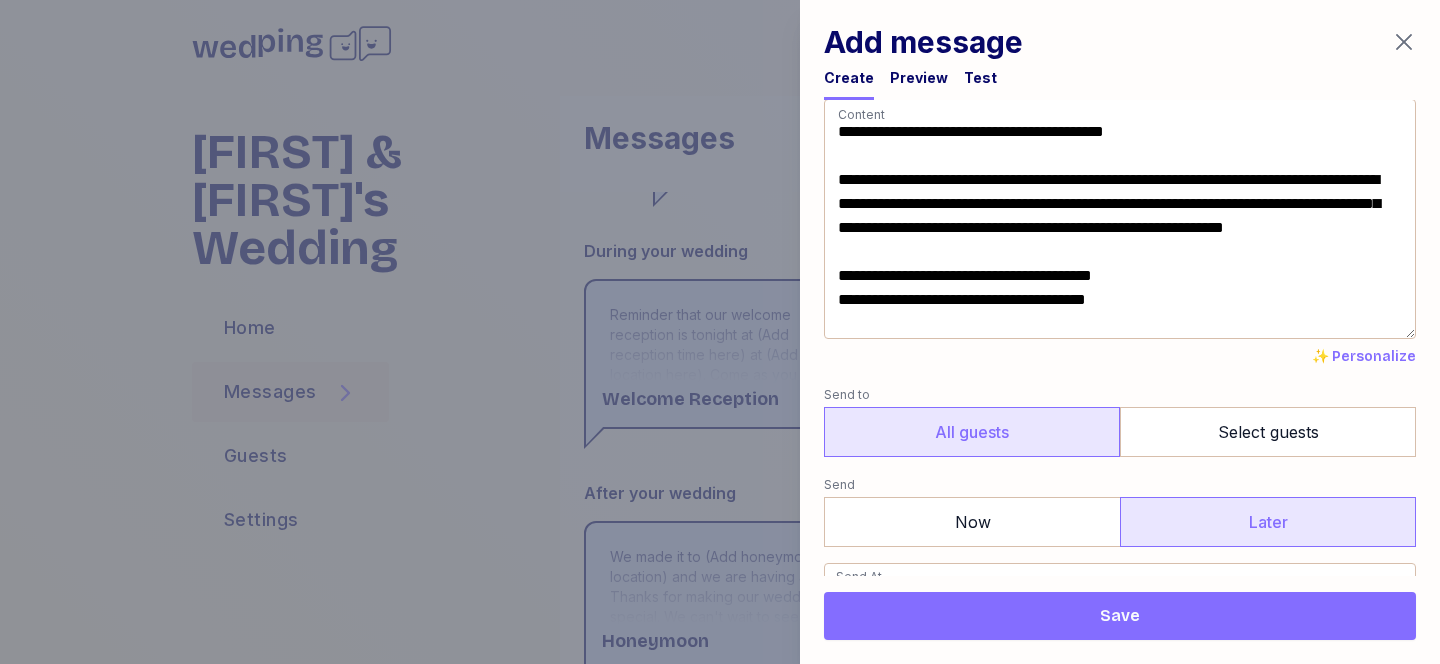 scroll, scrollTop: 0, scrollLeft: 0, axis: both 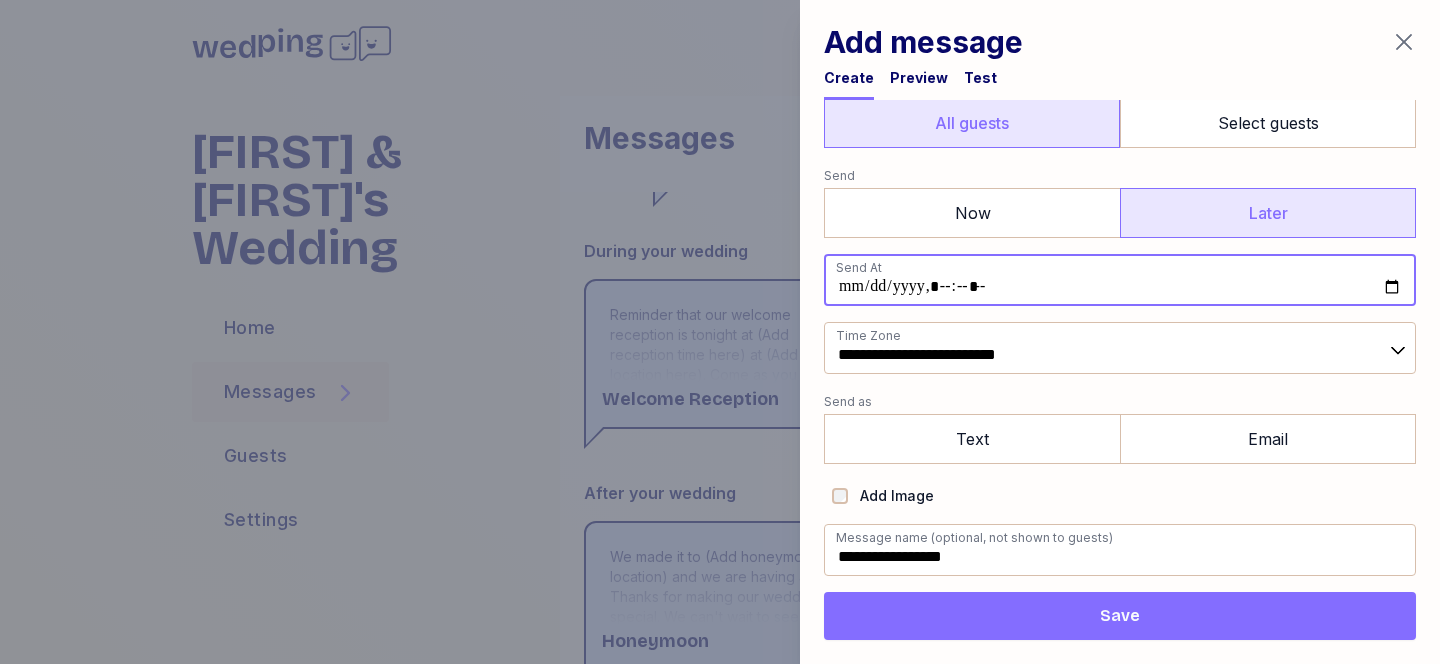 click at bounding box center [1120, 280] 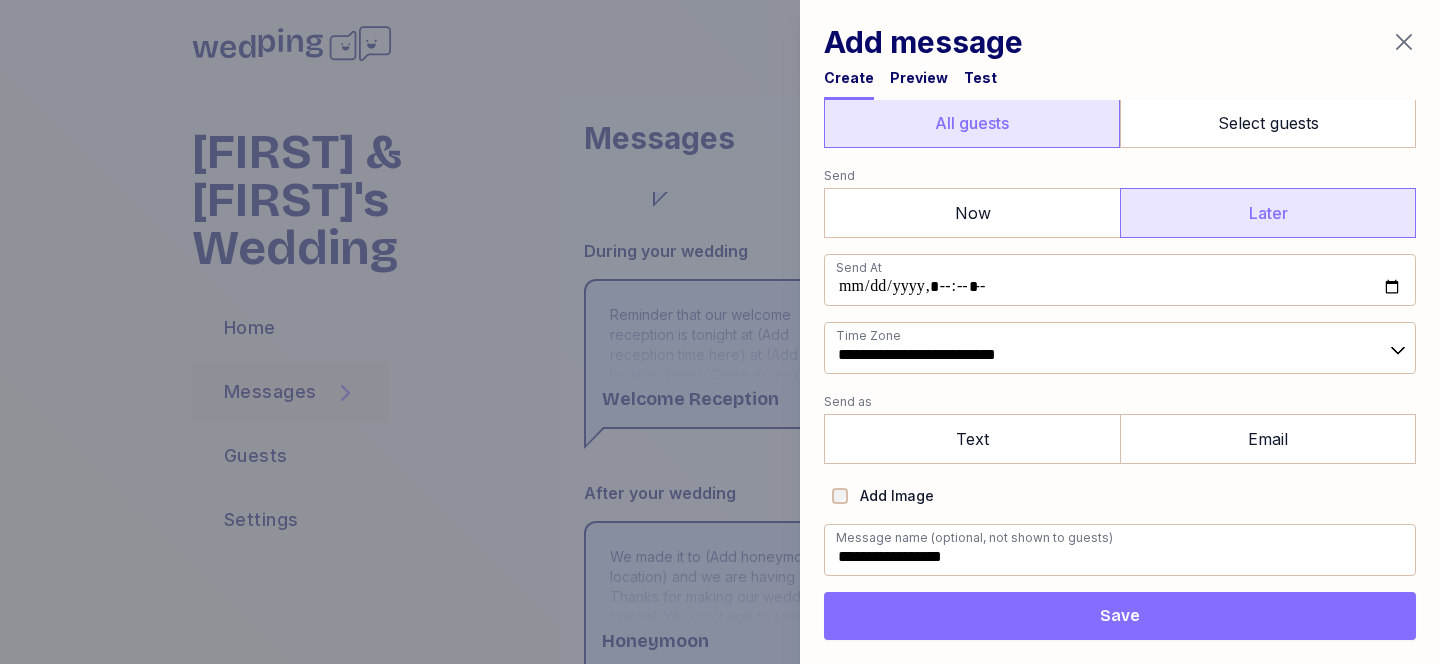 type on "**********" 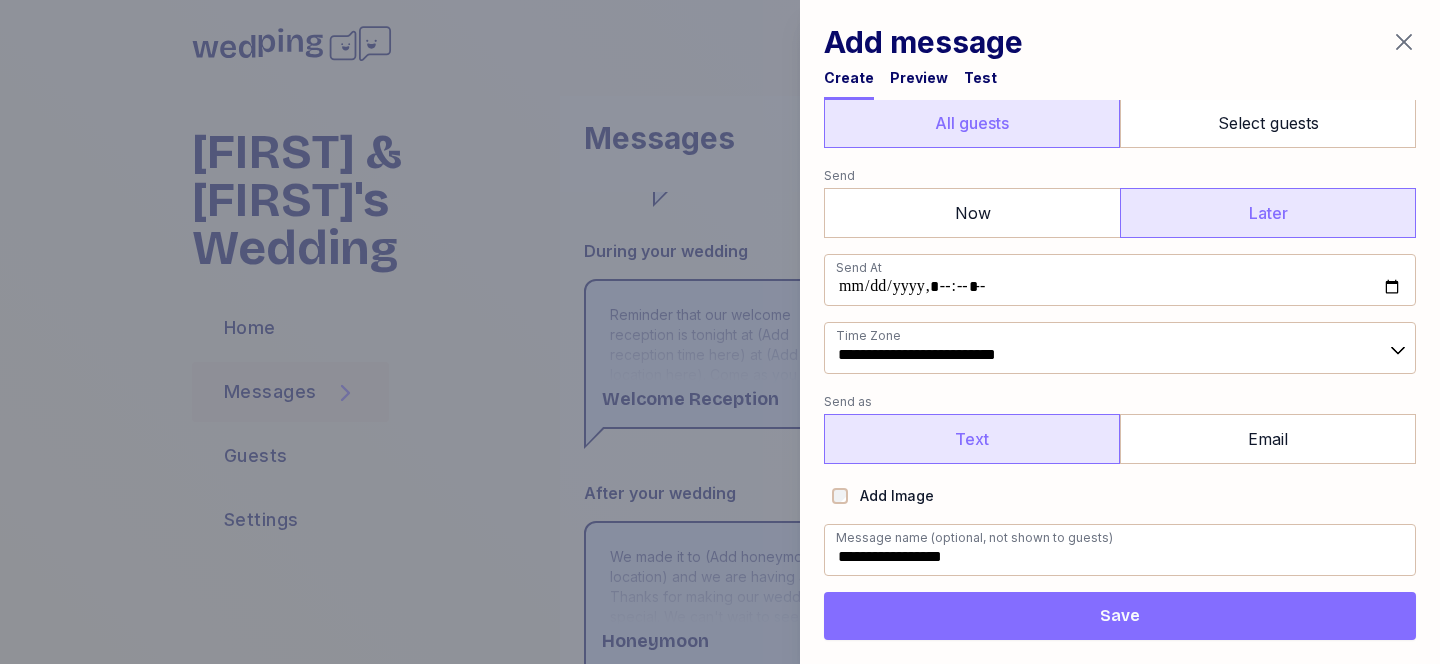 click on "Text" at bounding box center (972, 439) 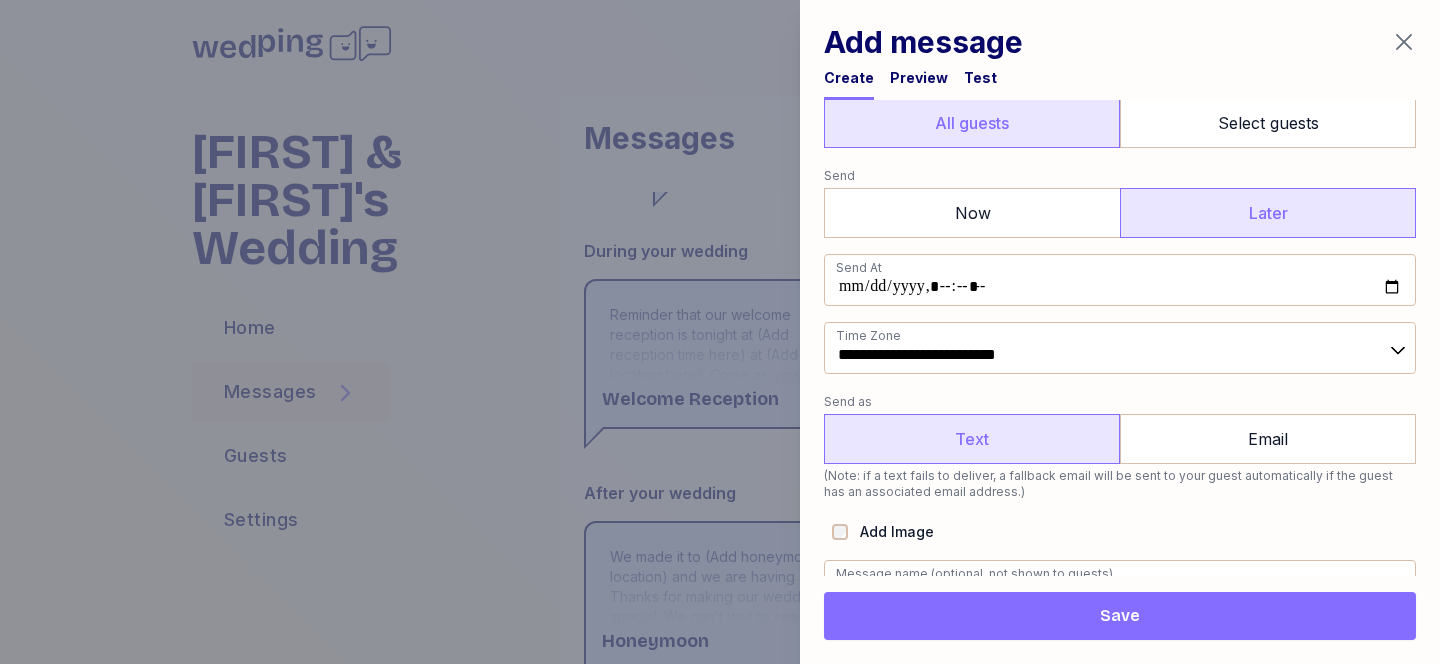 scroll, scrollTop: 362, scrollLeft: 0, axis: vertical 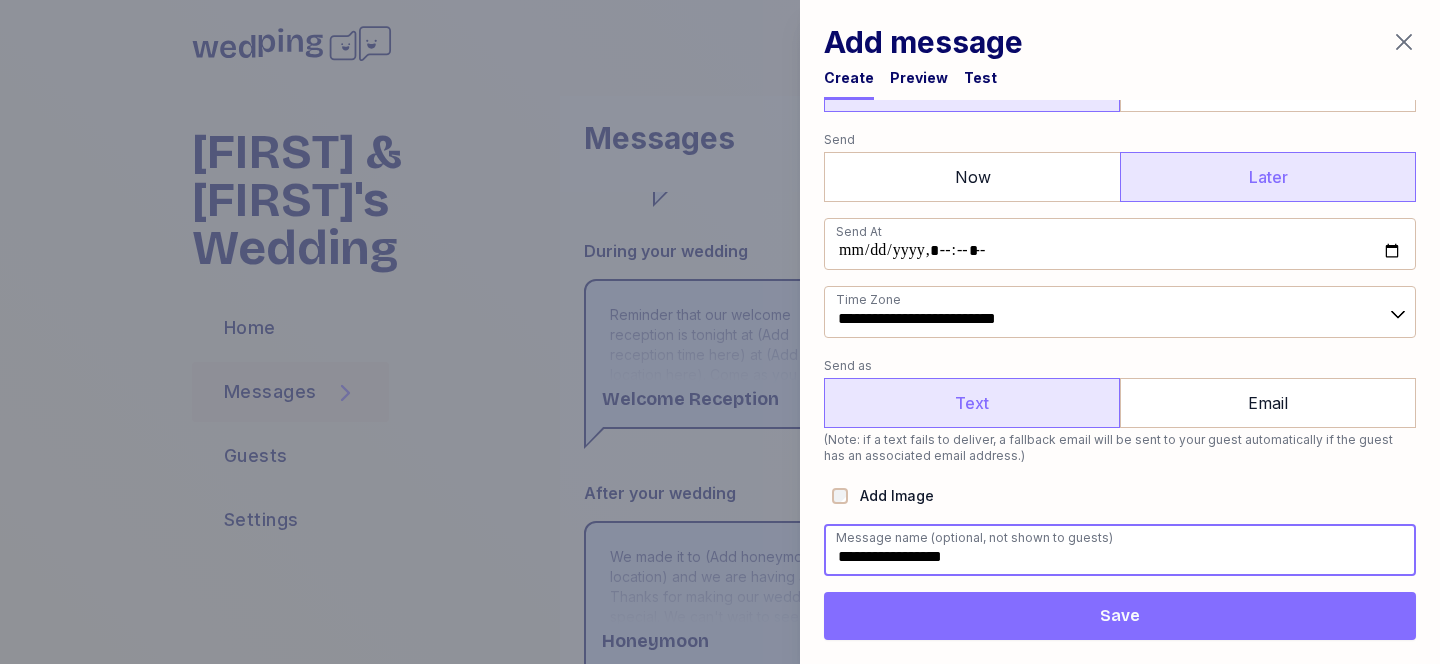 click on "**********" at bounding box center (1120, 550) 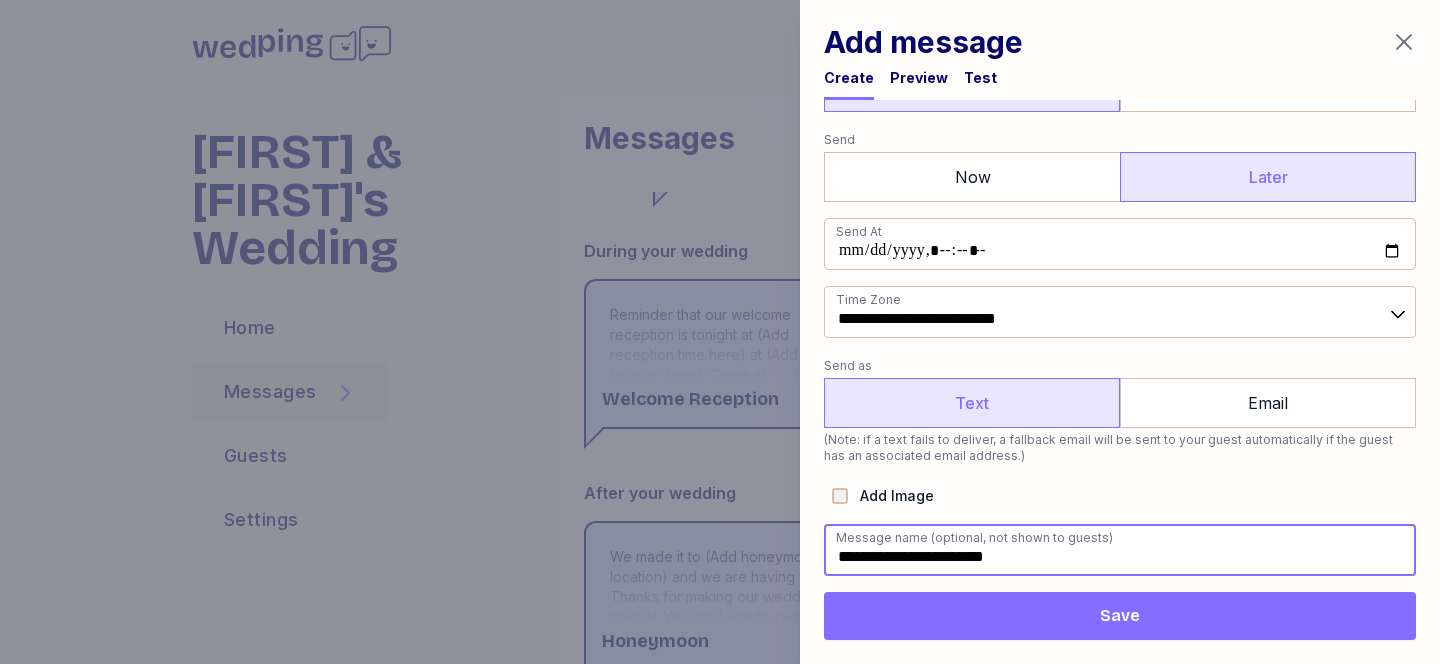 click on "**********" at bounding box center [1120, 550] 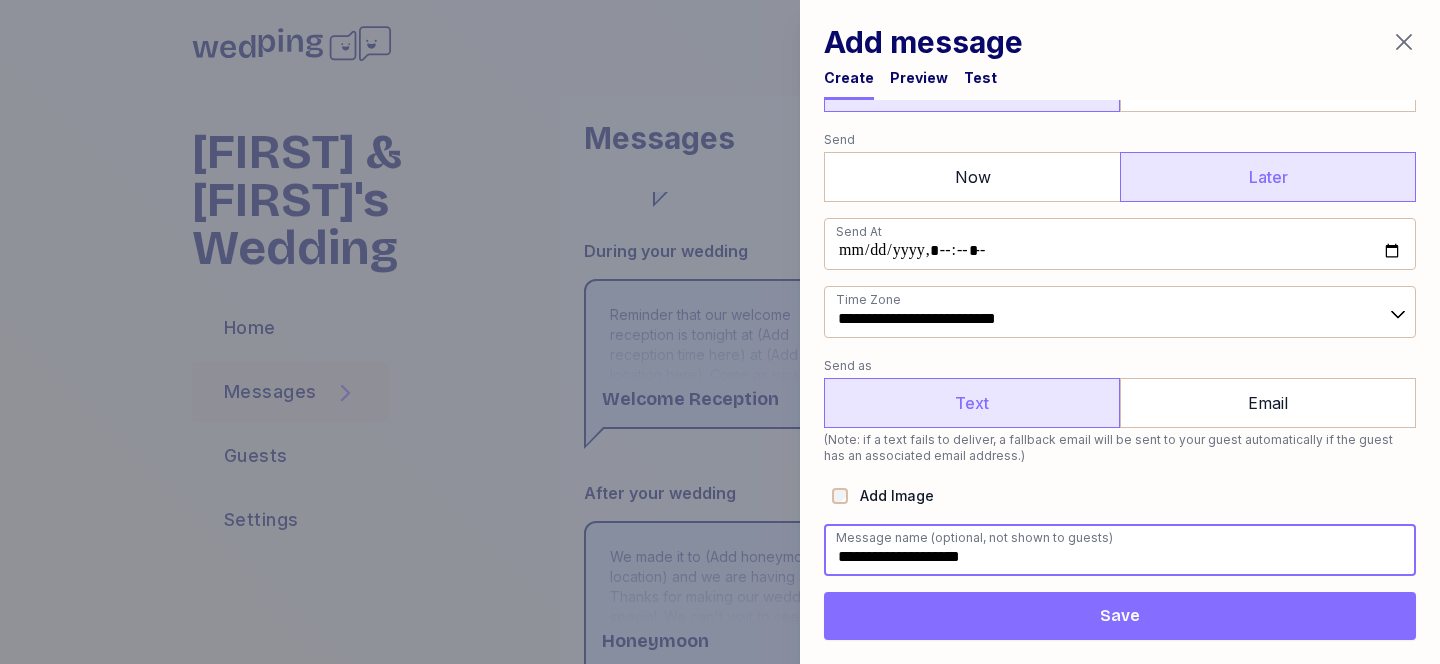 click on "**********" at bounding box center (1120, 550) 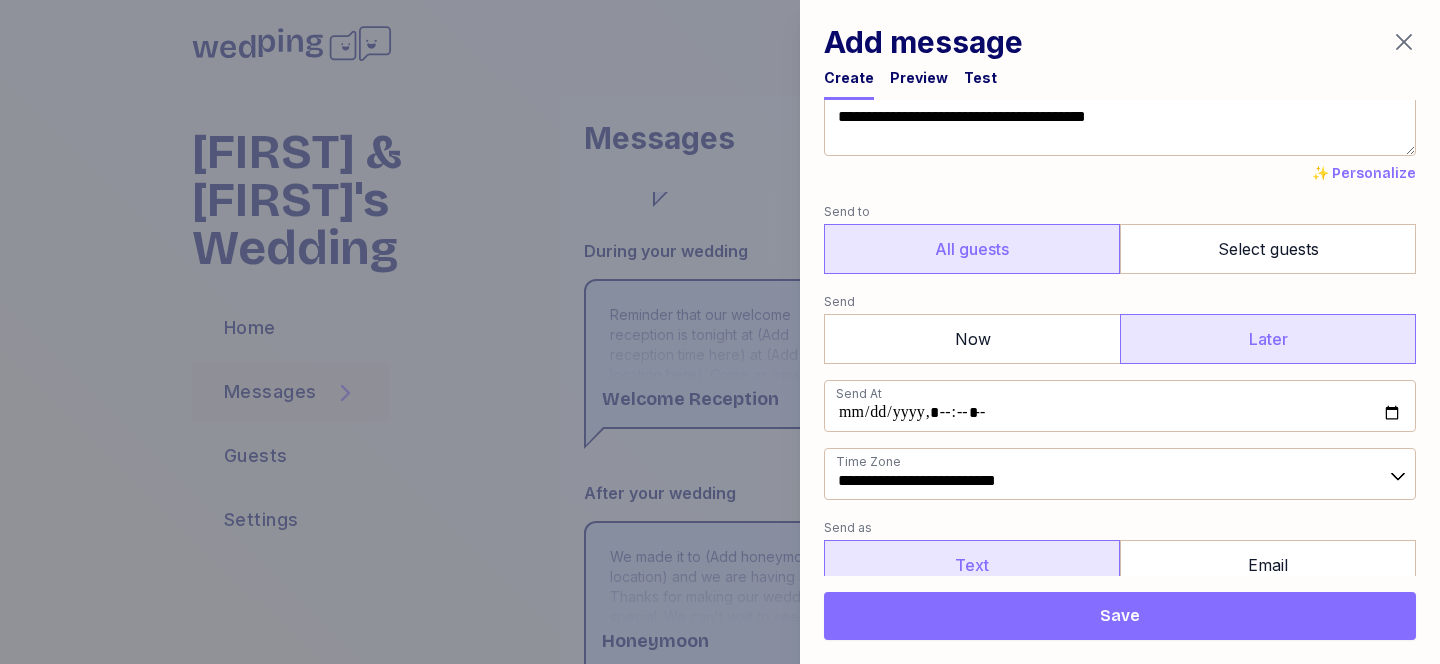 scroll, scrollTop: 0, scrollLeft: 0, axis: both 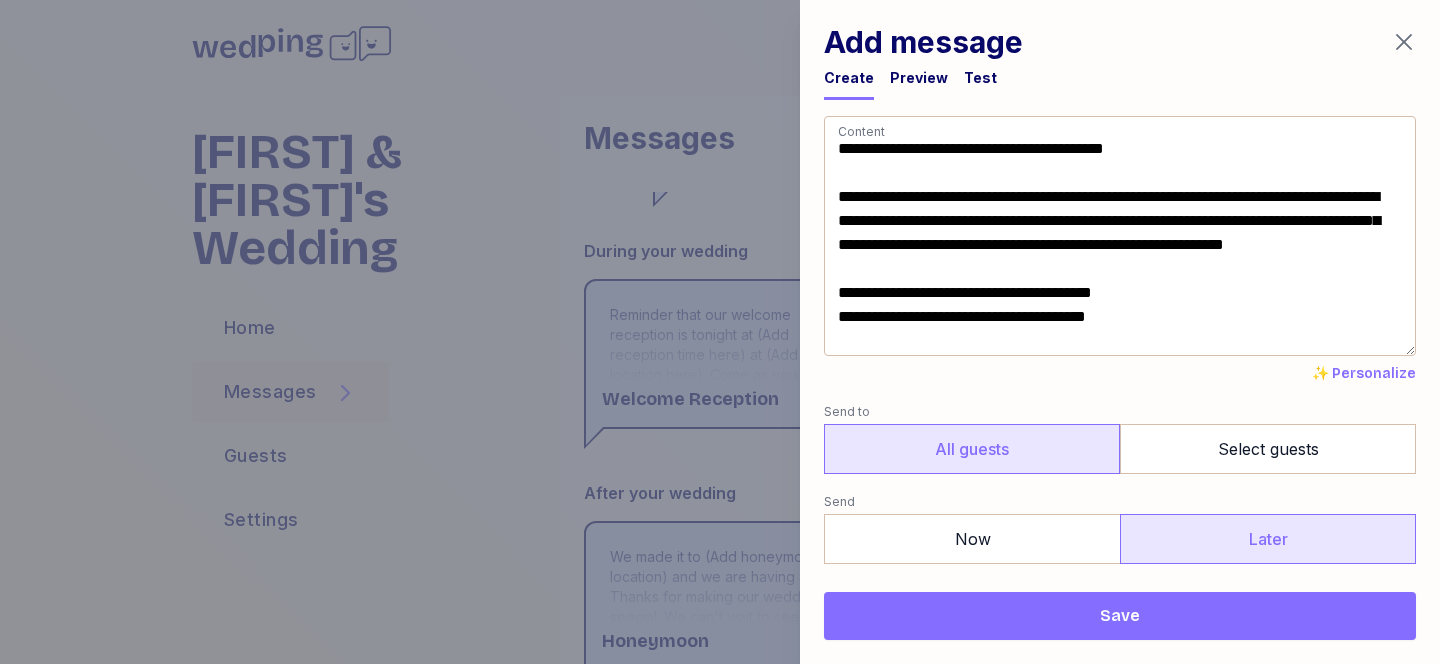 type on "**********" 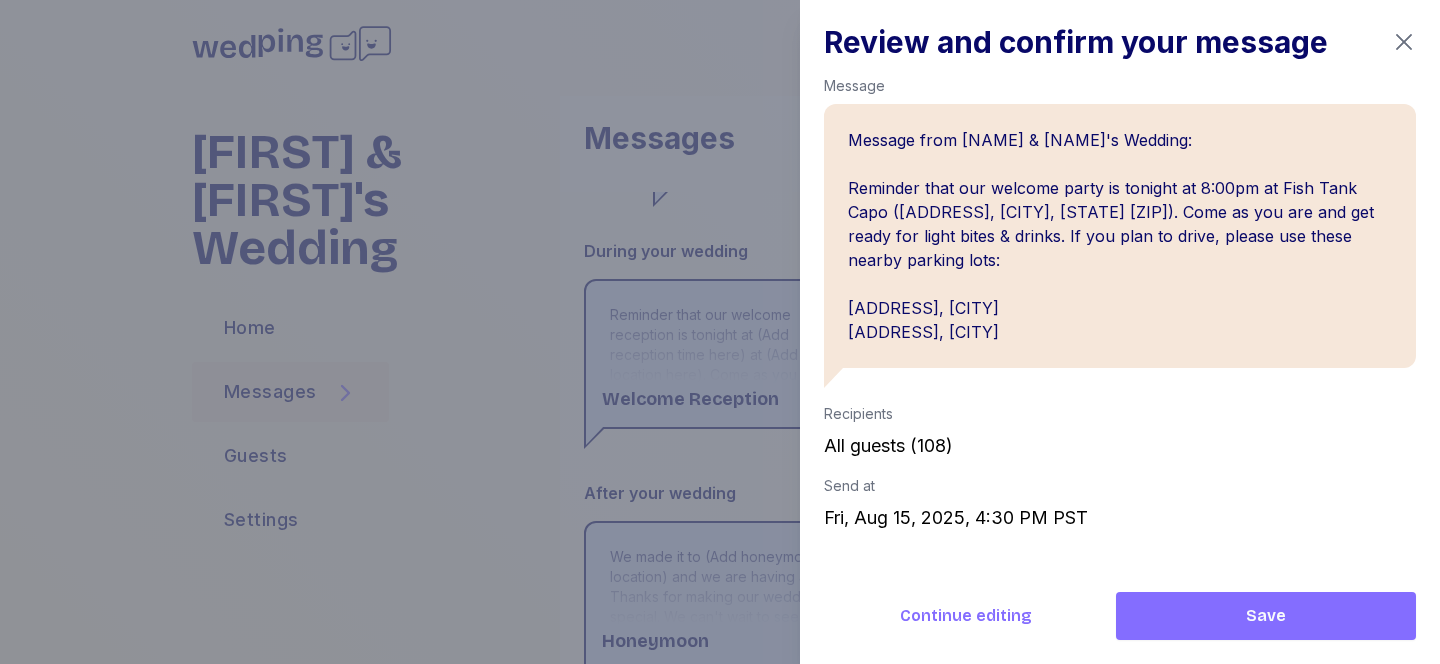 click on "Save" at bounding box center [1266, 616] 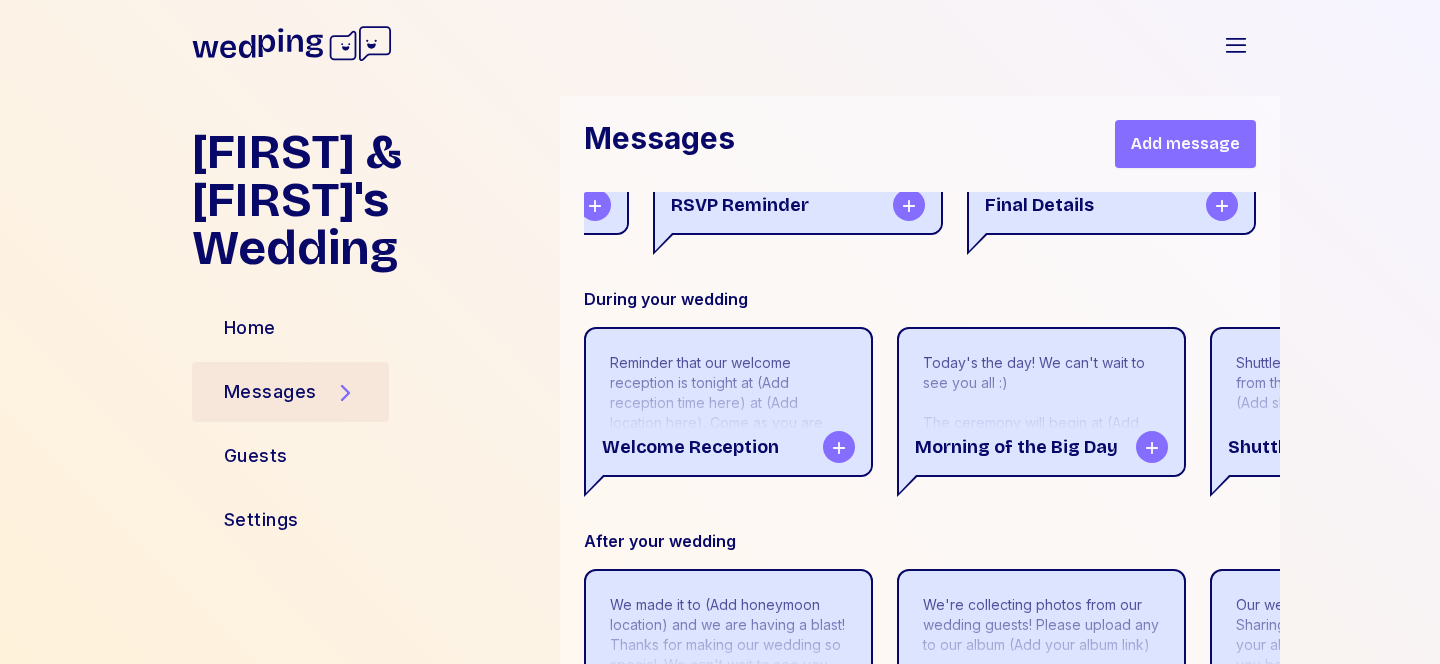 scroll, scrollTop: 1409, scrollLeft: 0, axis: vertical 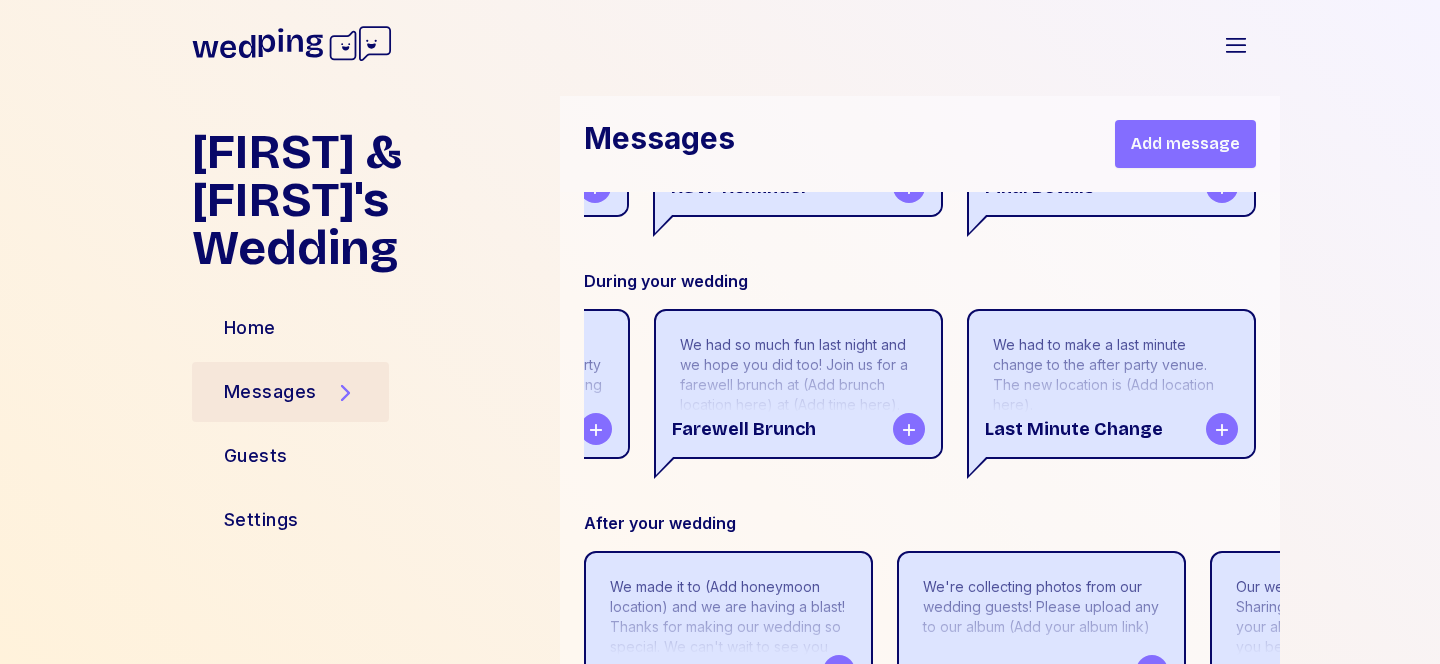 click on "We had so much fun last night and we hope you did too! Join us for a farewell brunch at (Add brunch location here) at (Add time here)." at bounding box center (798, 375) 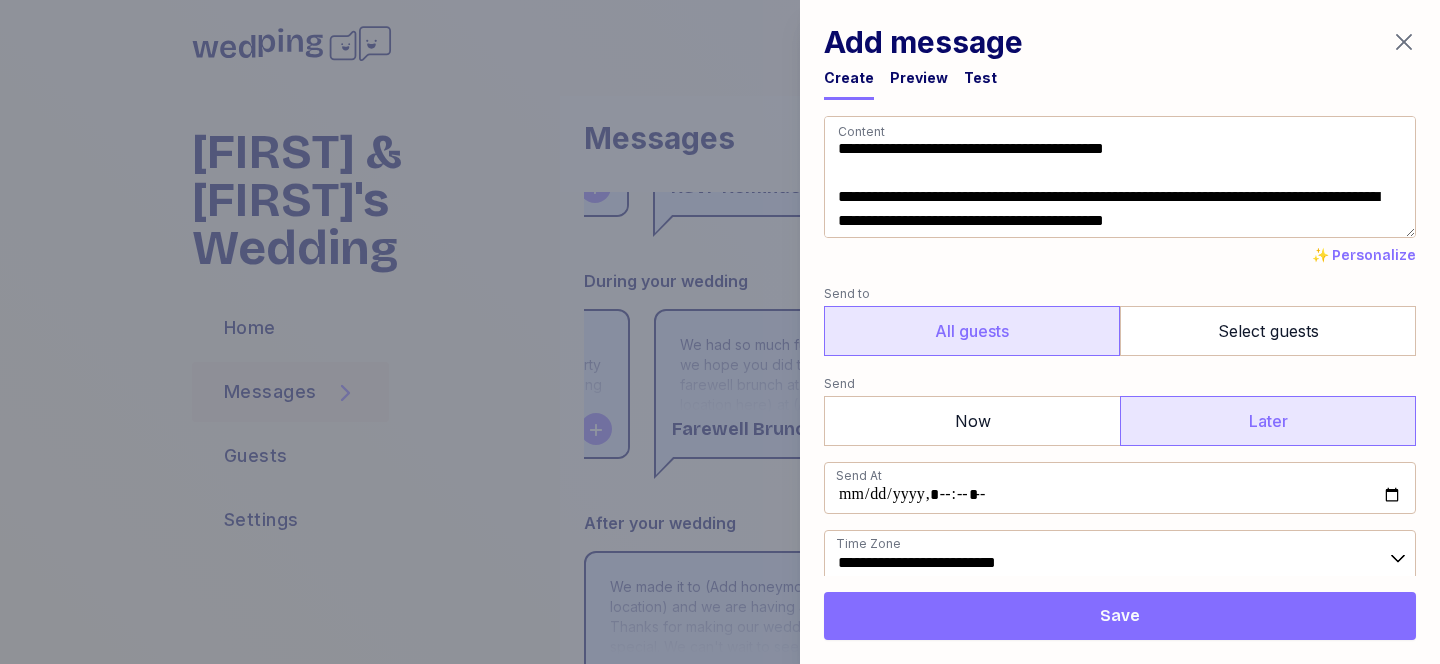 scroll, scrollTop: 2, scrollLeft: 0, axis: vertical 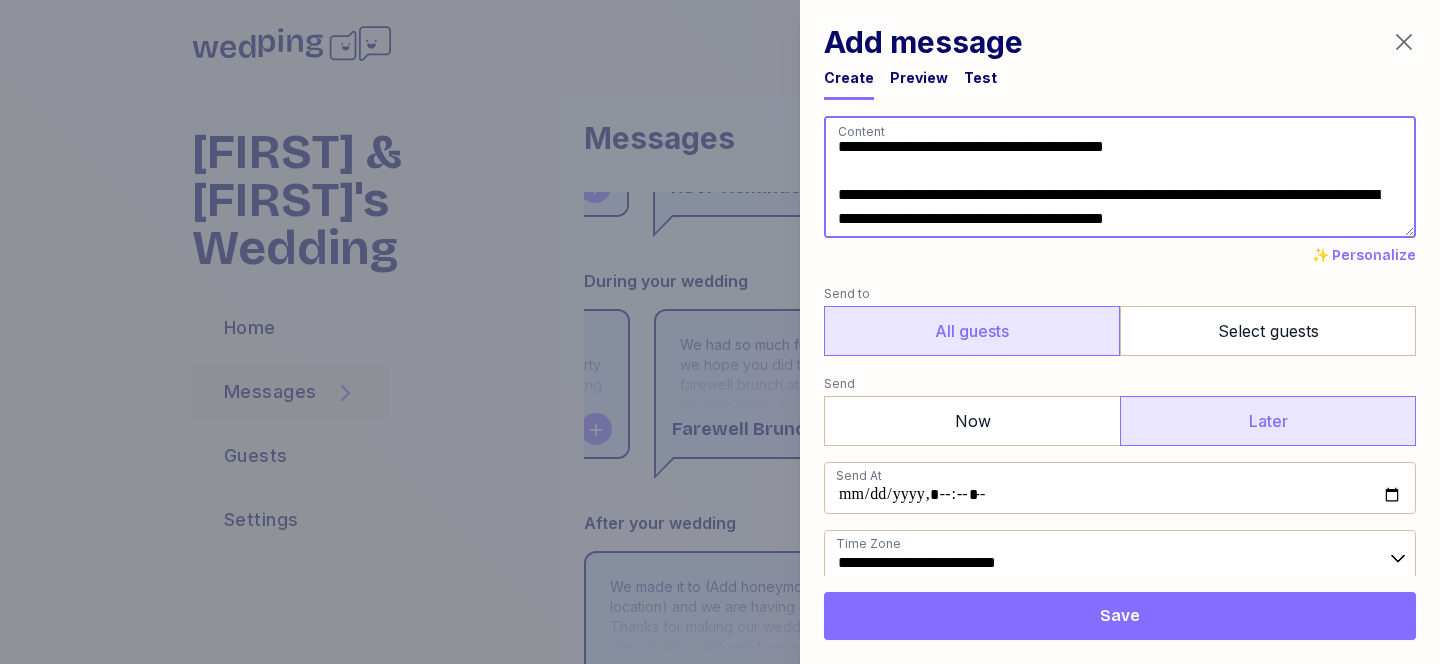 drag, startPoint x: 1319, startPoint y: 220, endPoint x: 1203, endPoint y: 223, distance: 116.03879 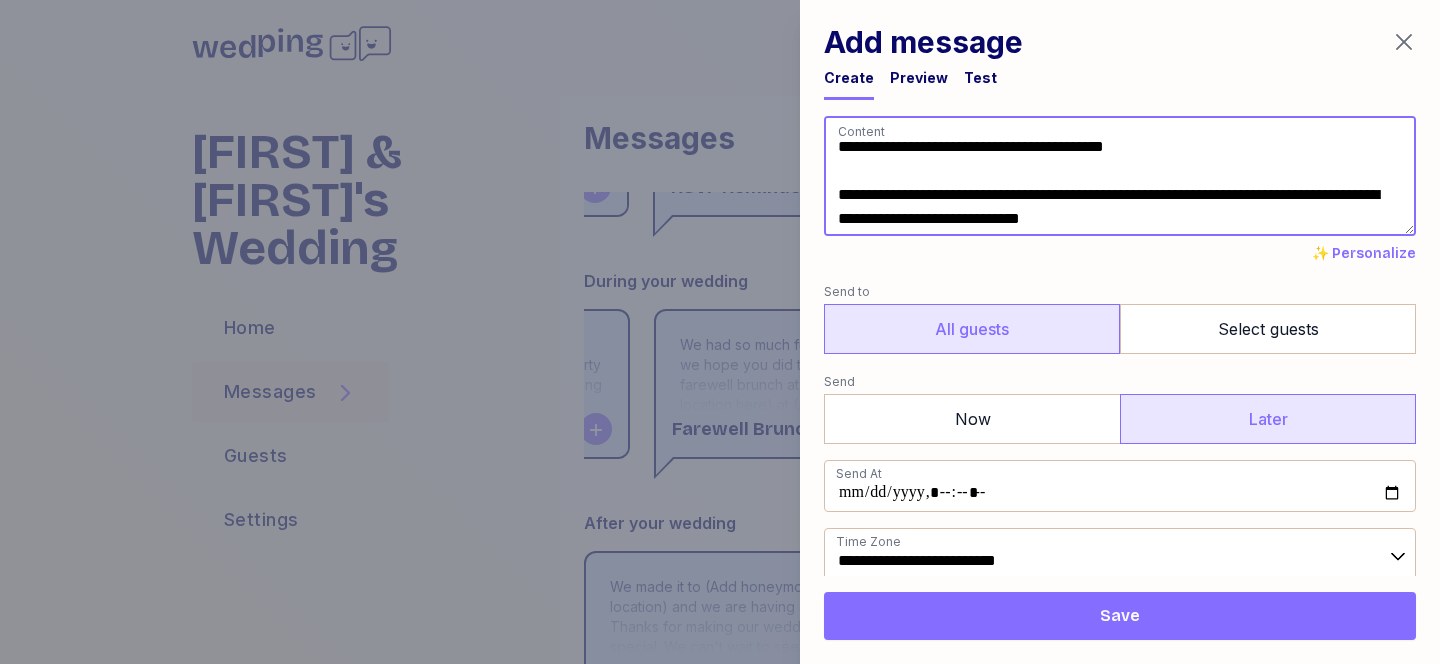 scroll, scrollTop: 0, scrollLeft: 0, axis: both 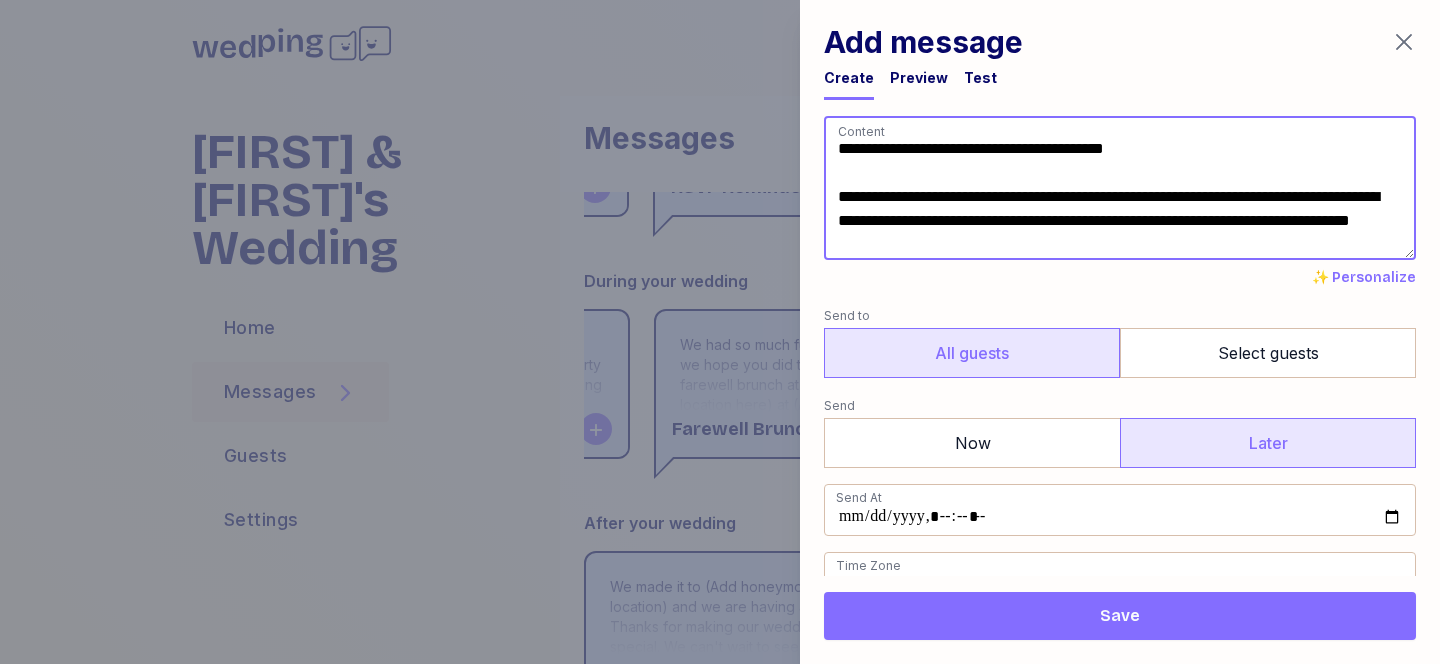 click on "**********" at bounding box center (1120, 188) 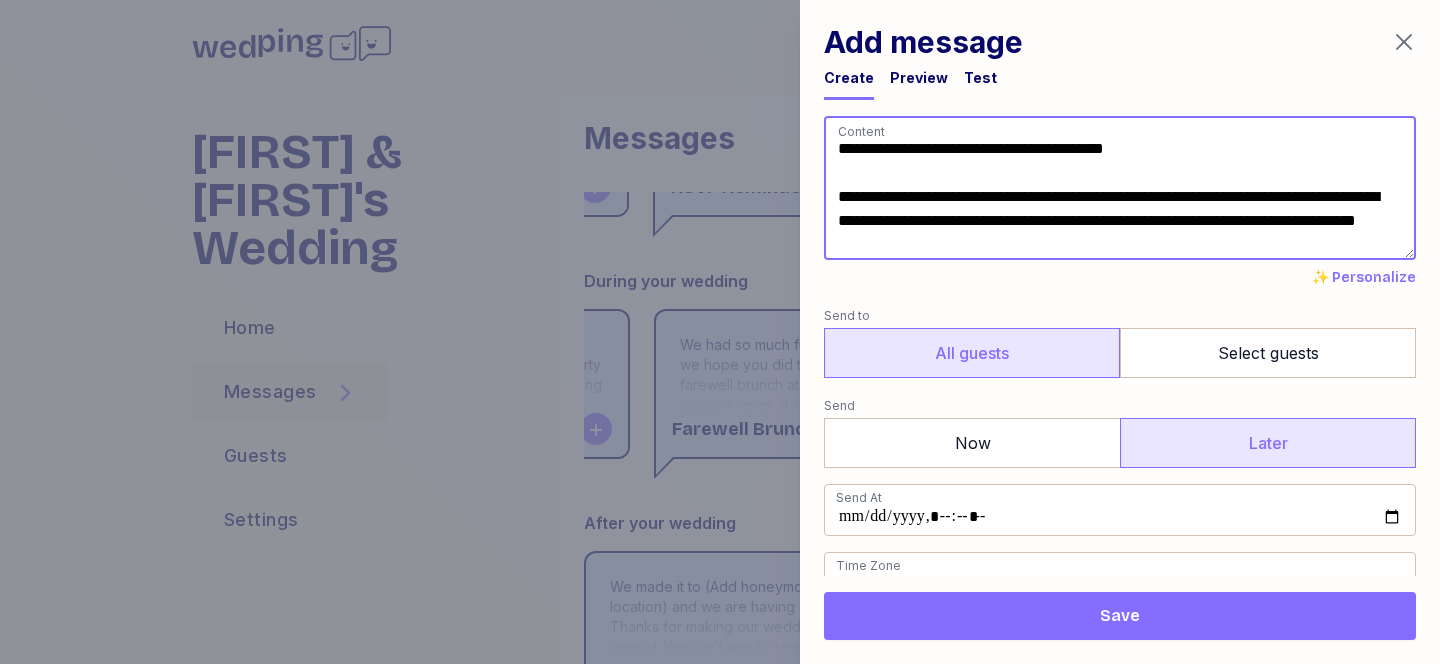 click on "**********" at bounding box center [1120, 188] 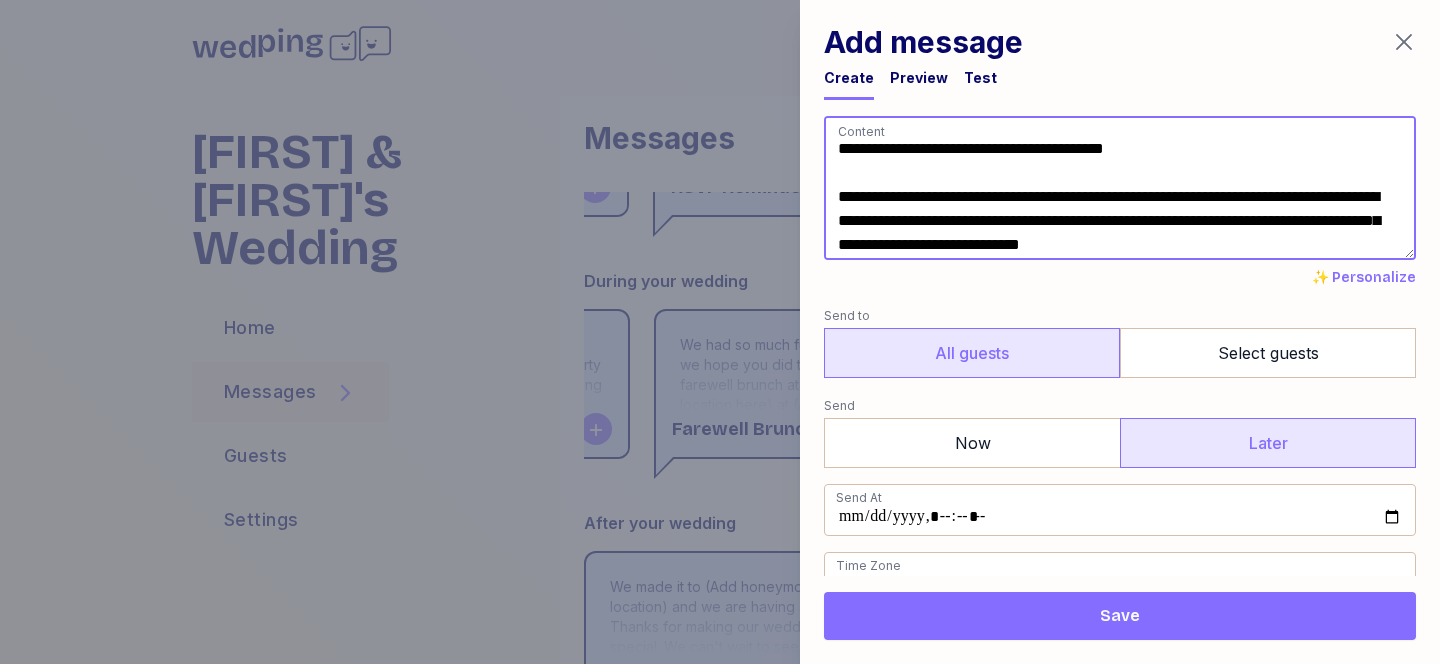 paste on "**********" 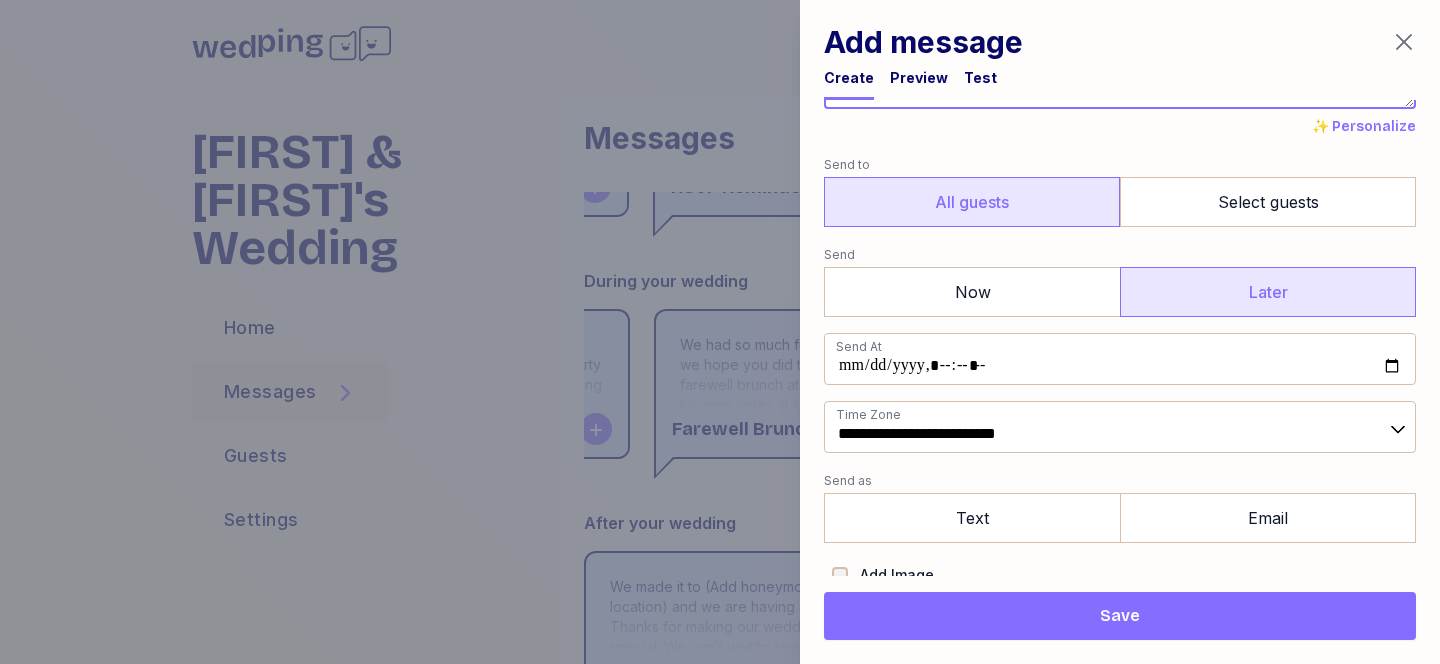 scroll, scrollTop: 186, scrollLeft: 0, axis: vertical 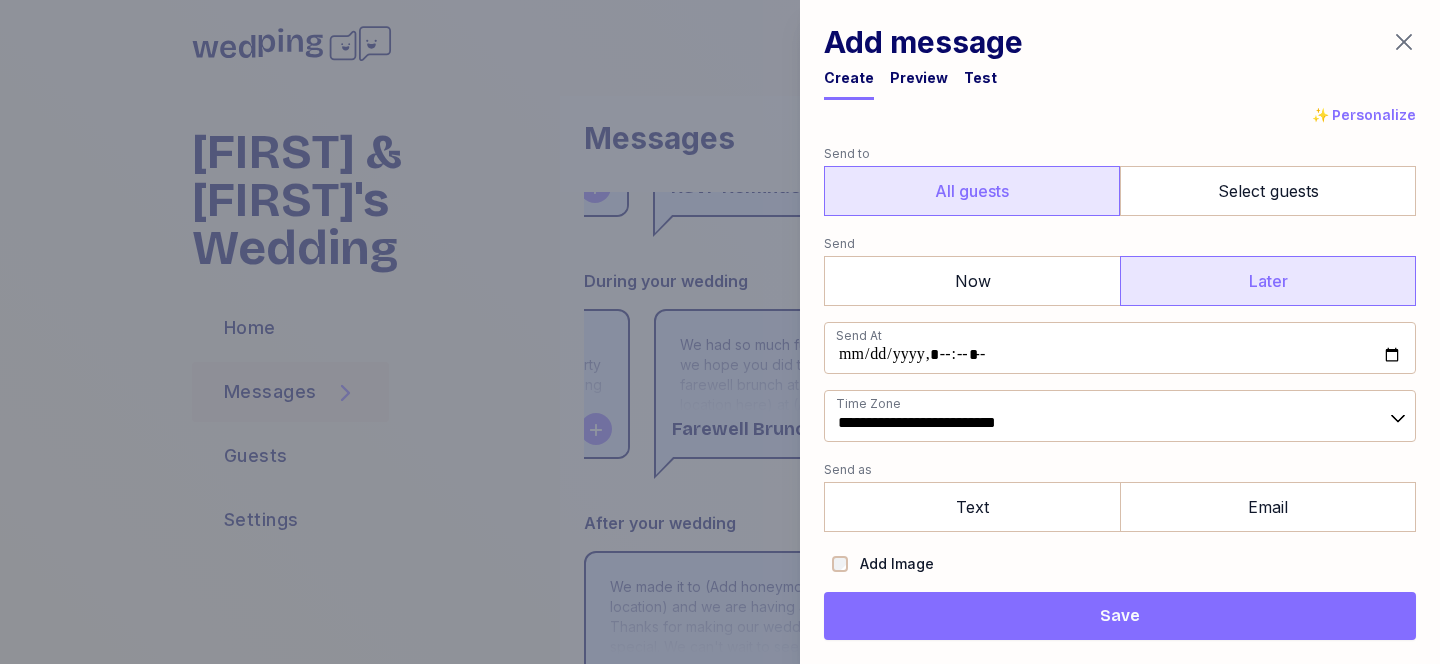 type on "**********" 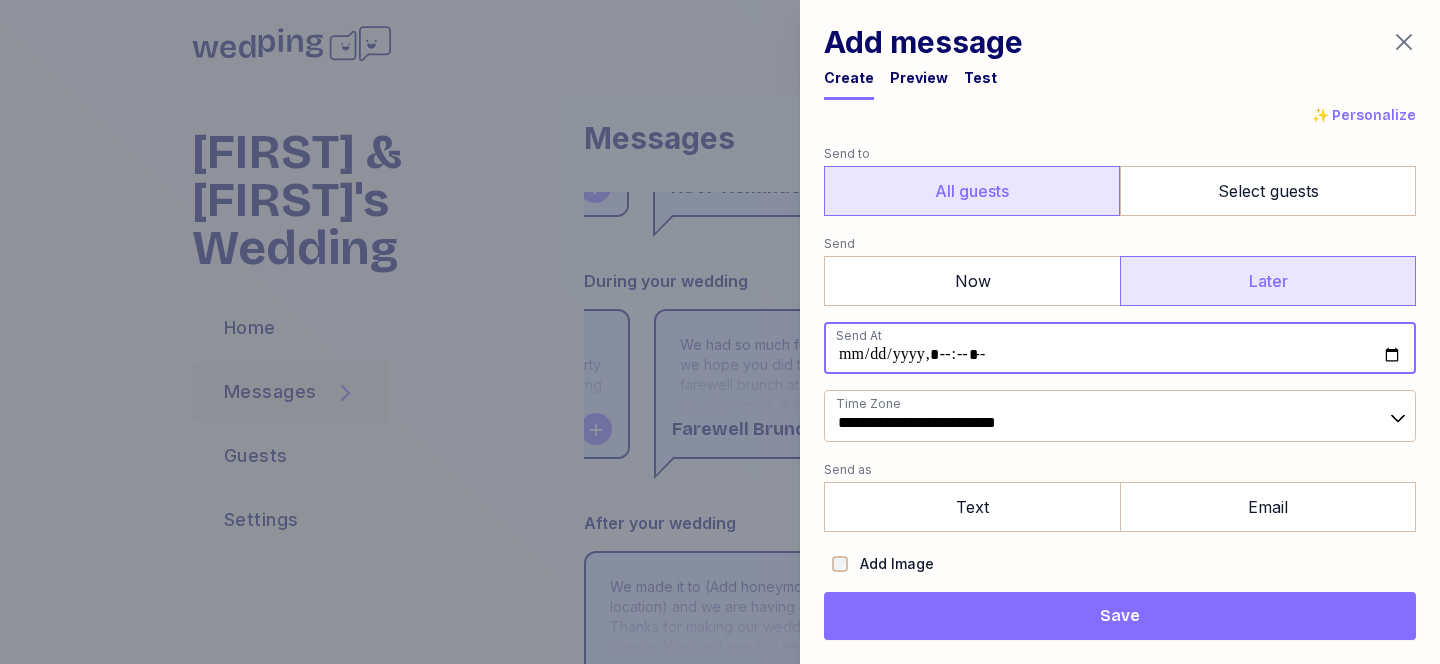 click at bounding box center (1120, 348) 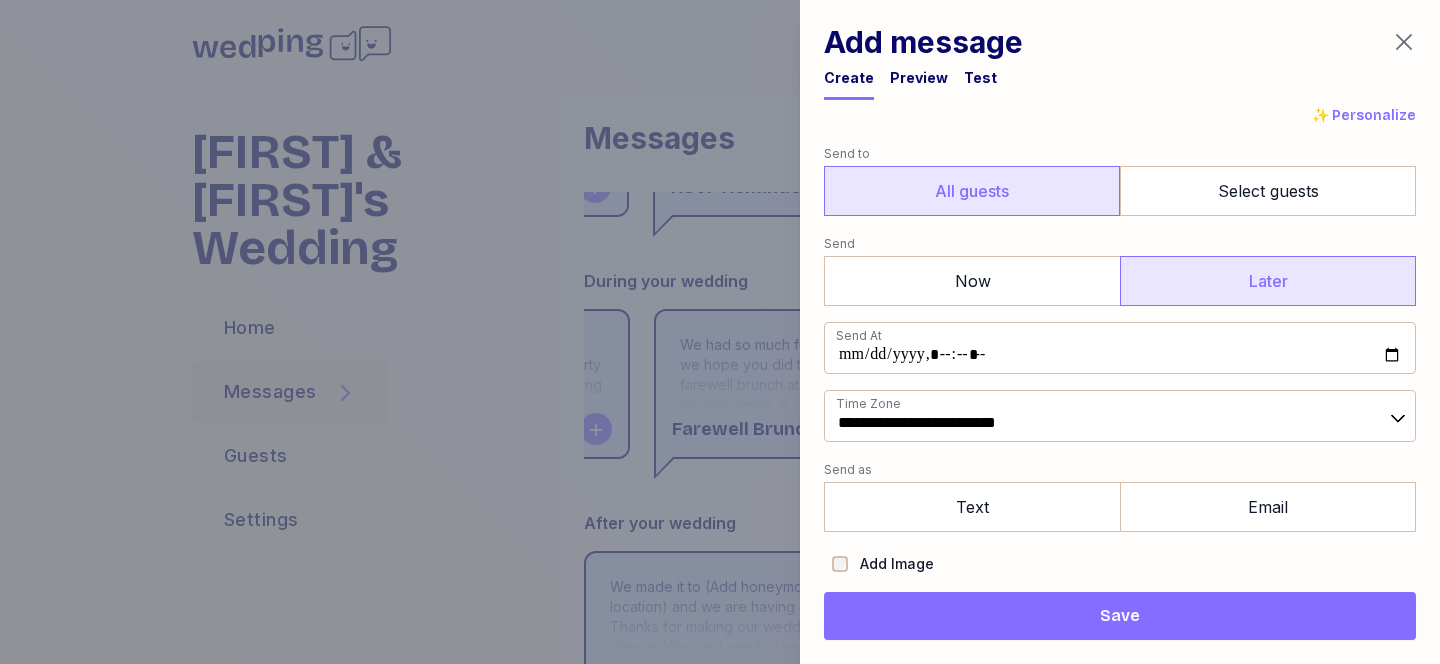type on "**********" 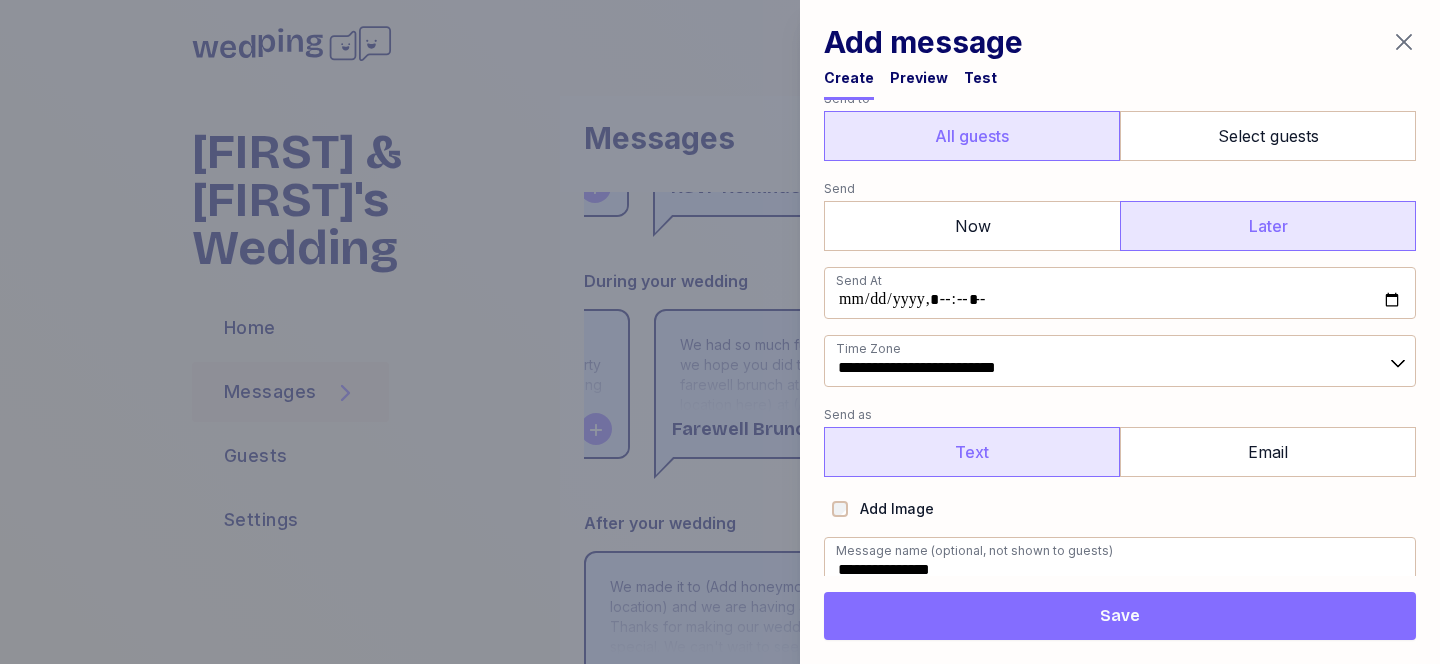 click on "Text" at bounding box center [972, 452] 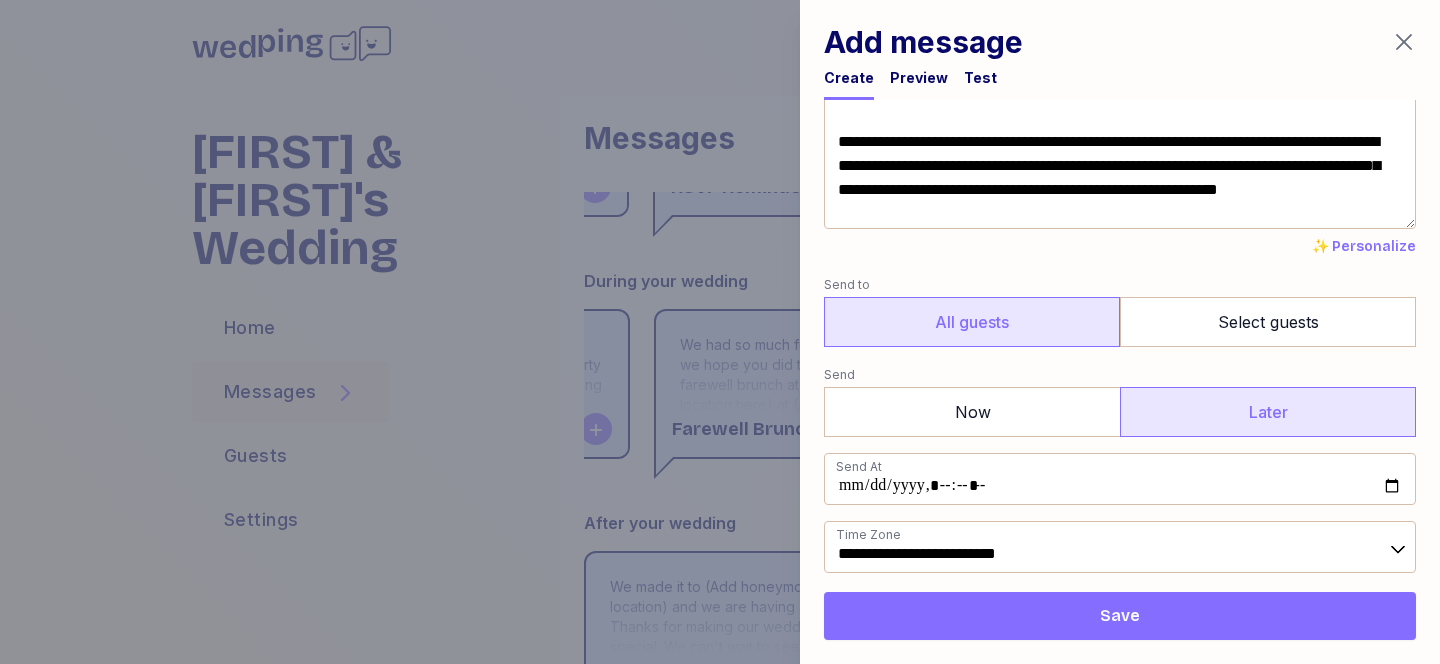scroll, scrollTop: 0, scrollLeft: 0, axis: both 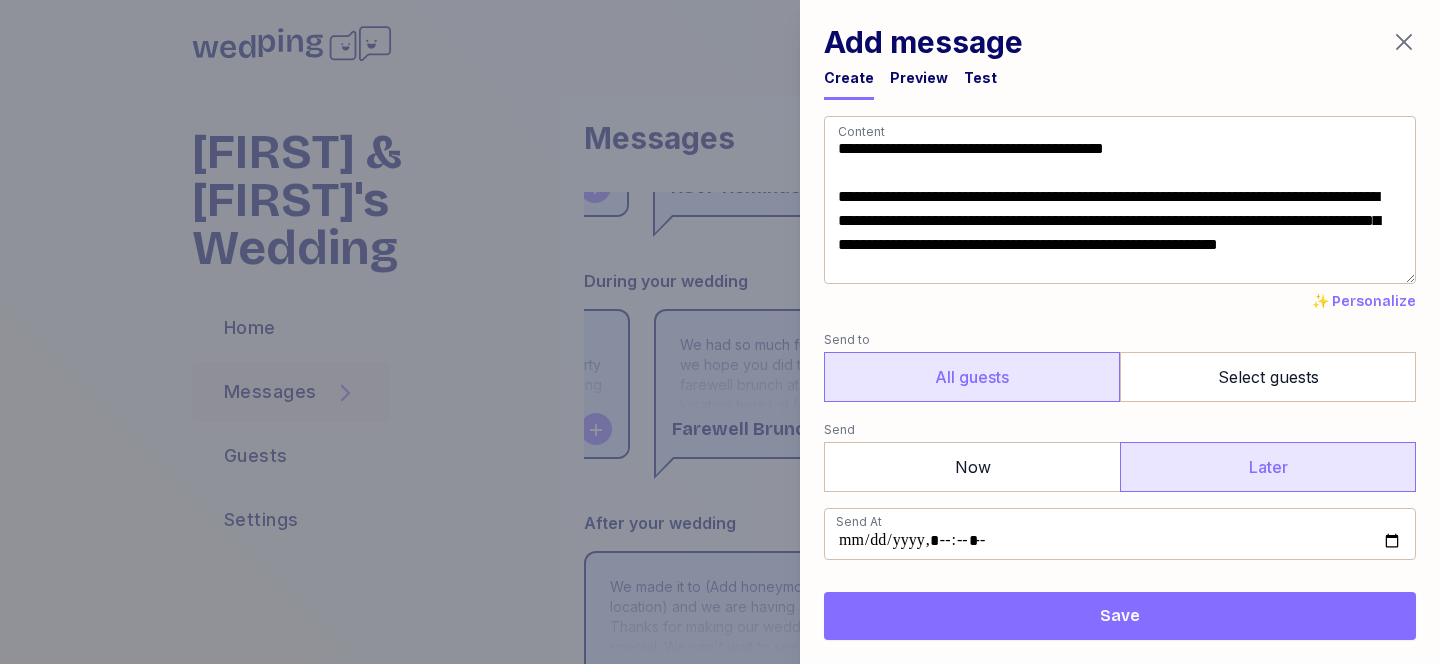 click on "Save" at bounding box center [1120, 616] 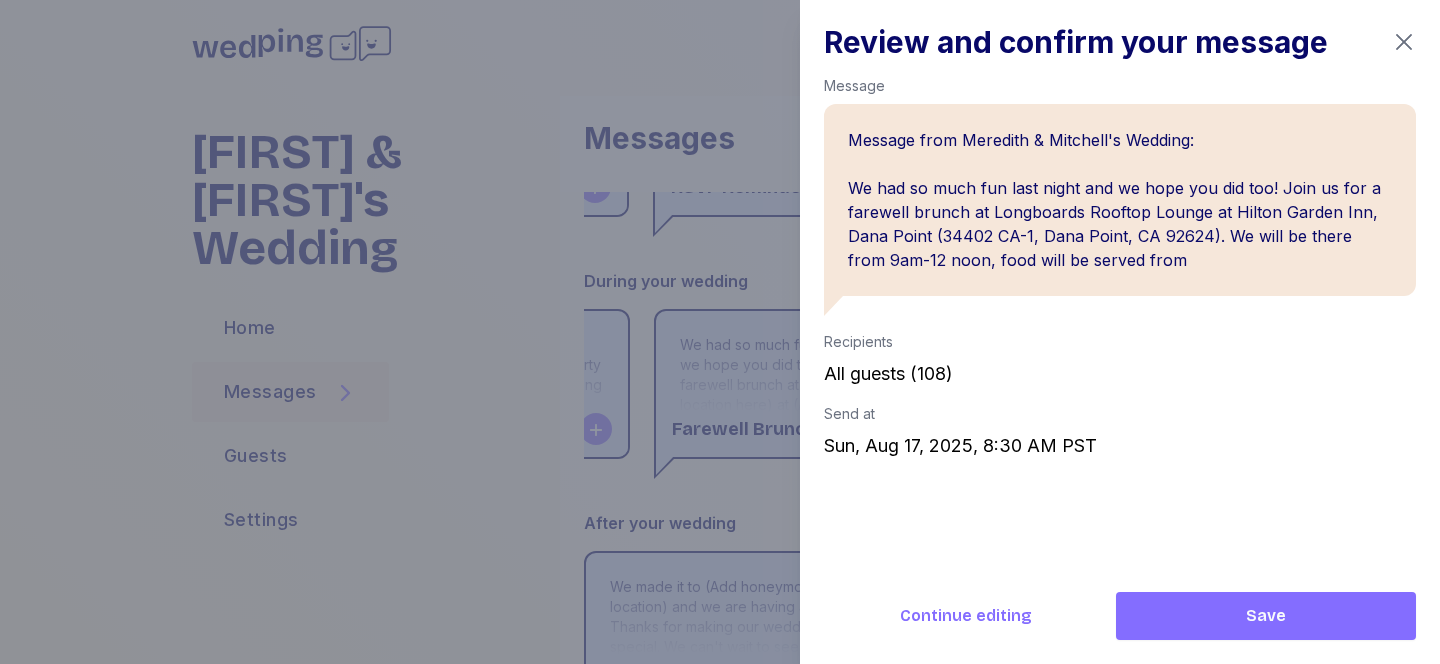 click on "Save" at bounding box center [1266, 616] 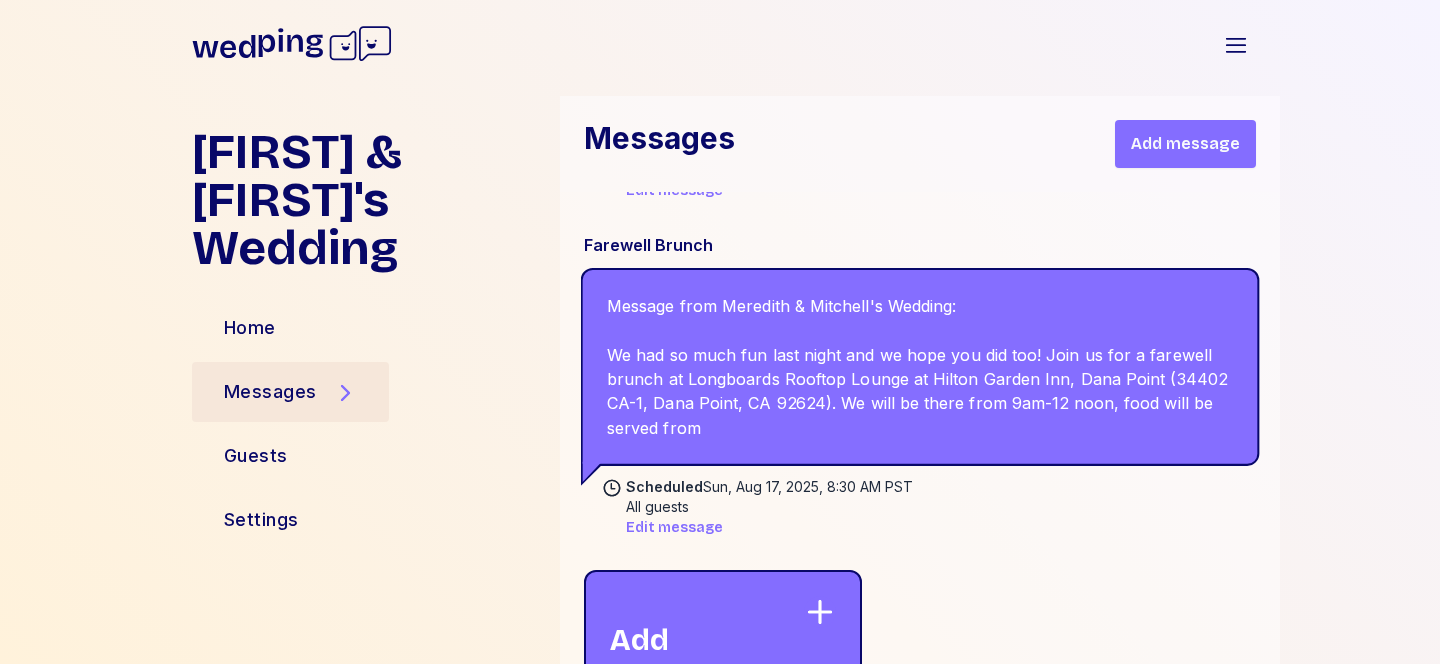 scroll, scrollTop: 856, scrollLeft: 0, axis: vertical 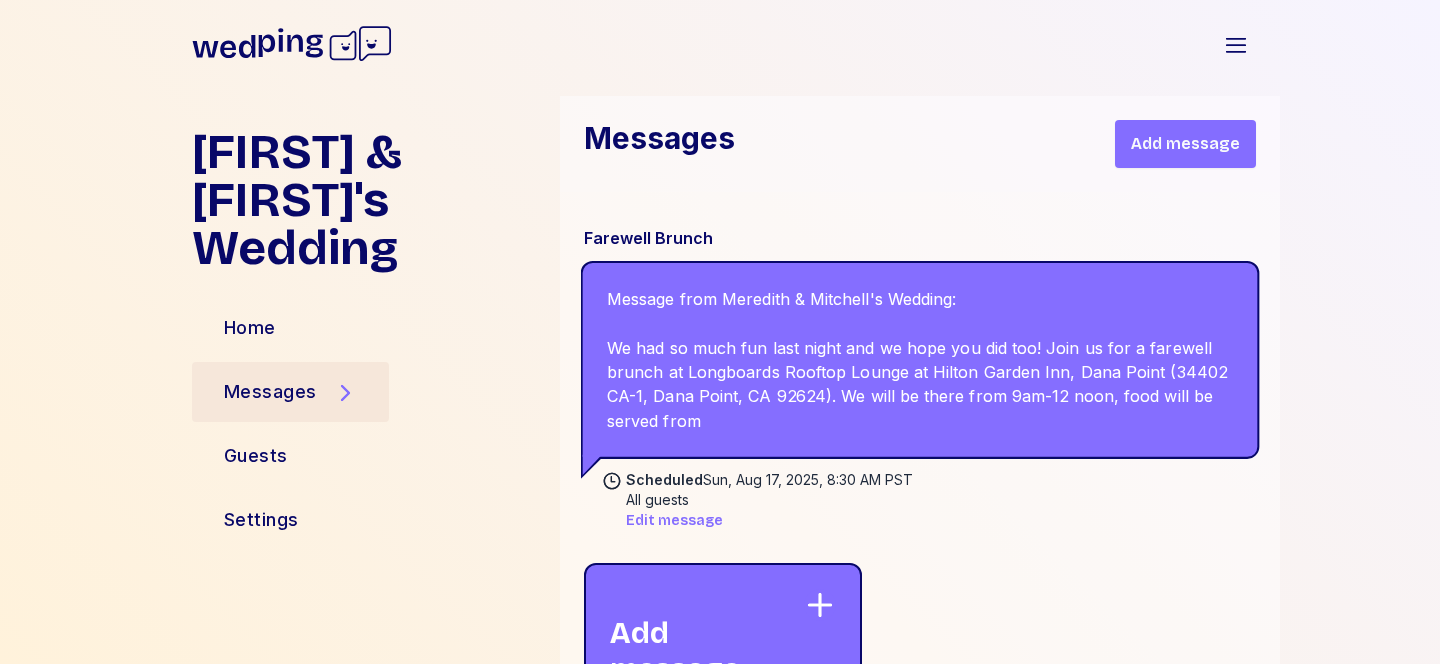 click on "Message from Meredith & Mitchell's Wedding:
We had so much fun last night and we hope you did too! Join us for a farewell brunch at Longboards Rooftop Lounge at Hilton Garden Inn, Dana Point (34402 CA-1, Dana Point, CA 92624). We will be there from 9am-12 noon, food will be served from" at bounding box center [920, 360] 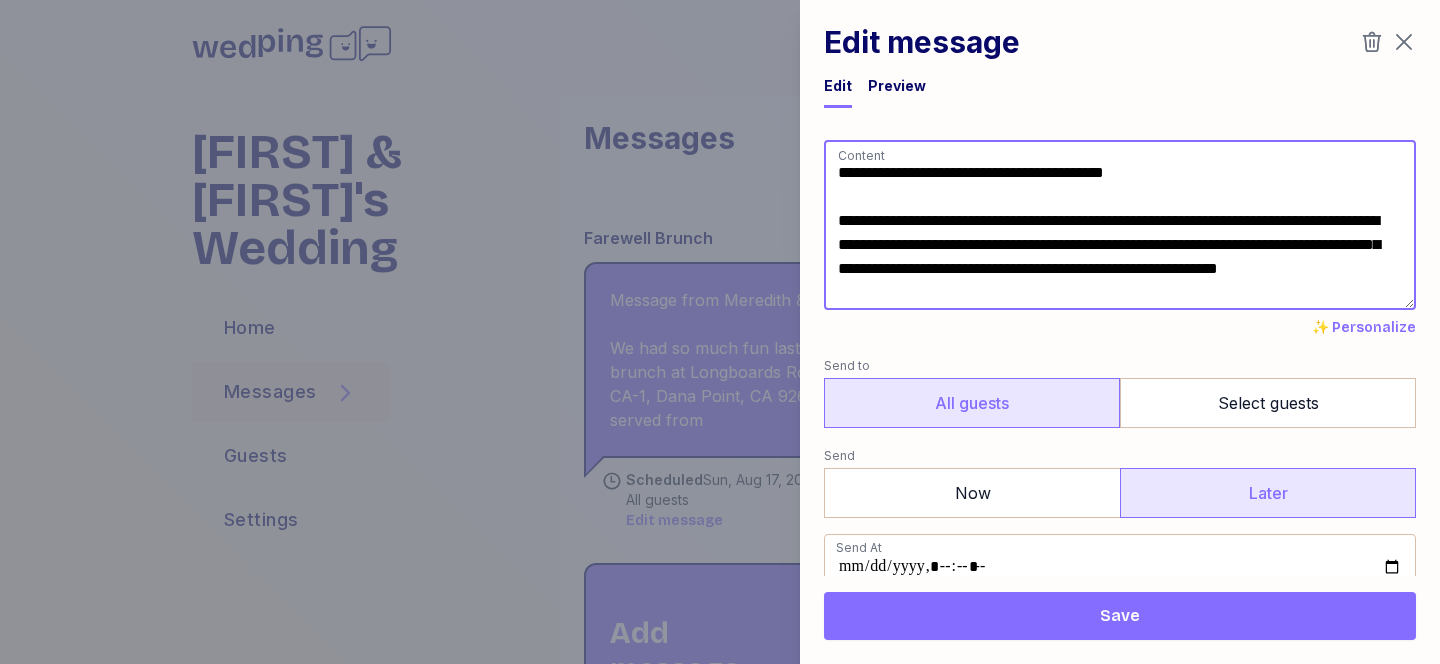 click on "**********" at bounding box center (1120, 225) 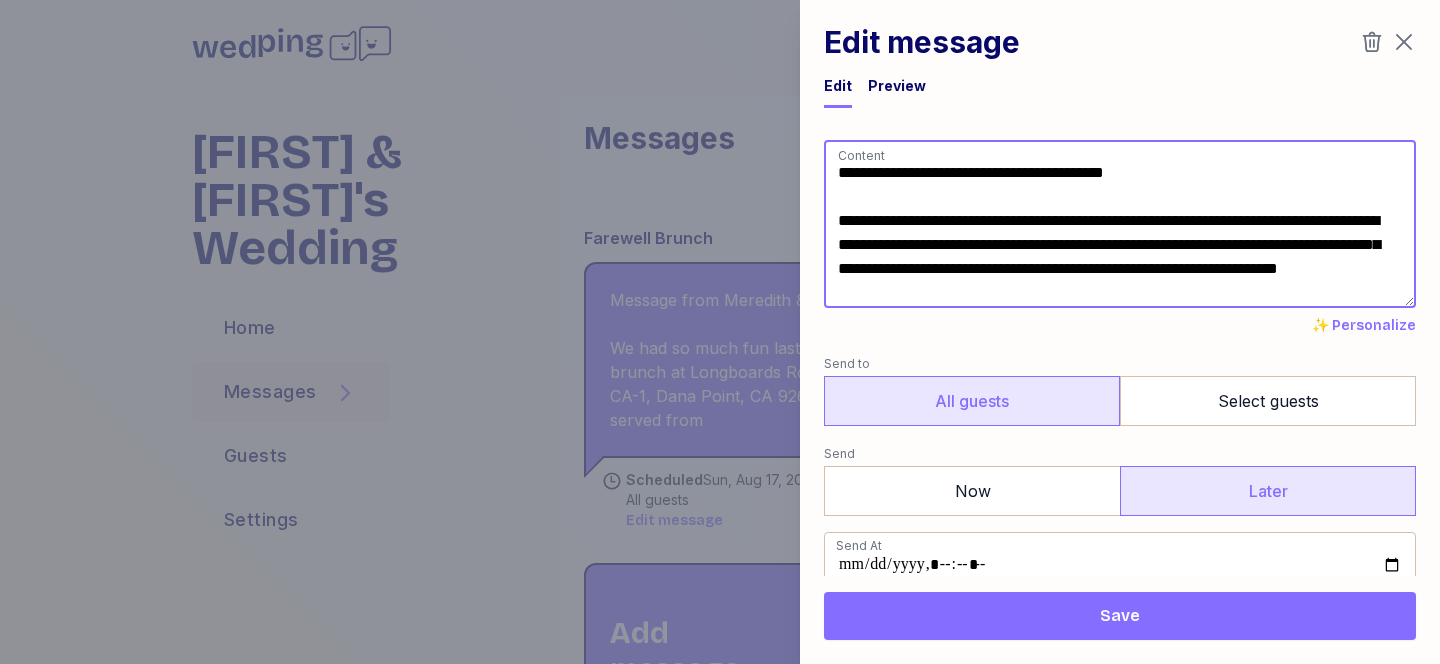 click on "**********" at bounding box center [1120, 224] 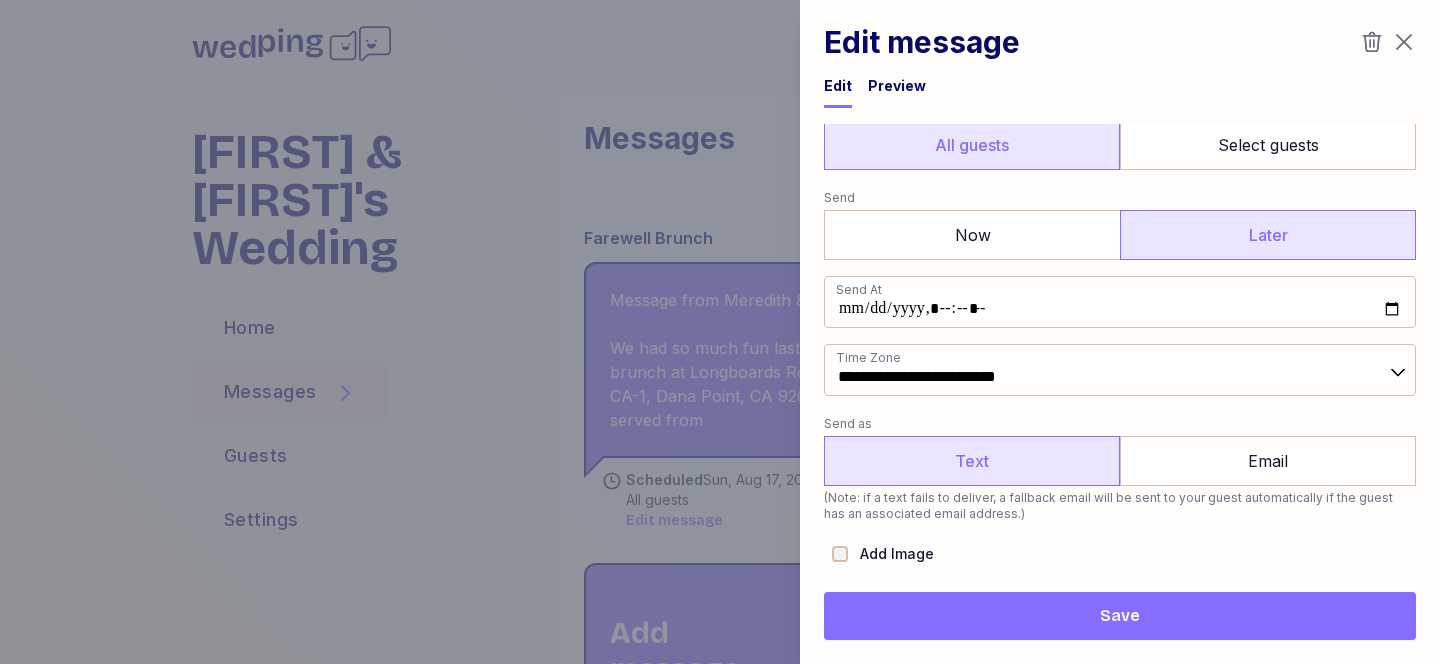 scroll, scrollTop: 330, scrollLeft: 0, axis: vertical 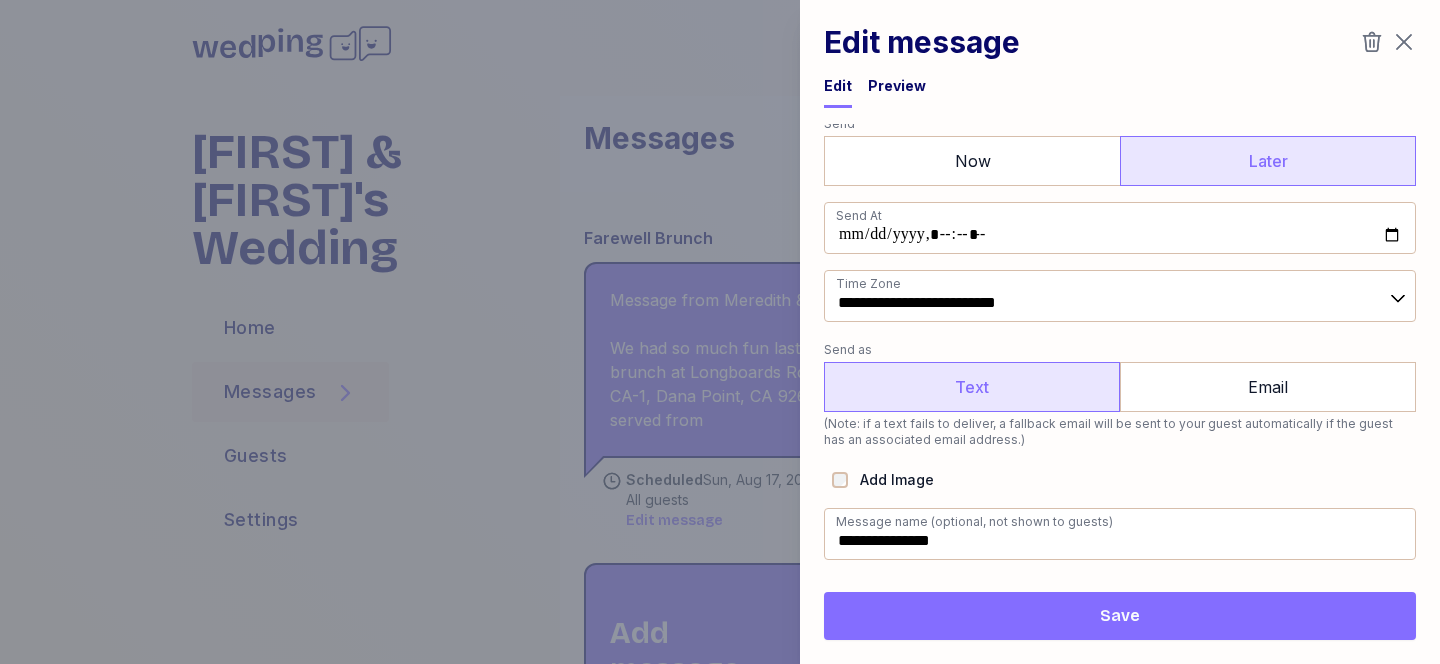 click on "Save" at bounding box center (1120, 616) 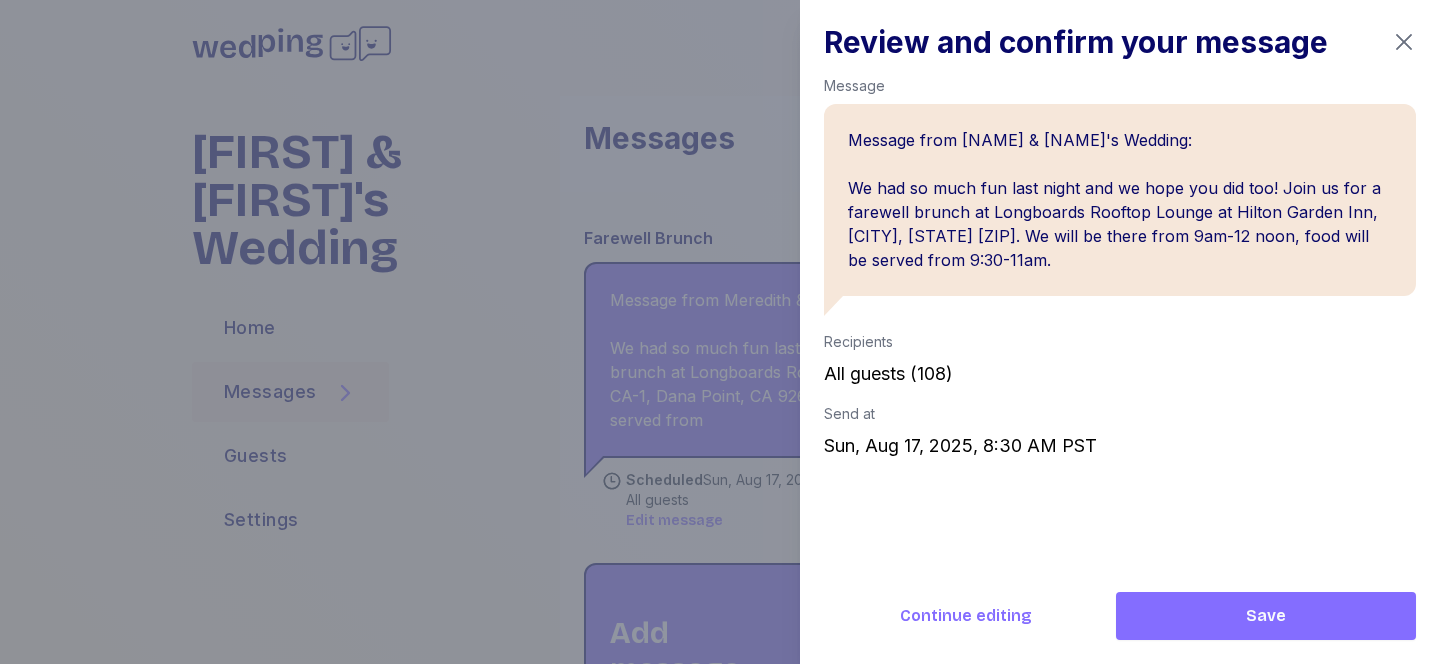 click on "Save" at bounding box center (1266, 616) 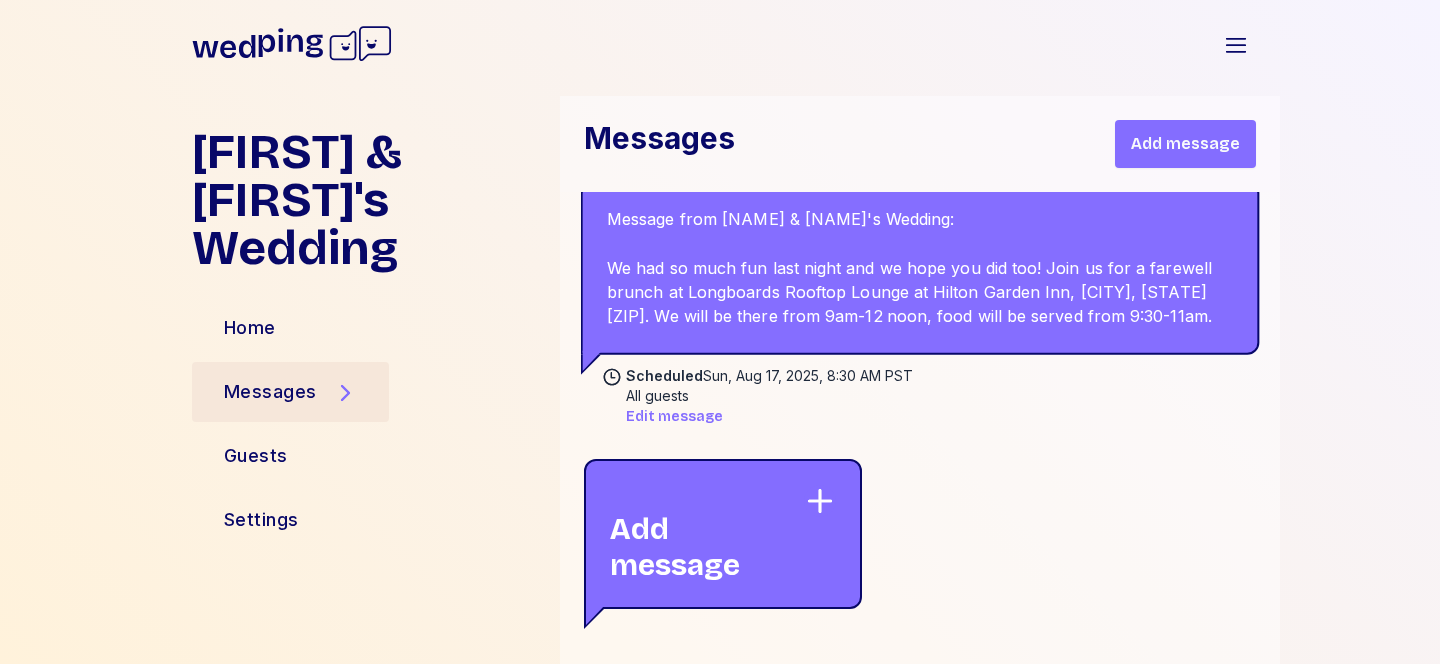 scroll, scrollTop: 933, scrollLeft: 0, axis: vertical 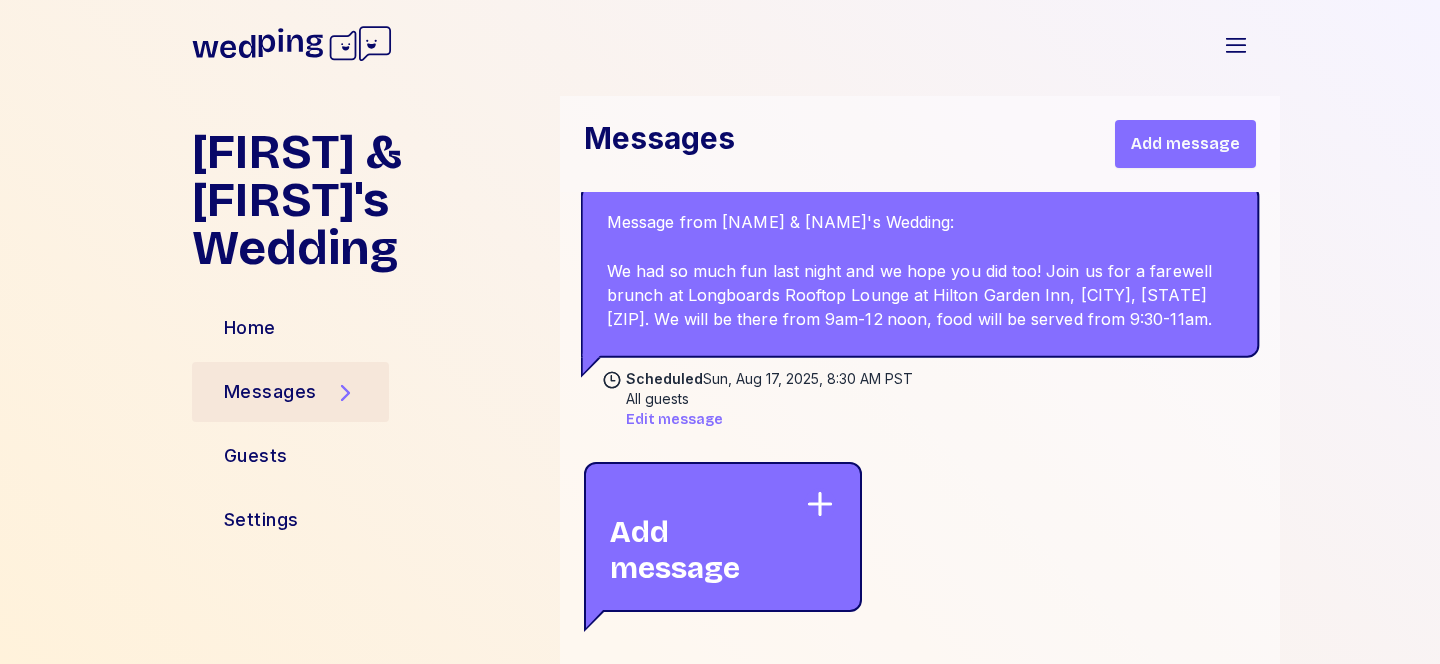 click on "Message from Meredith & Mitchell's Wedding:
We had so much fun last night and we hope you did too! Join us for a farewell brunch at Longboards Rooftop Lounge at Hilton Garden Inn, Dana Point (34402 CA-1, Dana Point, CA 92624). We will be there from 9am-12 noon, food will be served from 9:30-11am." at bounding box center (920, 271) 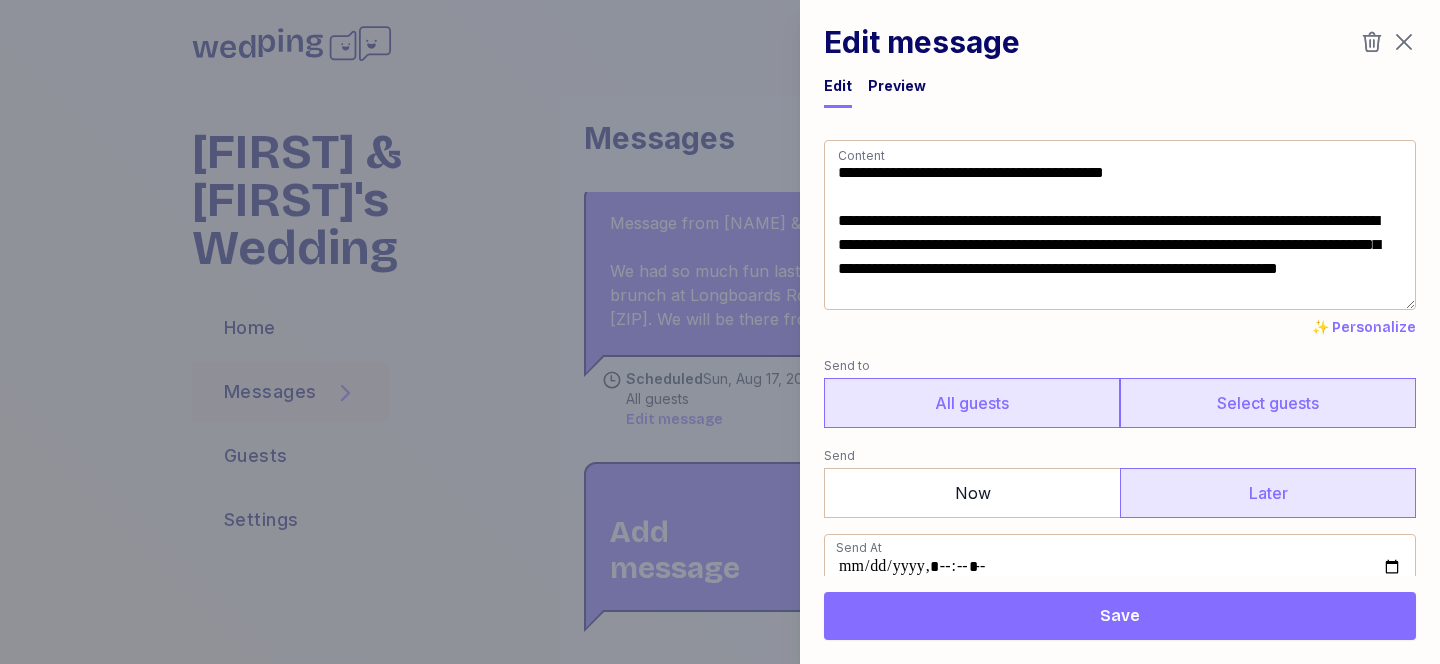 scroll, scrollTop: 180, scrollLeft: 0, axis: vertical 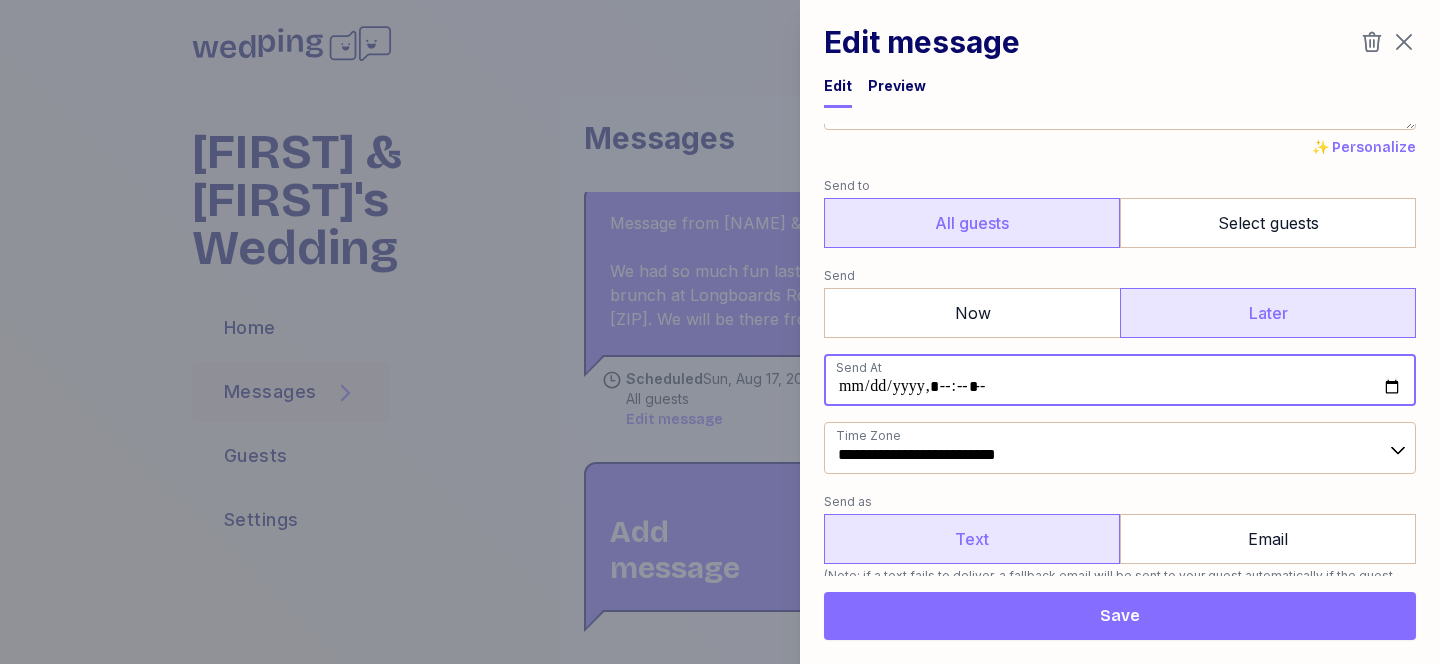 click at bounding box center (1120, 380) 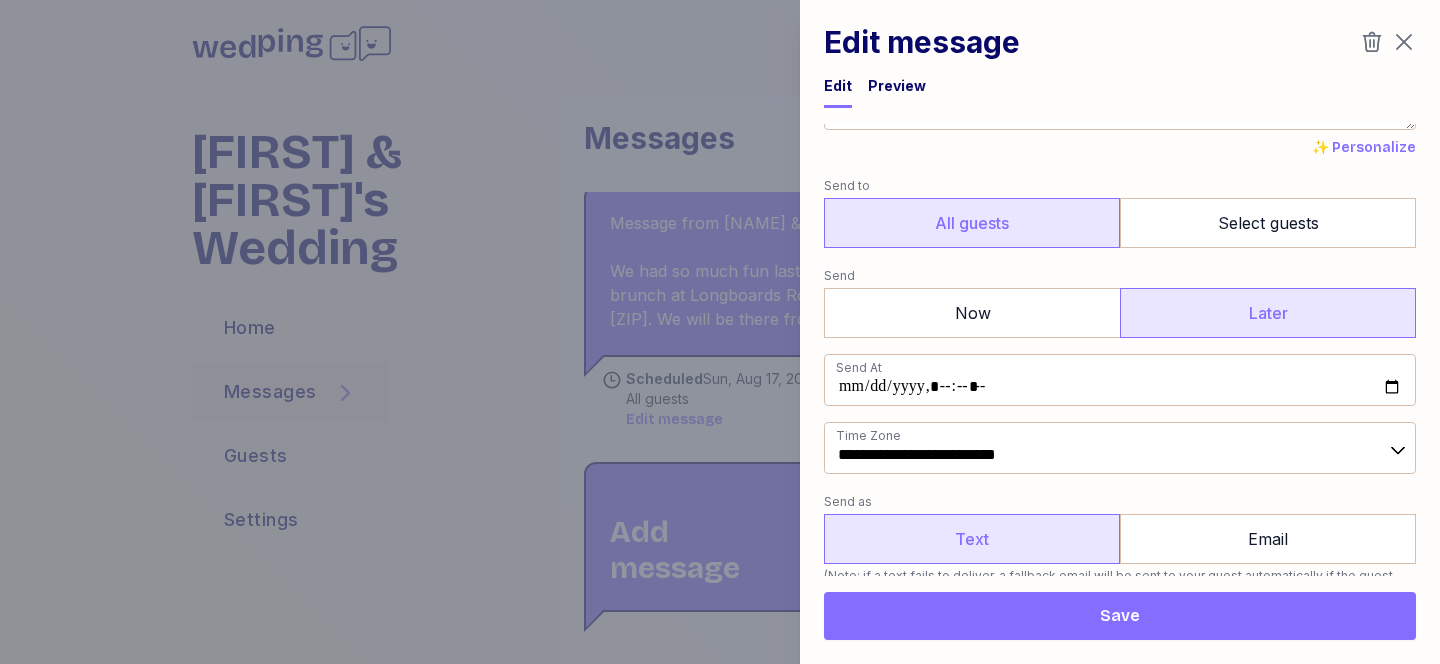 type on "**********" 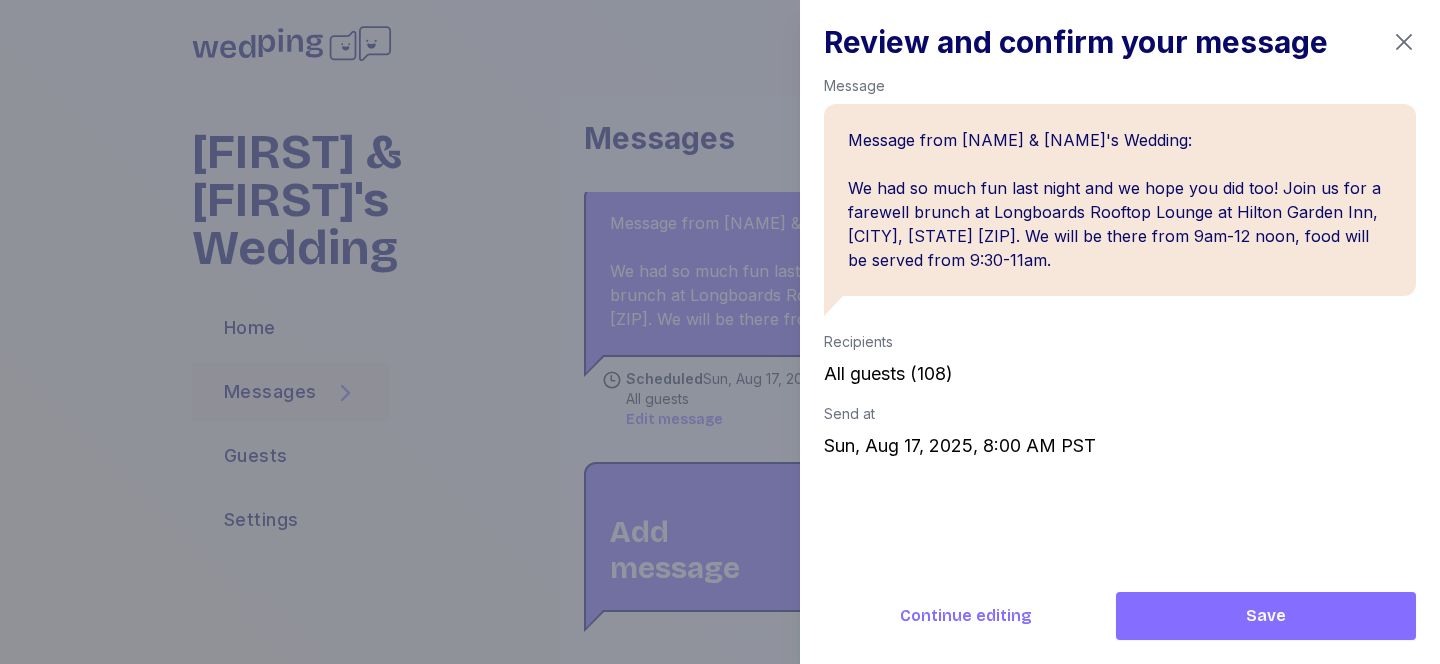 click on "Save" at bounding box center (1266, 616) 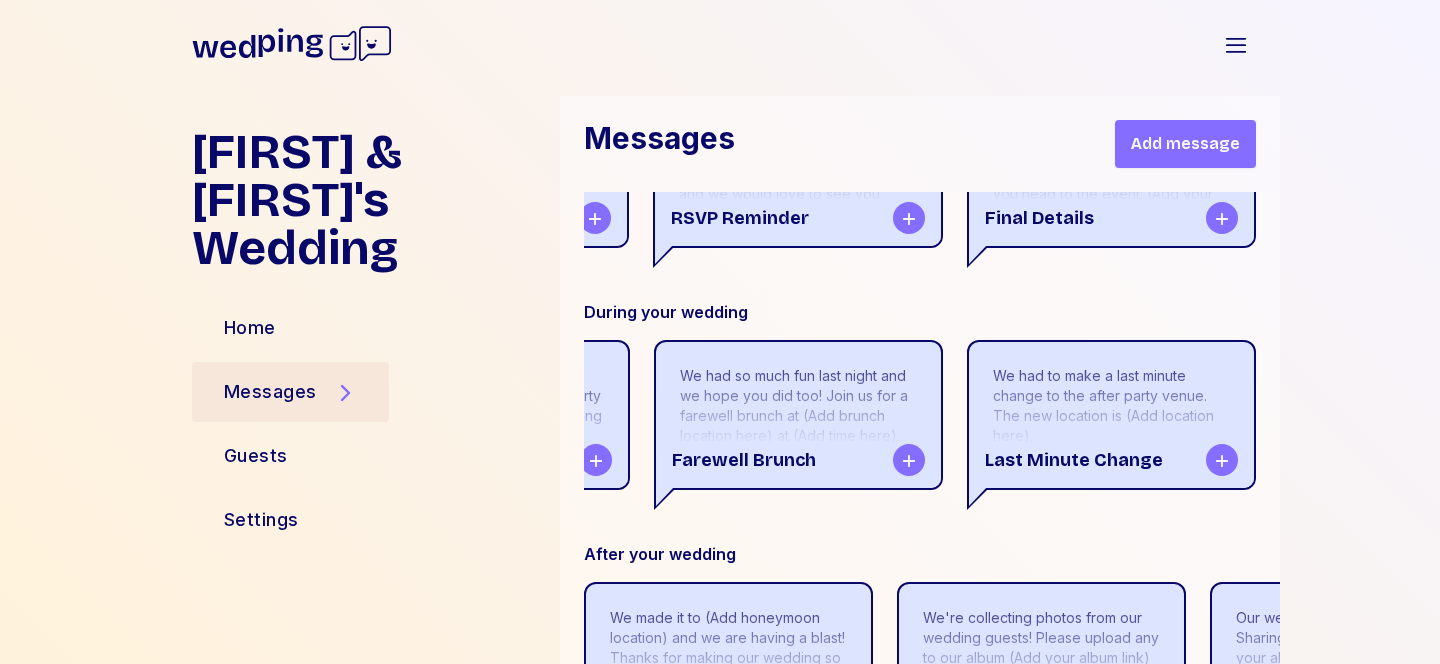 scroll, scrollTop: 1709, scrollLeft: 0, axis: vertical 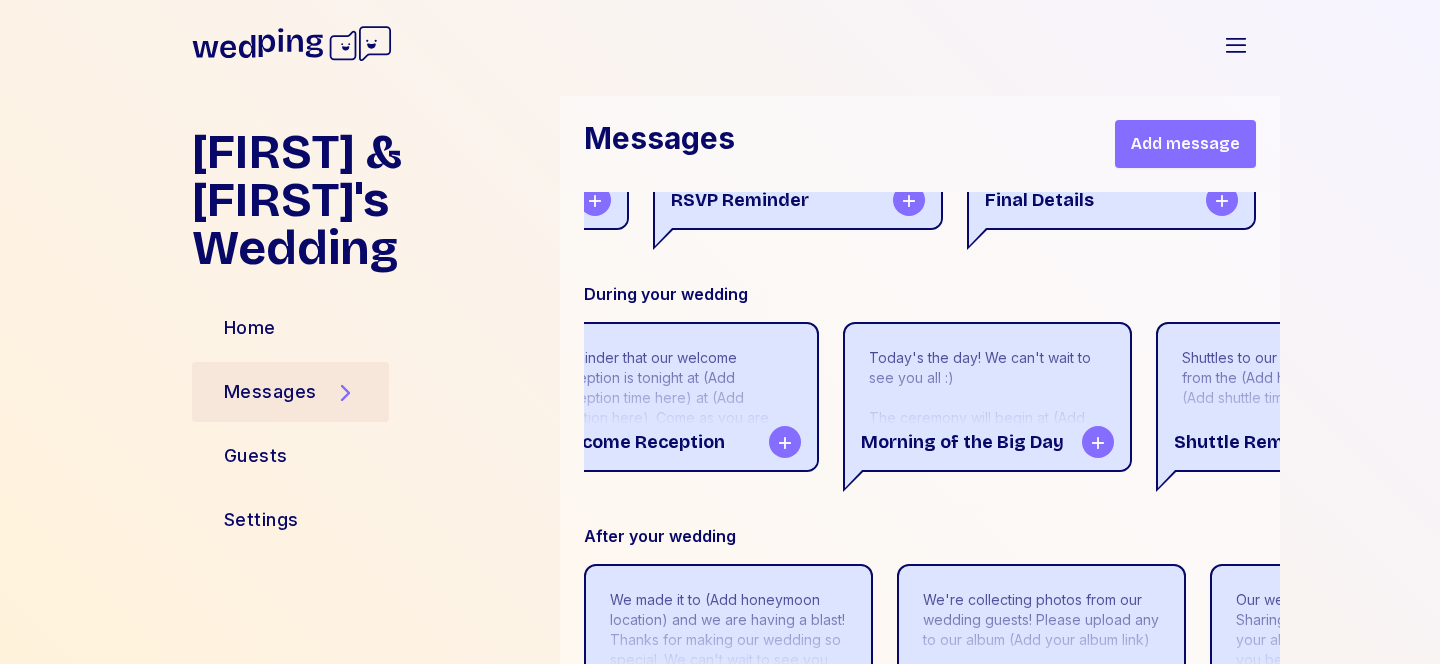 click on "Today's the day! We can't wait to see you all :)
The ceremony will begin at (Add ceremony time here) at (Add location here), immediately followed by the reception. Shuttles will leave from the (Add hotel name here) at (Add shuttle times here).
Let's party!" at bounding box center [987, 458] 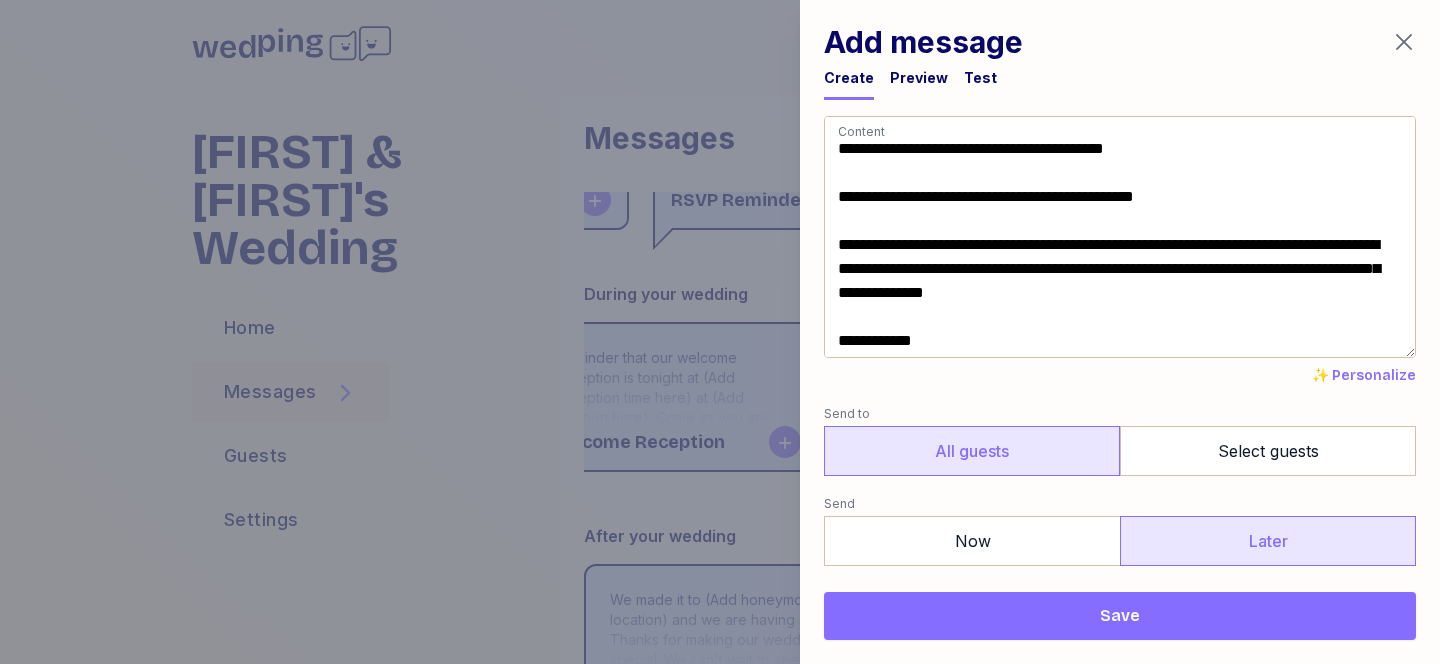 click 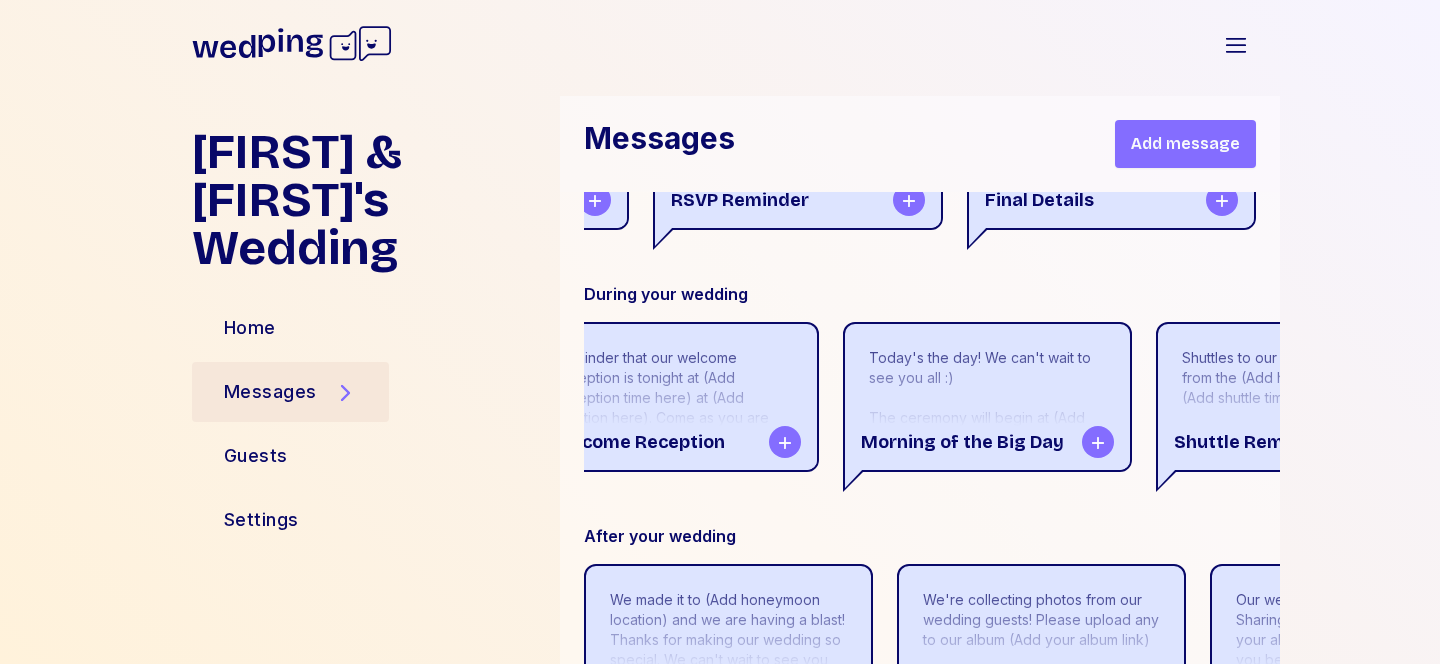 scroll, scrollTop: 0, scrollLeft: 0, axis: both 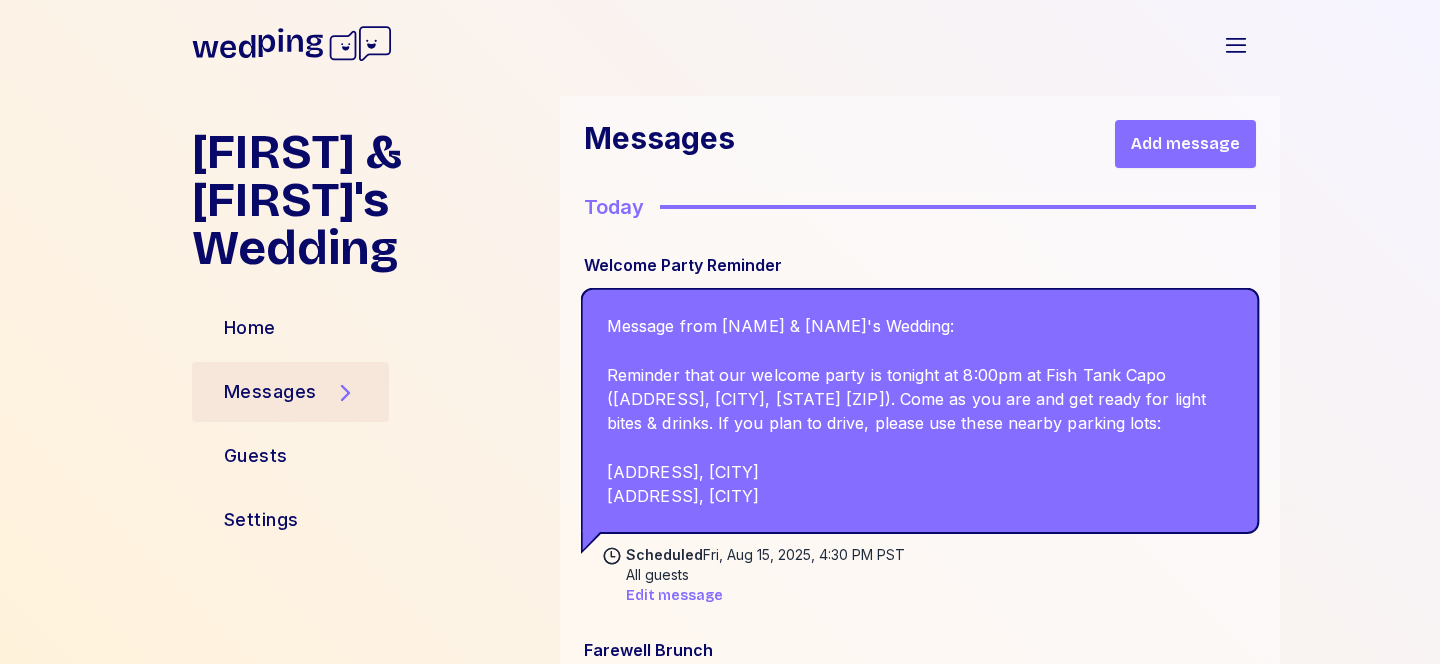 drag, startPoint x: 969, startPoint y: 541, endPoint x: 607, endPoint y: 363, distance: 403.3956 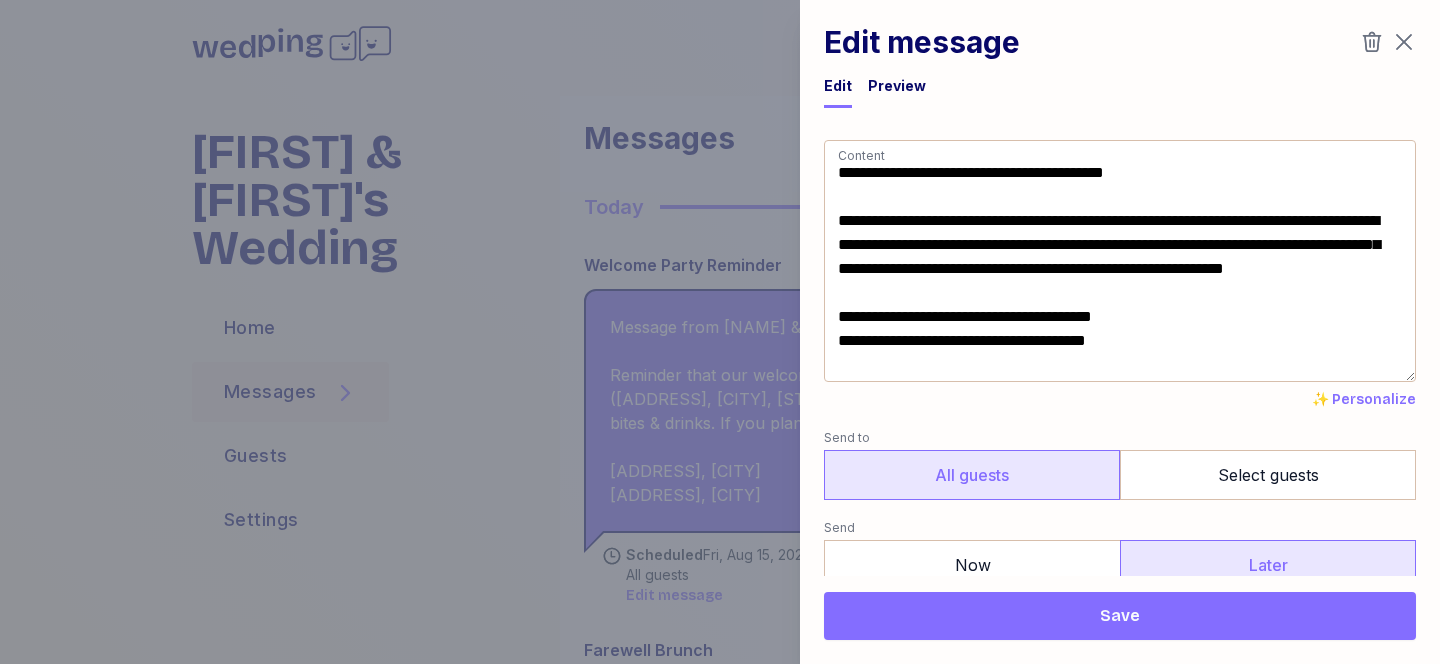 type 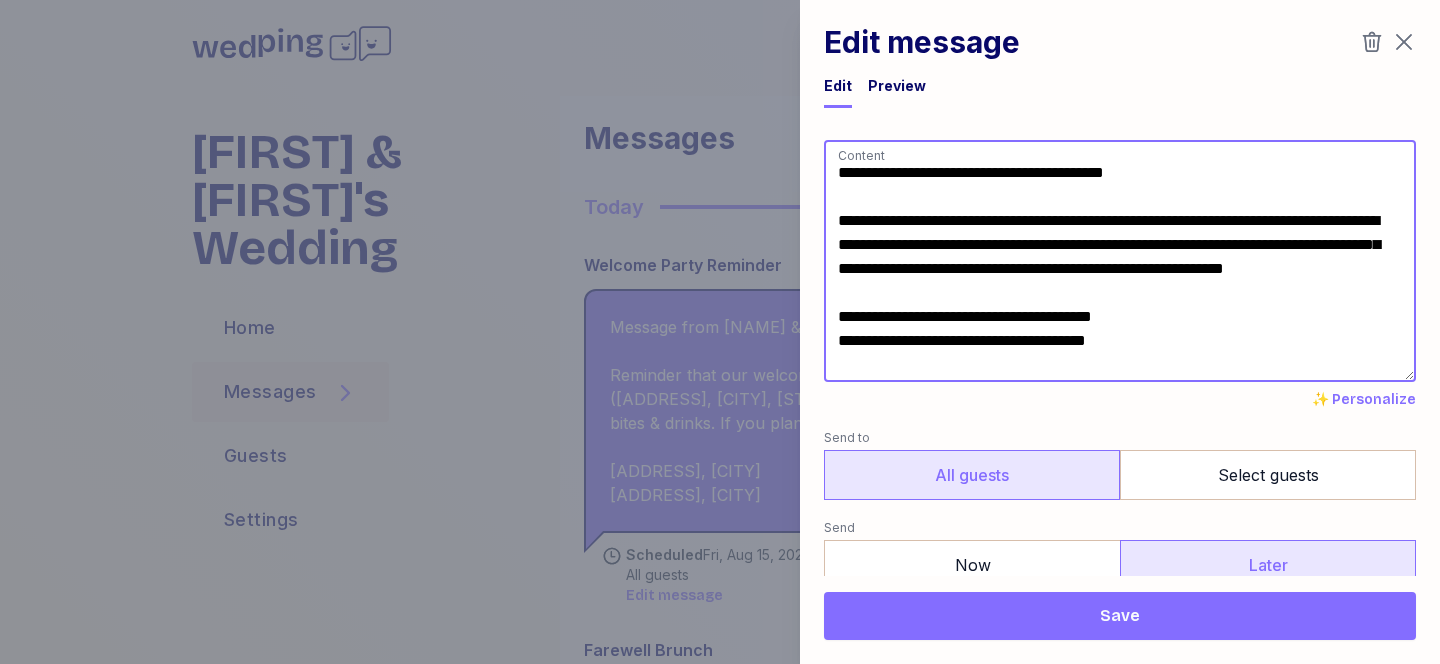 drag, startPoint x: 1187, startPoint y: 359, endPoint x: 840, endPoint y: 219, distance: 374.17776 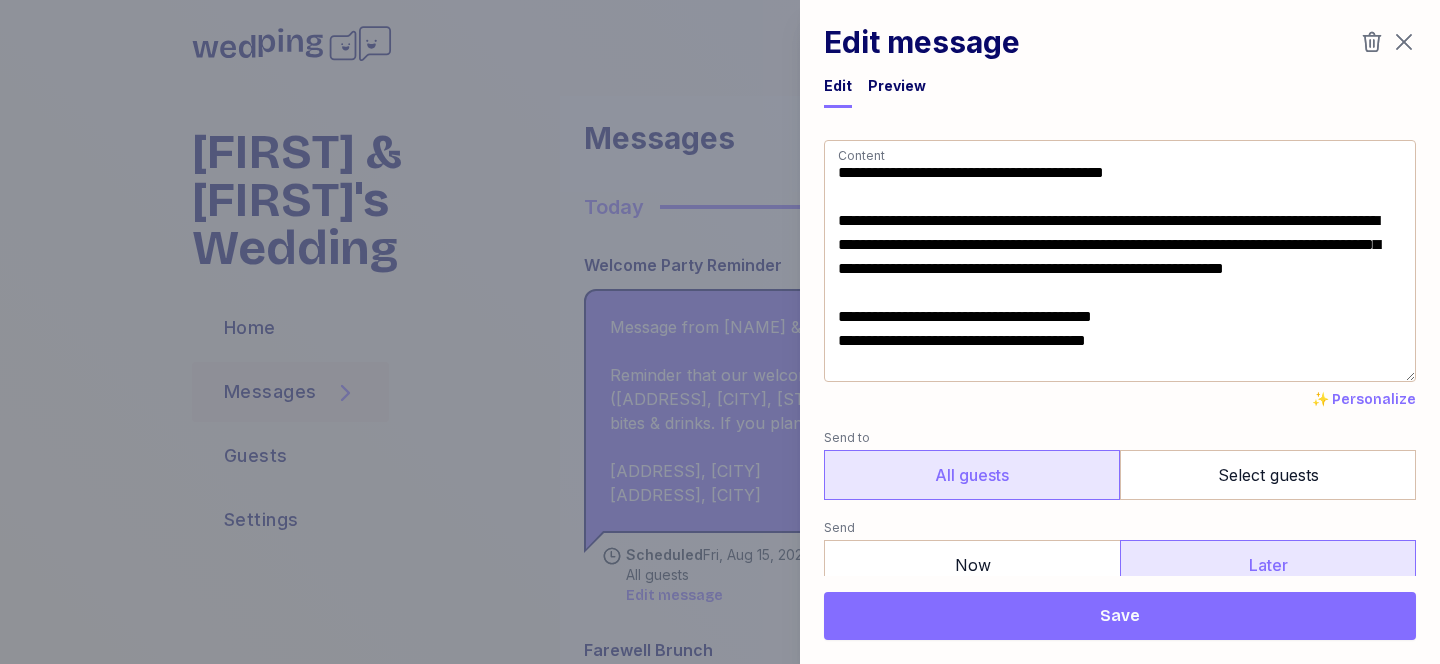 click on "Save" at bounding box center (1120, 616) 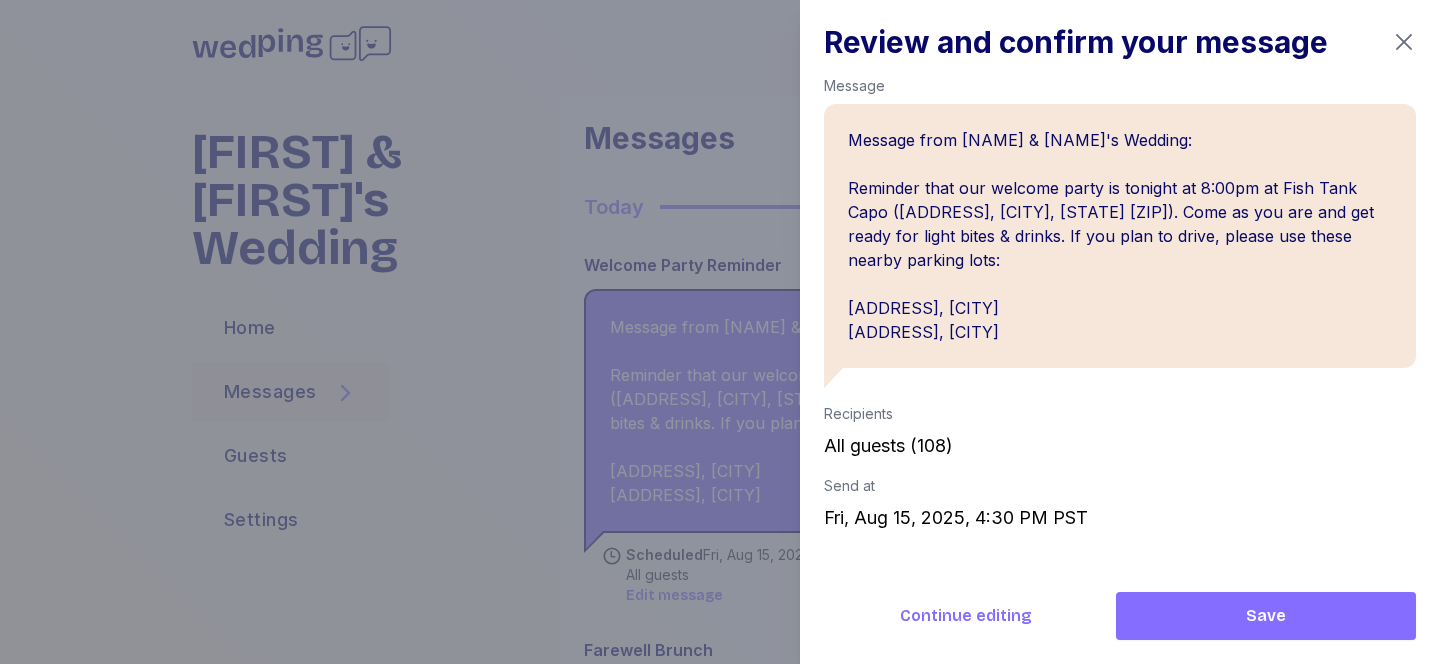 click on "Save" at bounding box center (1266, 616) 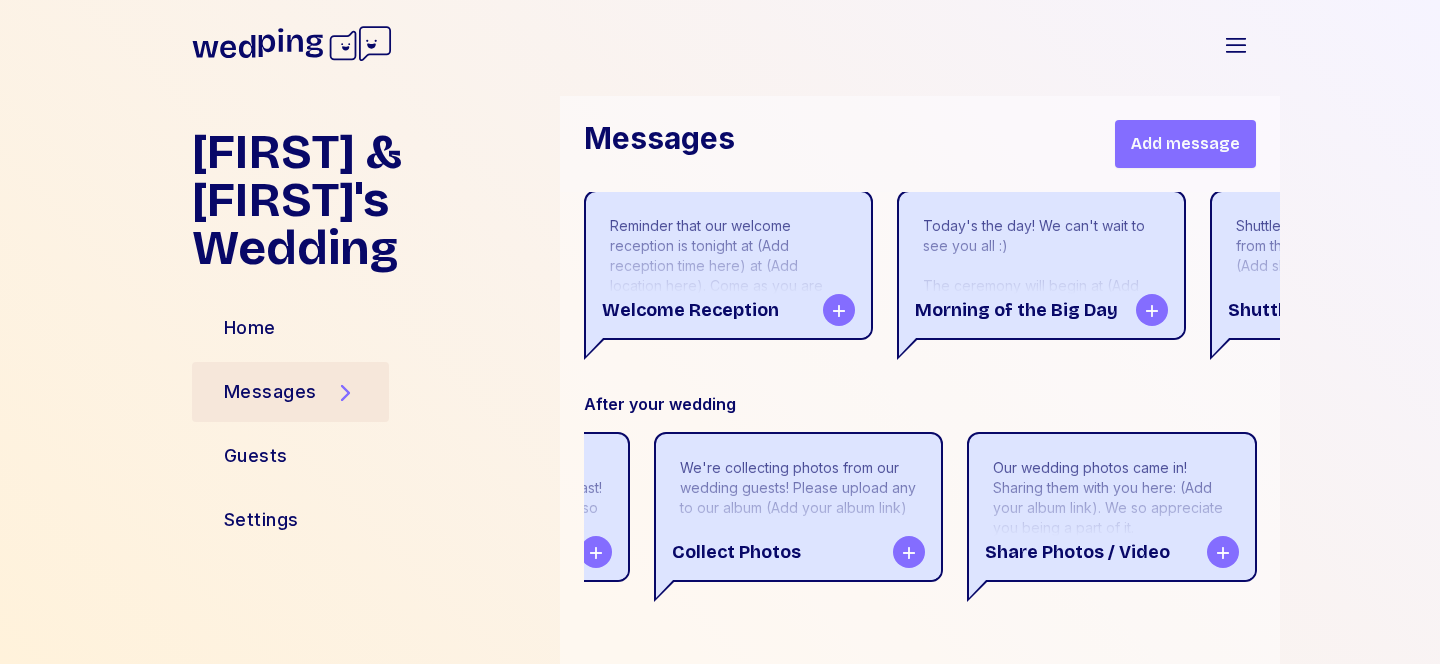 scroll, scrollTop: 1852, scrollLeft: 0, axis: vertical 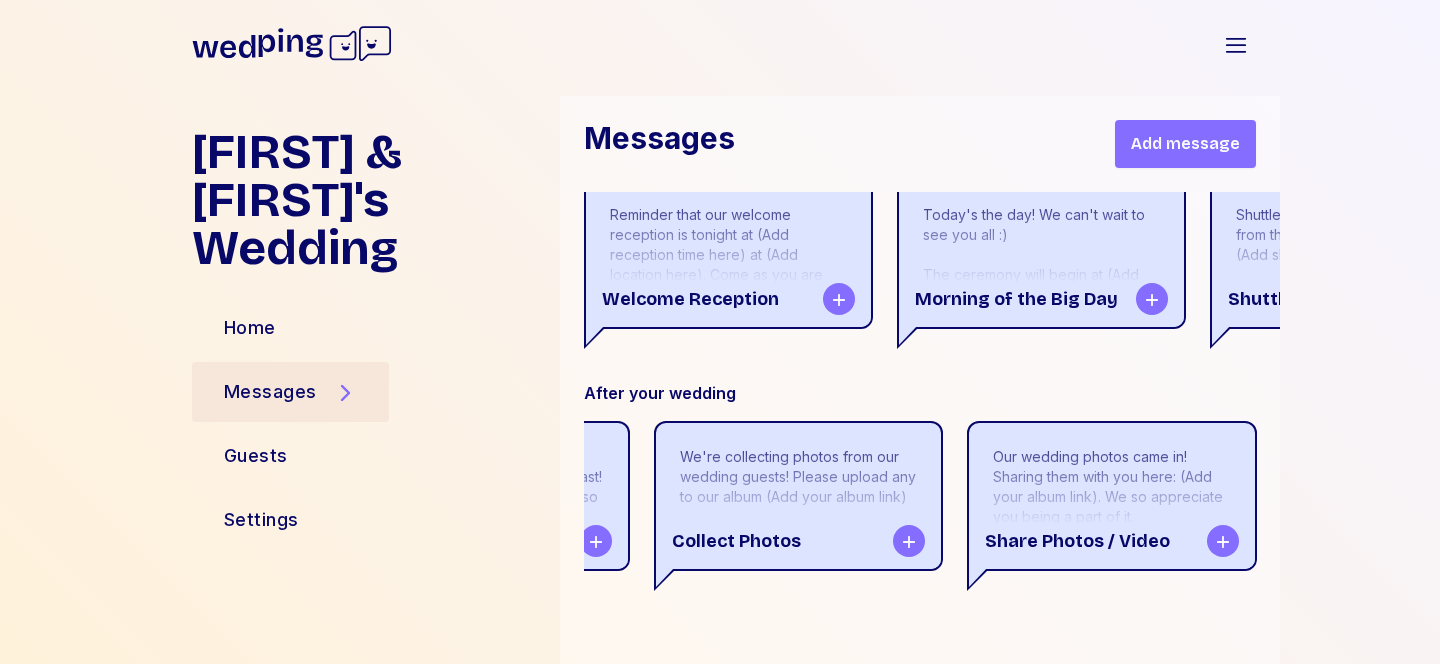 click on "Reminder that our welcome reception is tonight at (Add reception time here) at (Add location here). Come as you are and get ready to eat lots of delicious pizza (or whatever great food you're serving)" at bounding box center [728, 275] 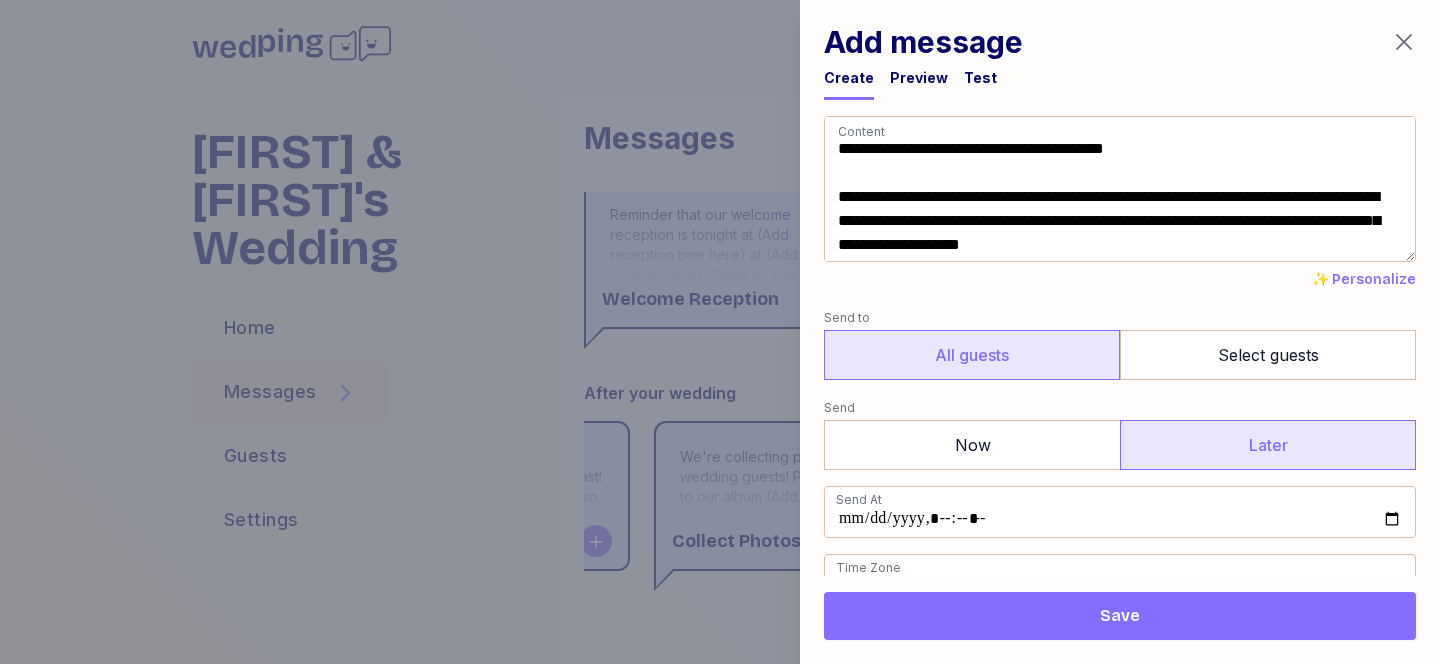 scroll, scrollTop: 2, scrollLeft: 0, axis: vertical 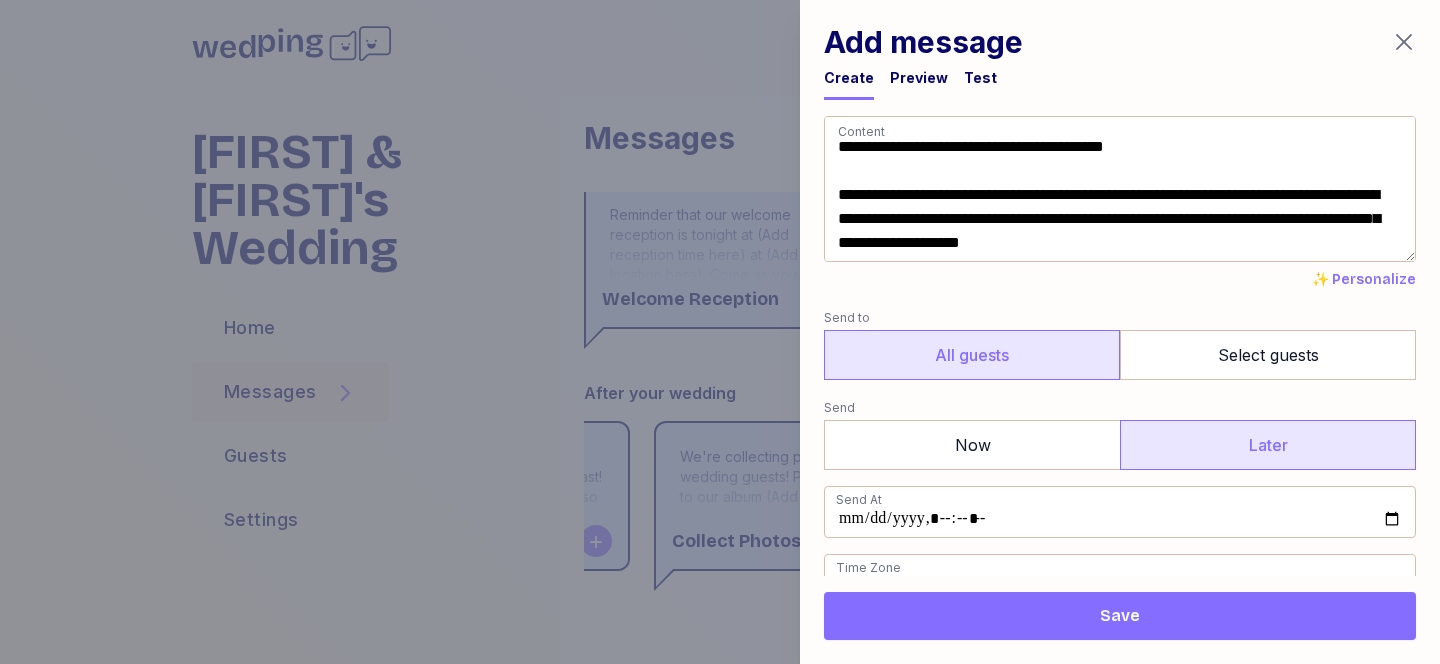 drag, startPoint x: 838, startPoint y: 193, endPoint x: 1265, endPoint y: 324, distance: 446.64304 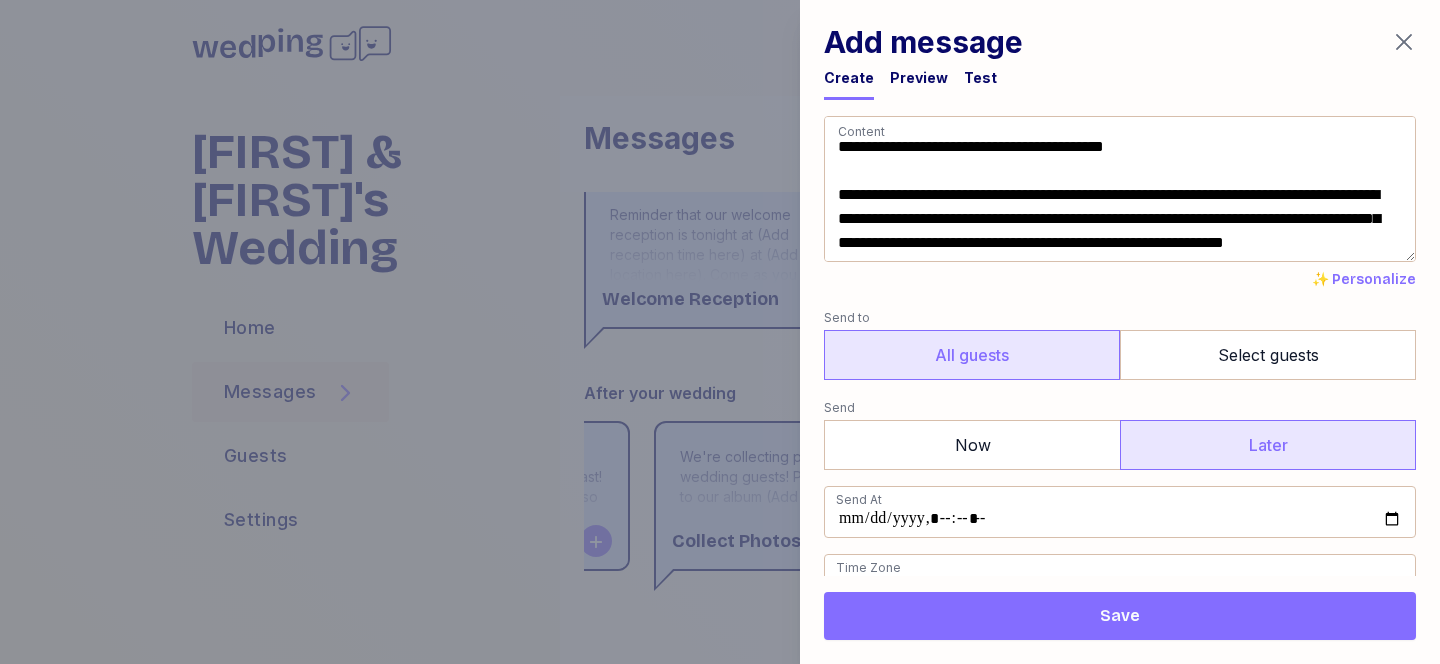 scroll, scrollTop: 0, scrollLeft: 0, axis: both 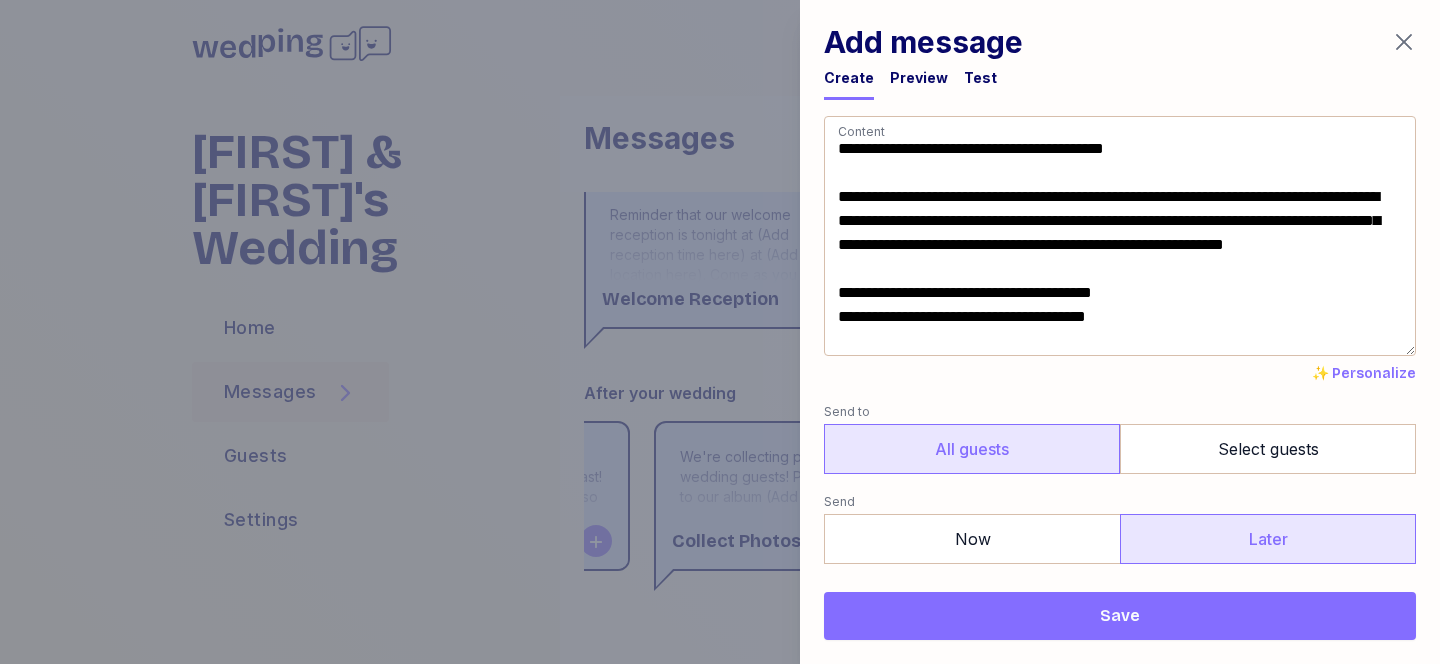 click on "**********" at bounding box center (1120, 236) 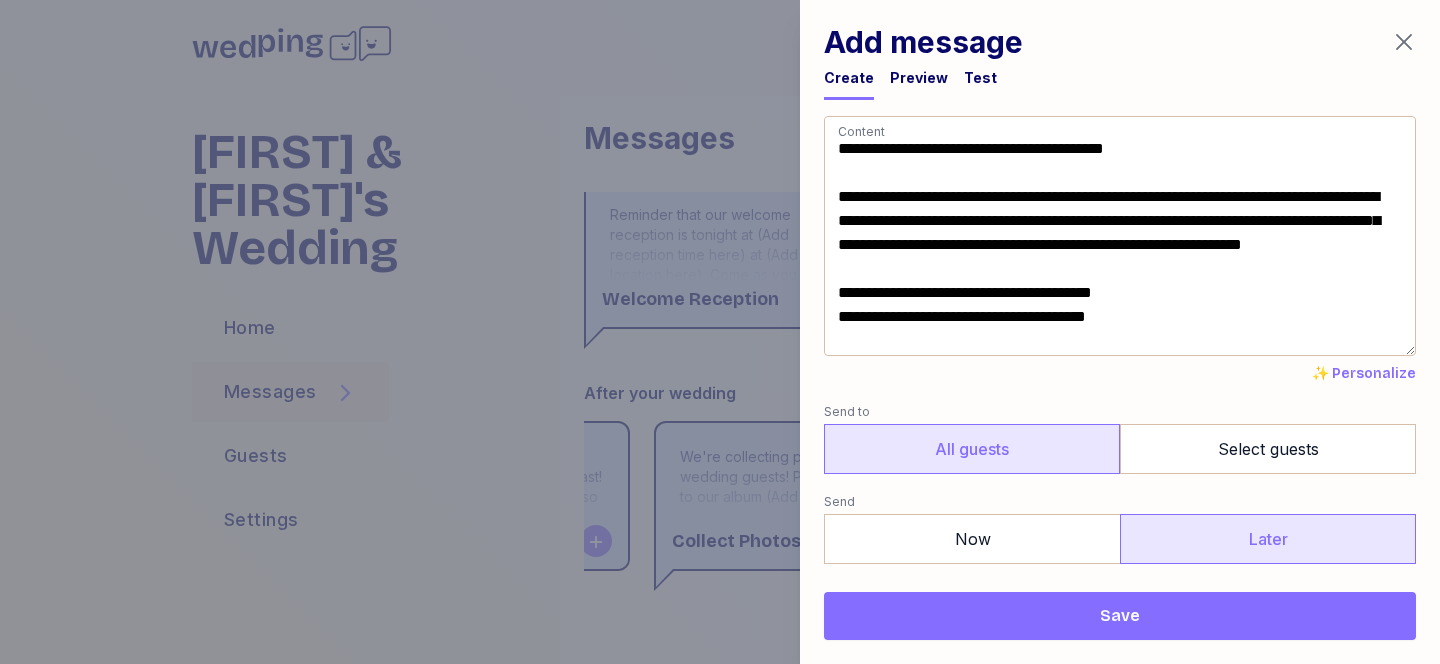 click on "**********" at bounding box center [1120, 236] 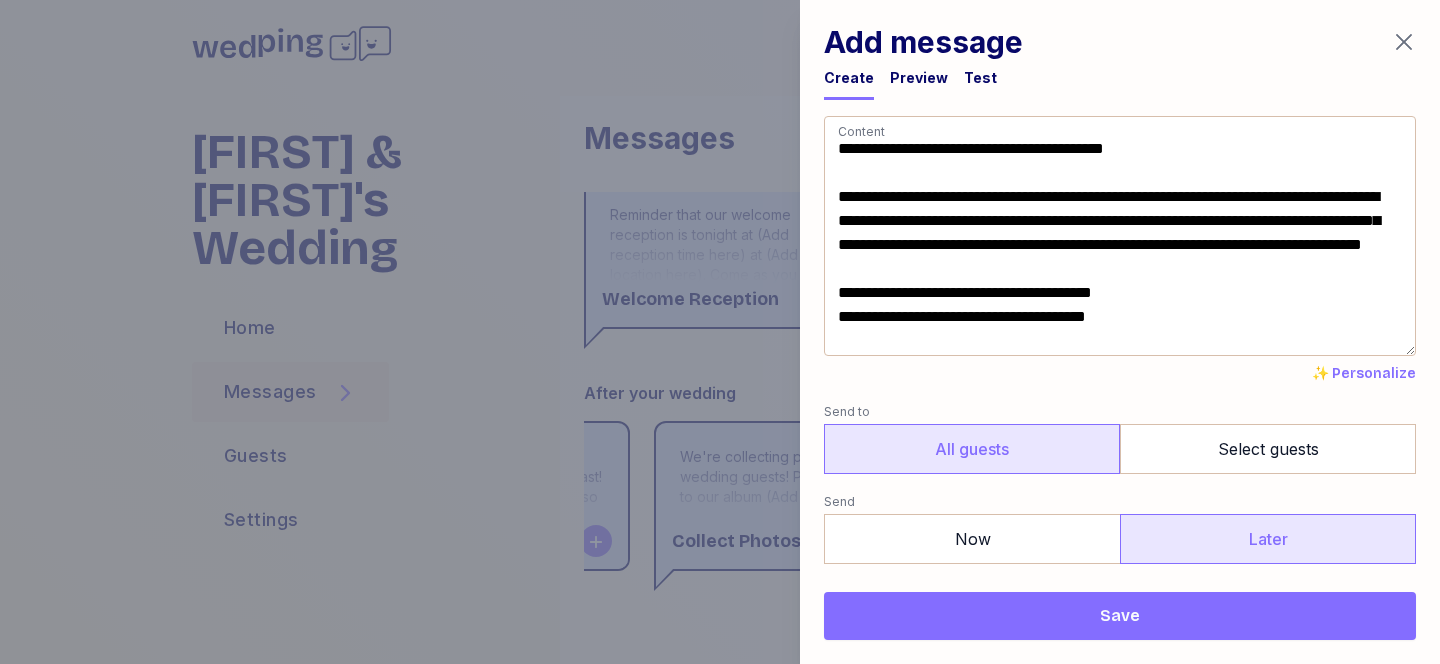 click on "**********" at bounding box center [1120, 236] 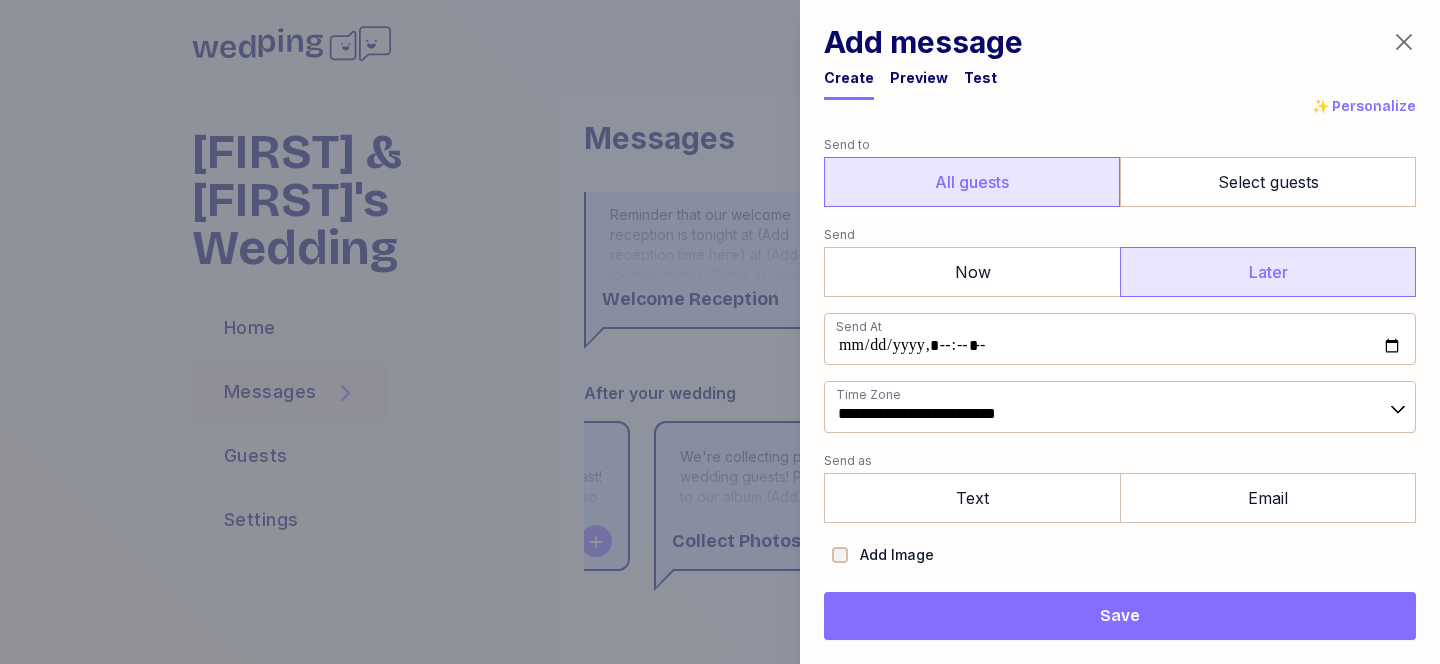 scroll, scrollTop: 326, scrollLeft: 0, axis: vertical 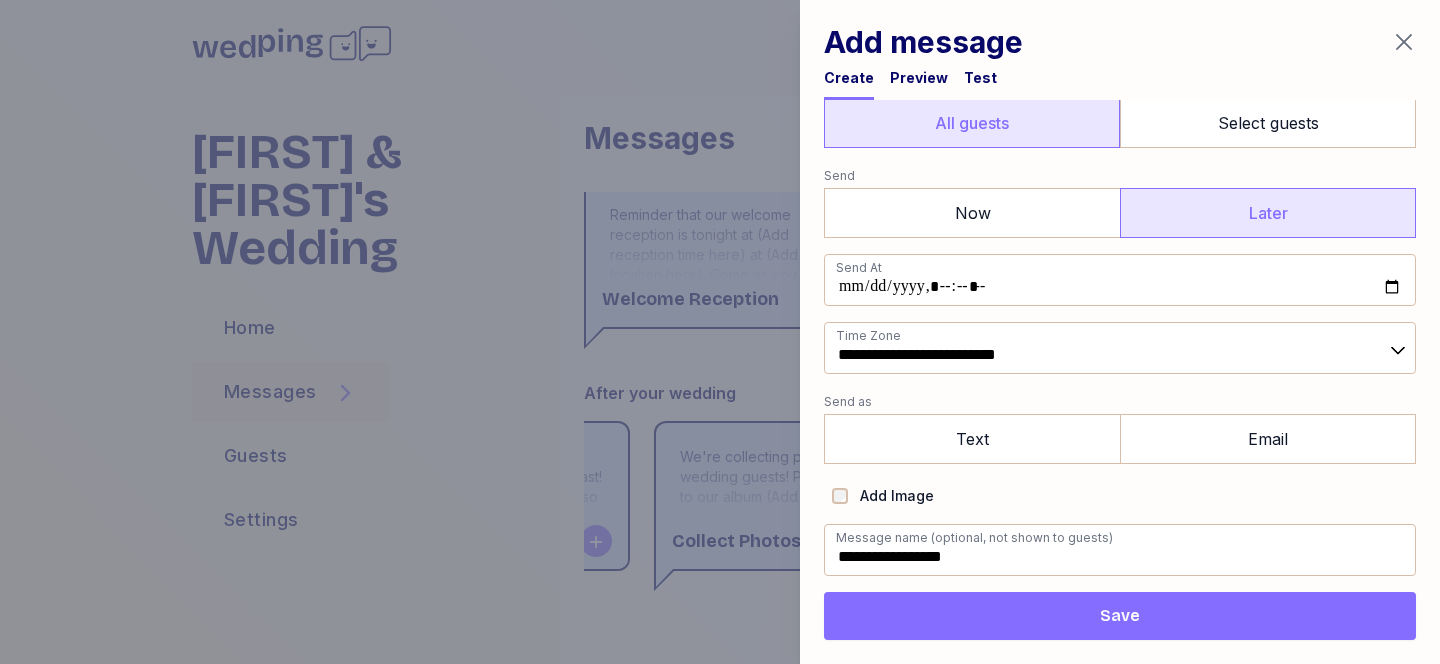 type on "**********" 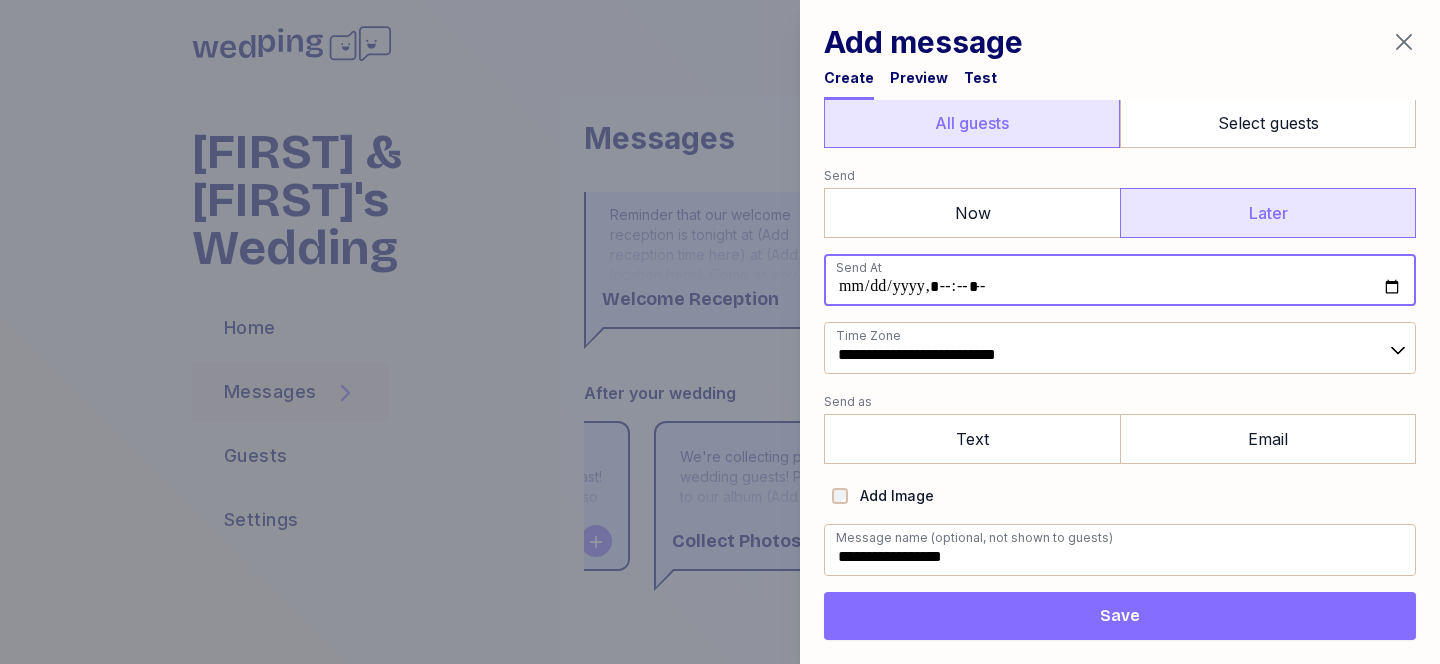 click at bounding box center [1120, 280] 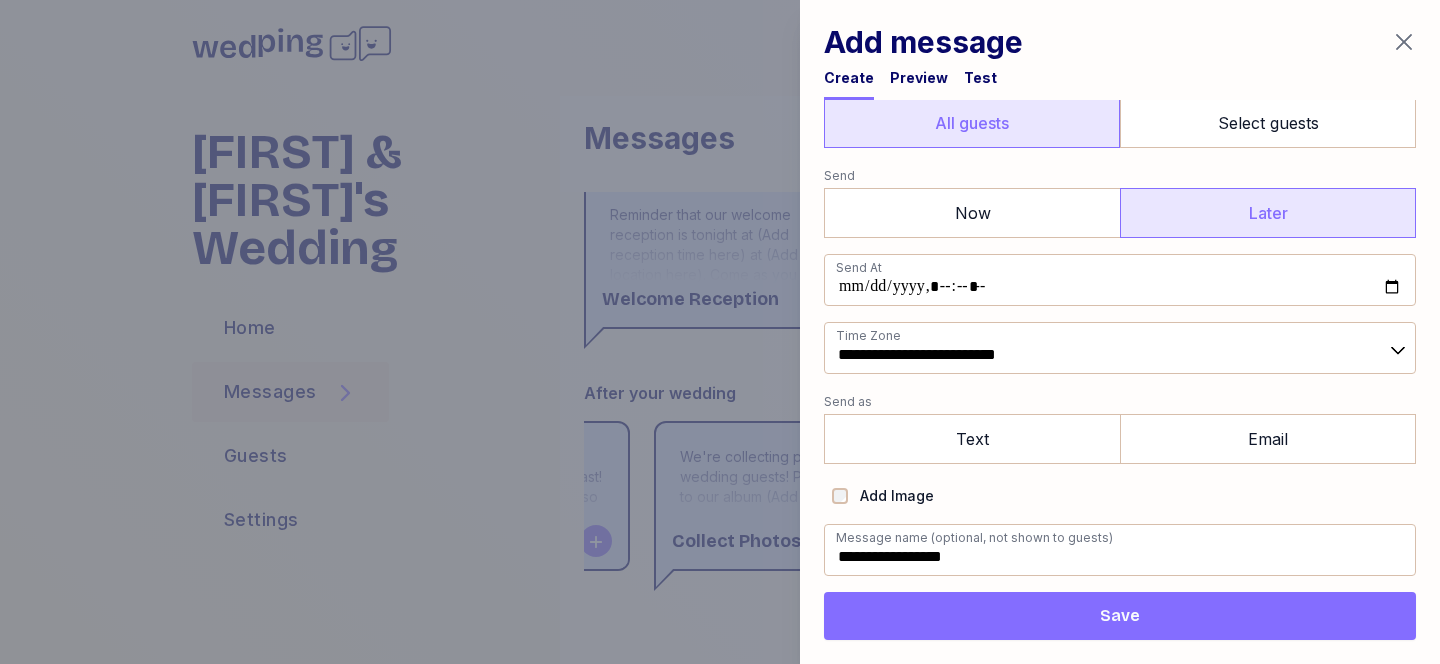 type on "**********" 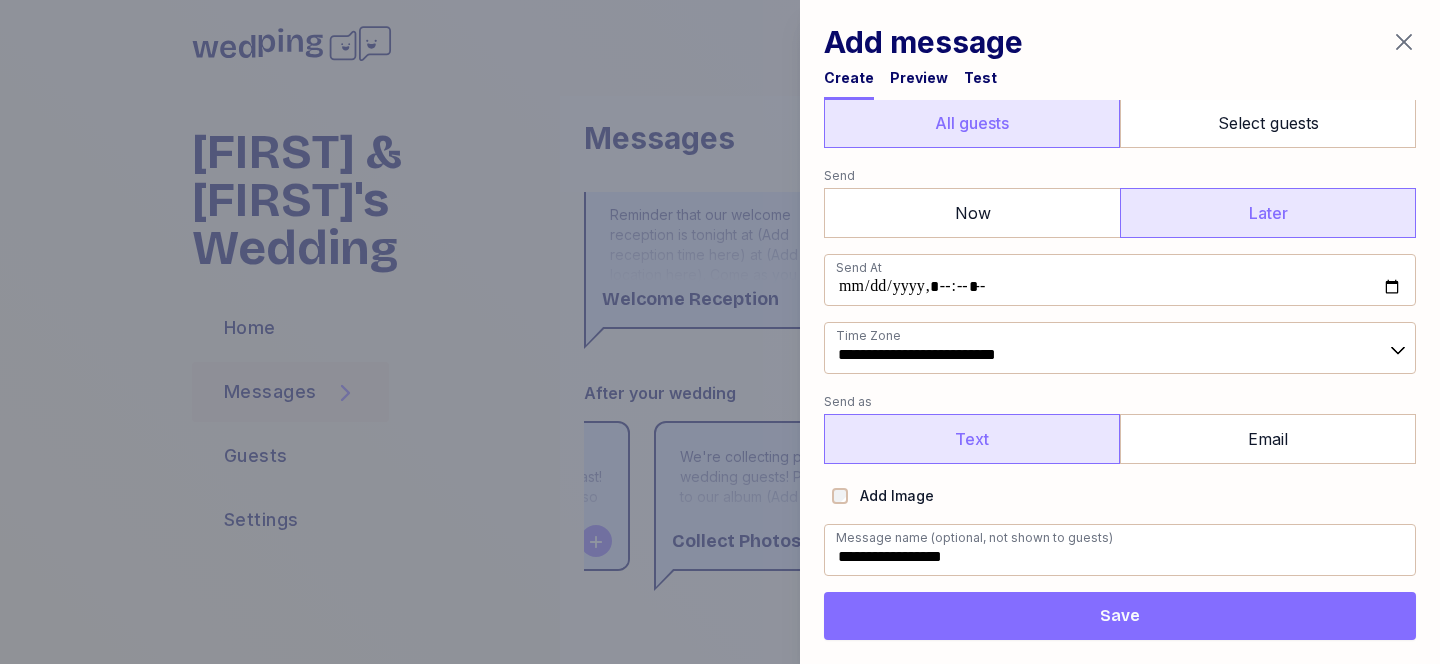 click on "Text" at bounding box center (972, 439) 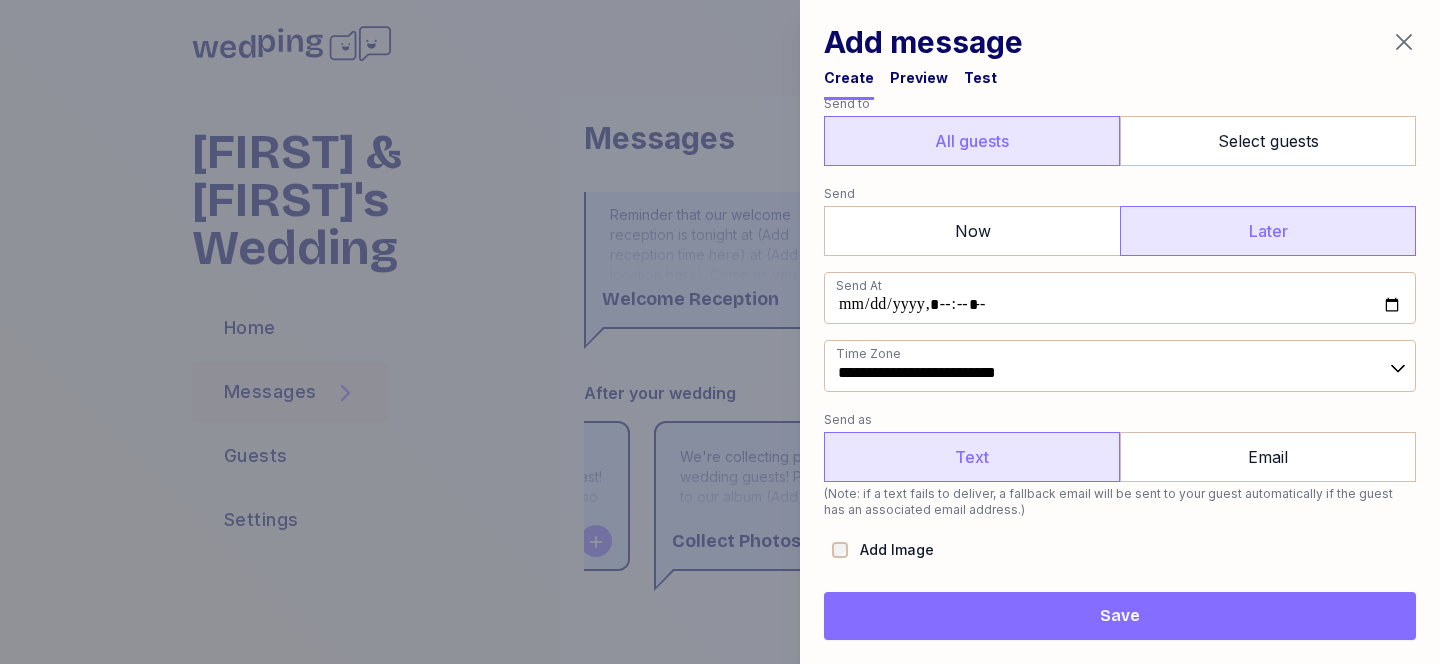 scroll, scrollTop: 362, scrollLeft: 0, axis: vertical 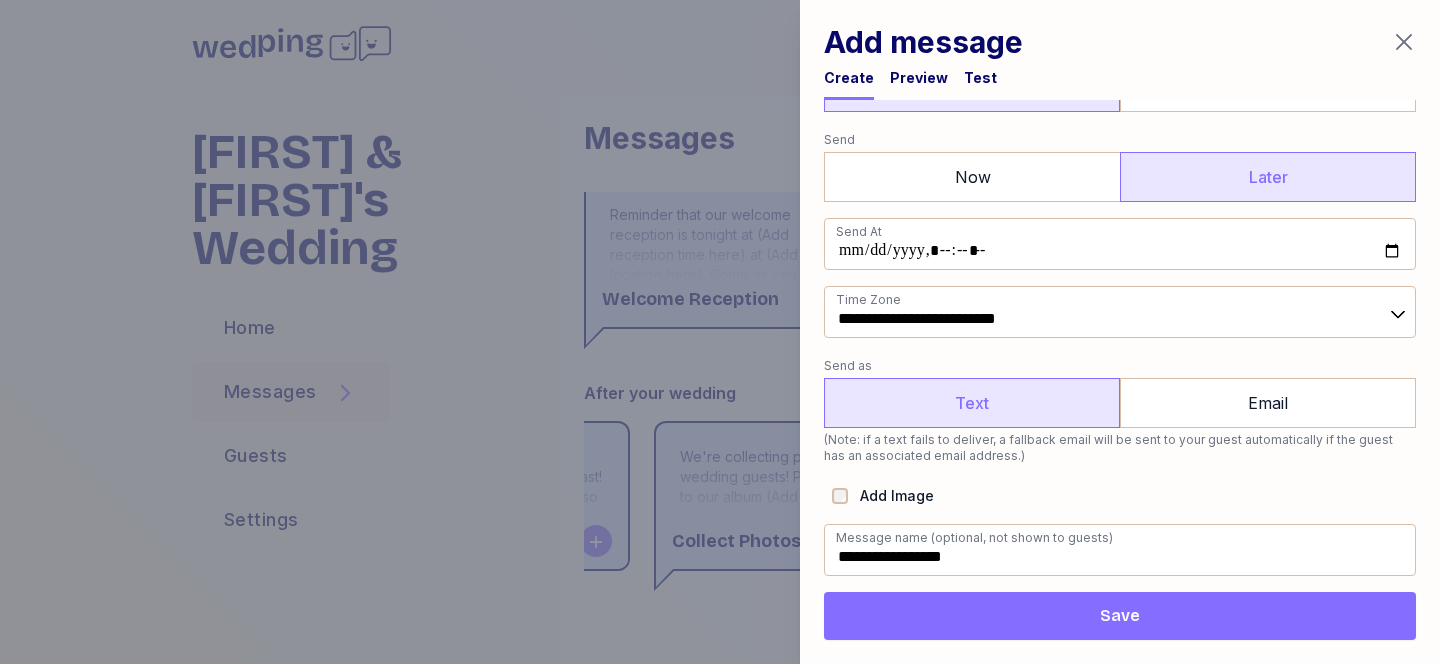 click on "Save" at bounding box center (1120, 616) 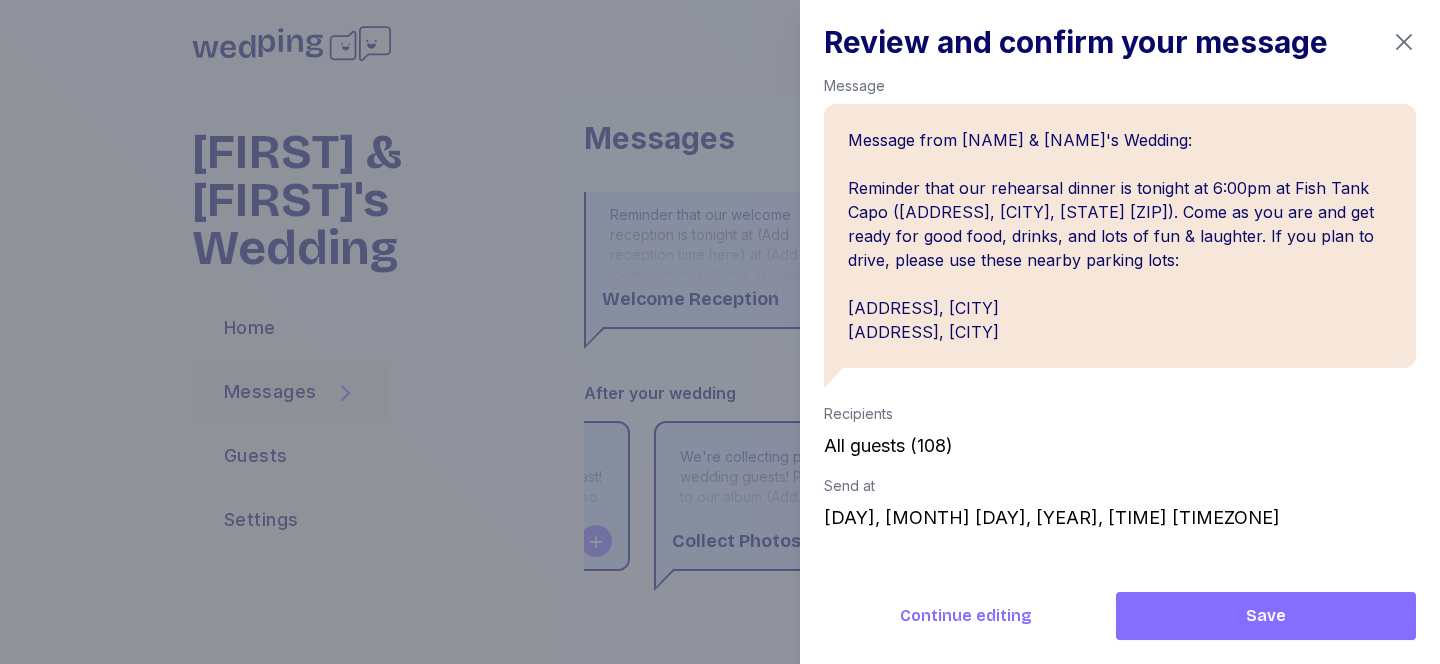 click on "Save" at bounding box center [1266, 616] 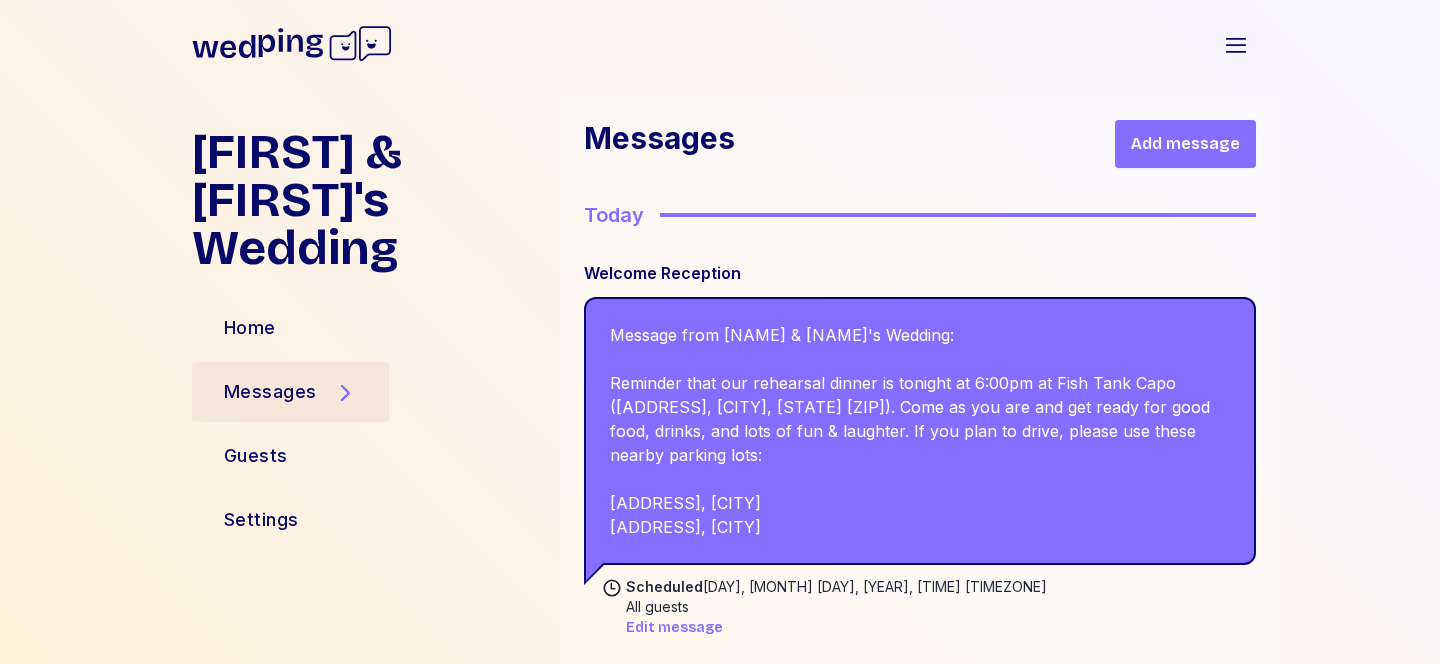 scroll, scrollTop: 427, scrollLeft: 0, axis: vertical 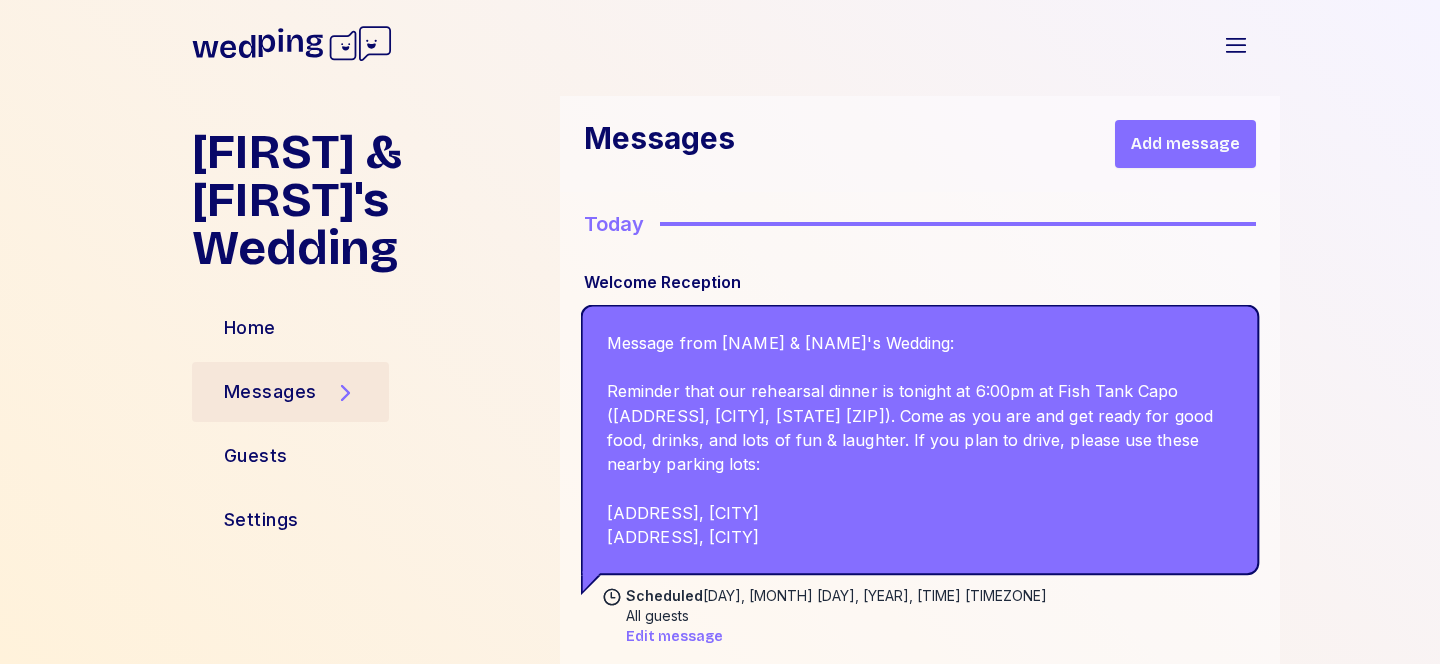 click on "Message from Meredith & Mitchell's Wedding:
Reminder that our rehearsal dinner is tonight at 6:00pm at Fish Tank Capo (34233 Via Santa Rosa, Capistrano Beach, CA 92624). Come as you are and get ready for good food, drinks, and lots of fun & laughter. If you plan to drive, please use these nearby parking lots:
34231 Camino Capistrano, Capistrano Beach
34239 Camino Capistrano, Capistrano Beach" at bounding box center [920, 440] 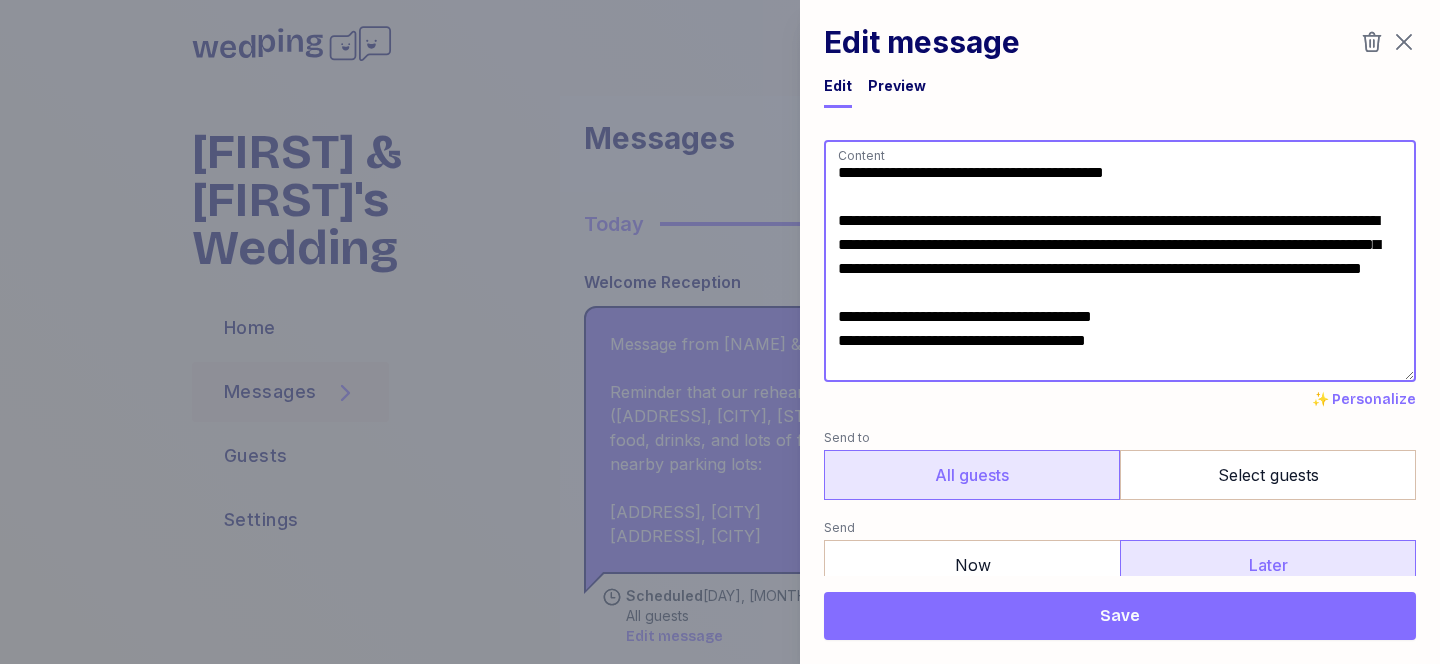 click on "**********" at bounding box center (1120, 261) 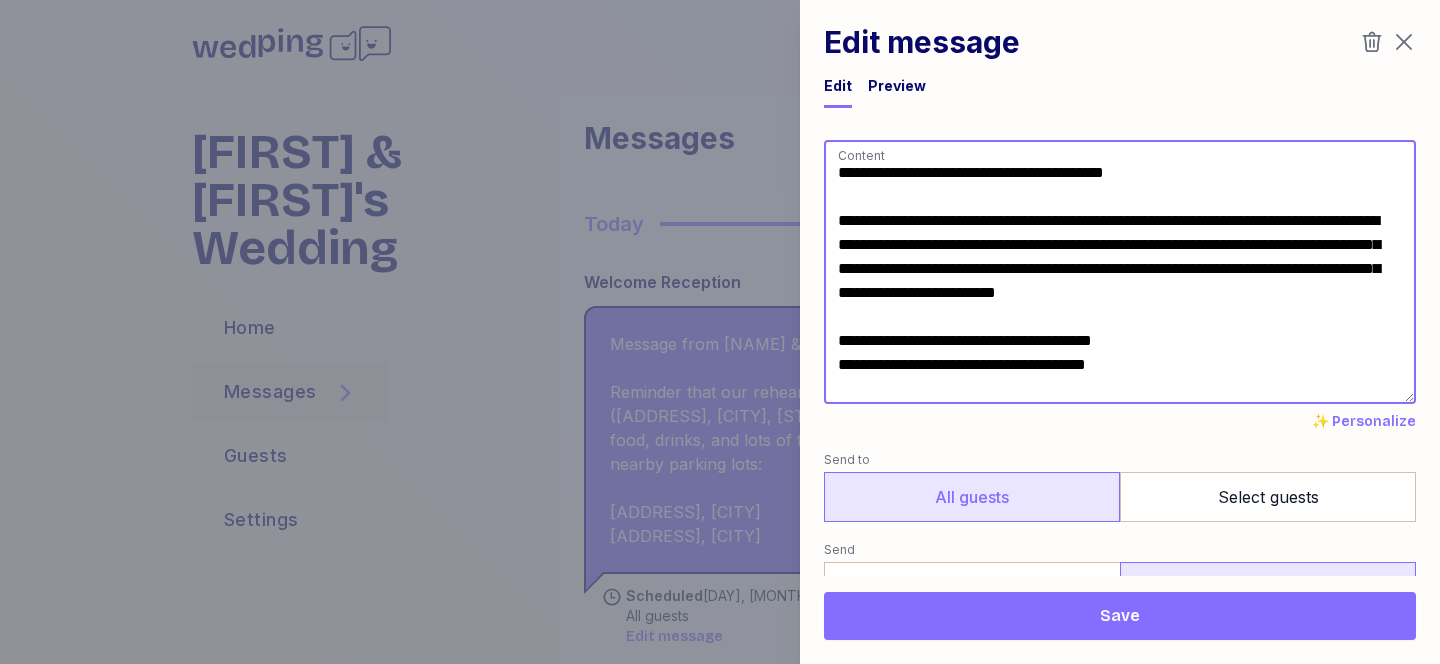 drag, startPoint x: 1314, startPoint y: 272, endPoint x: 1027, endPoint y: 296, distance: 288.00174 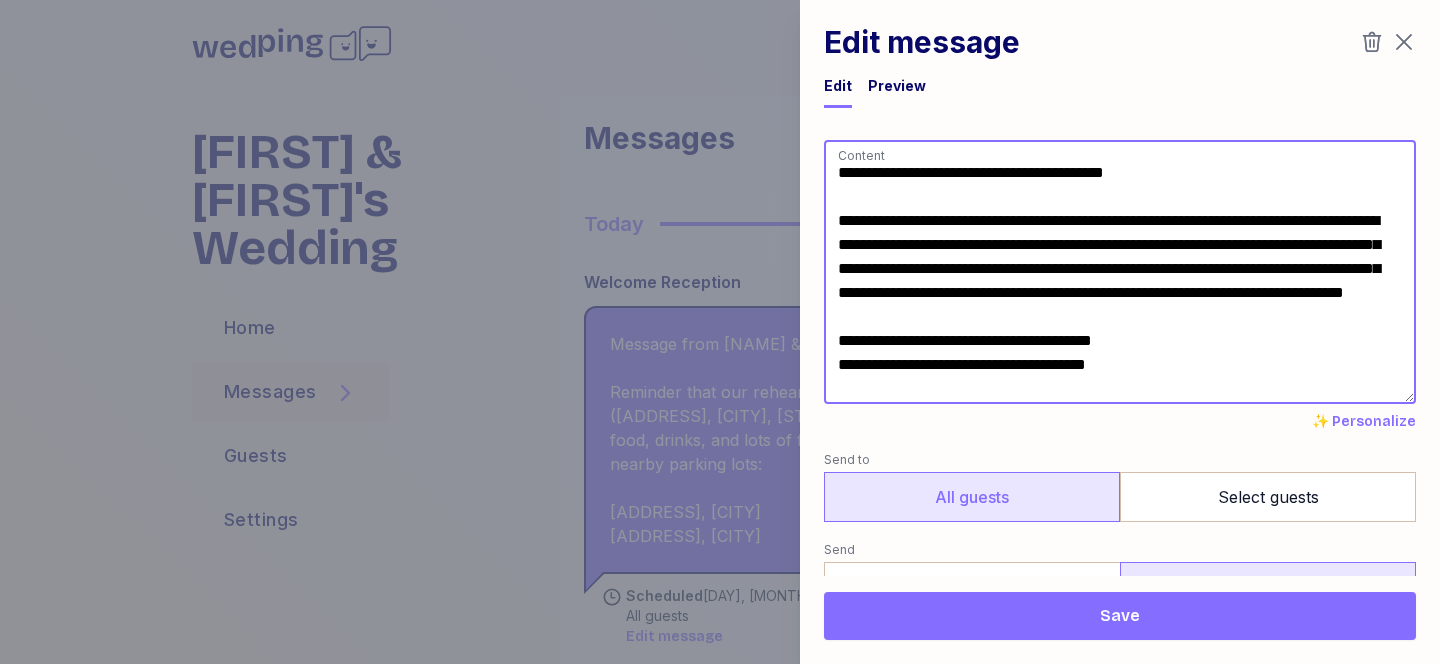 click on "**********" at bounding box center (1120, 272) 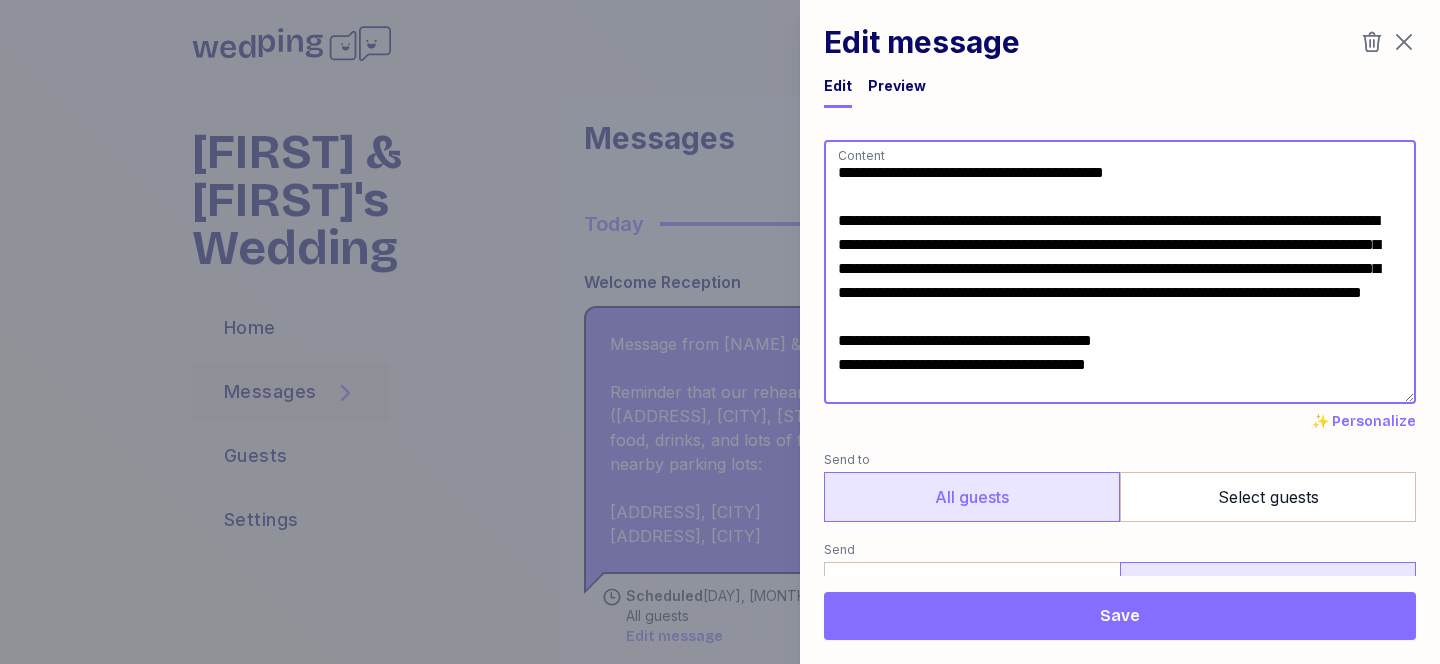 click on "**********" at bounding box center [1120, 272] 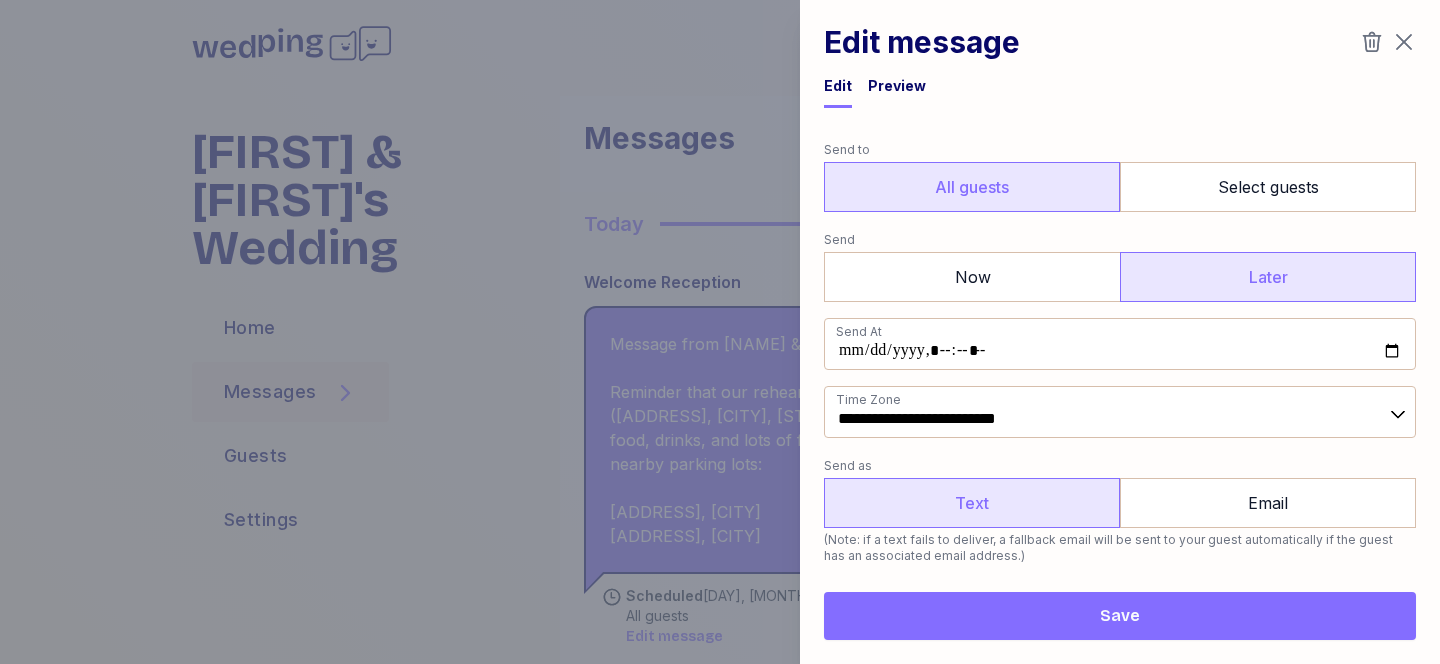 scroll, scrollTop: 315, scrollLeft: 0, axis: vertical 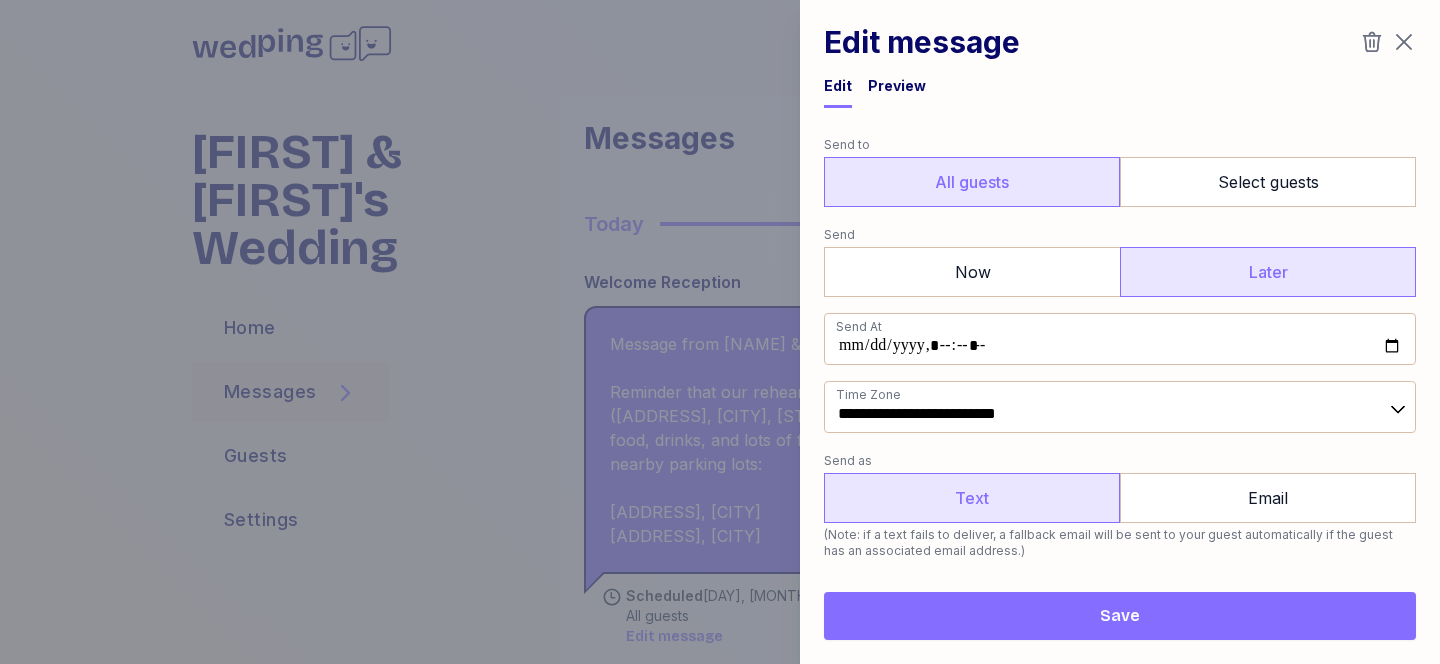 type on "**********" 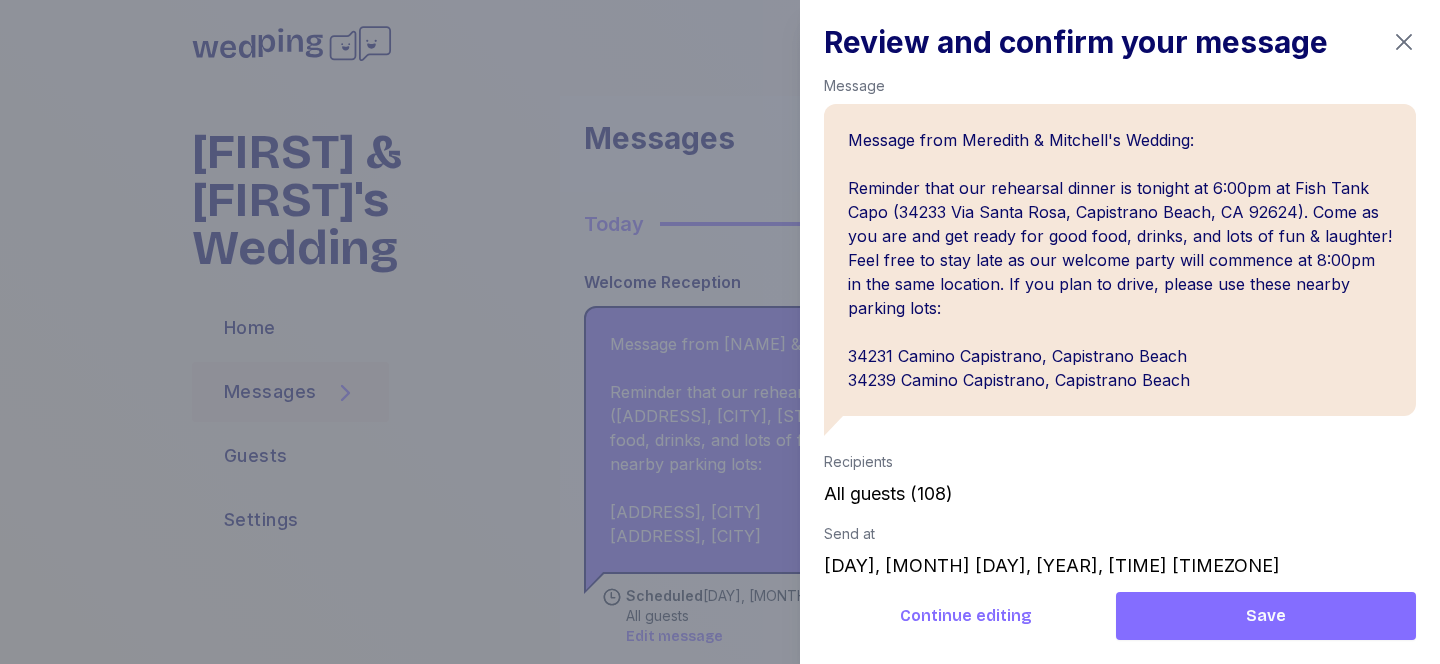 click on "Save" at bounding box center [1266, 616] 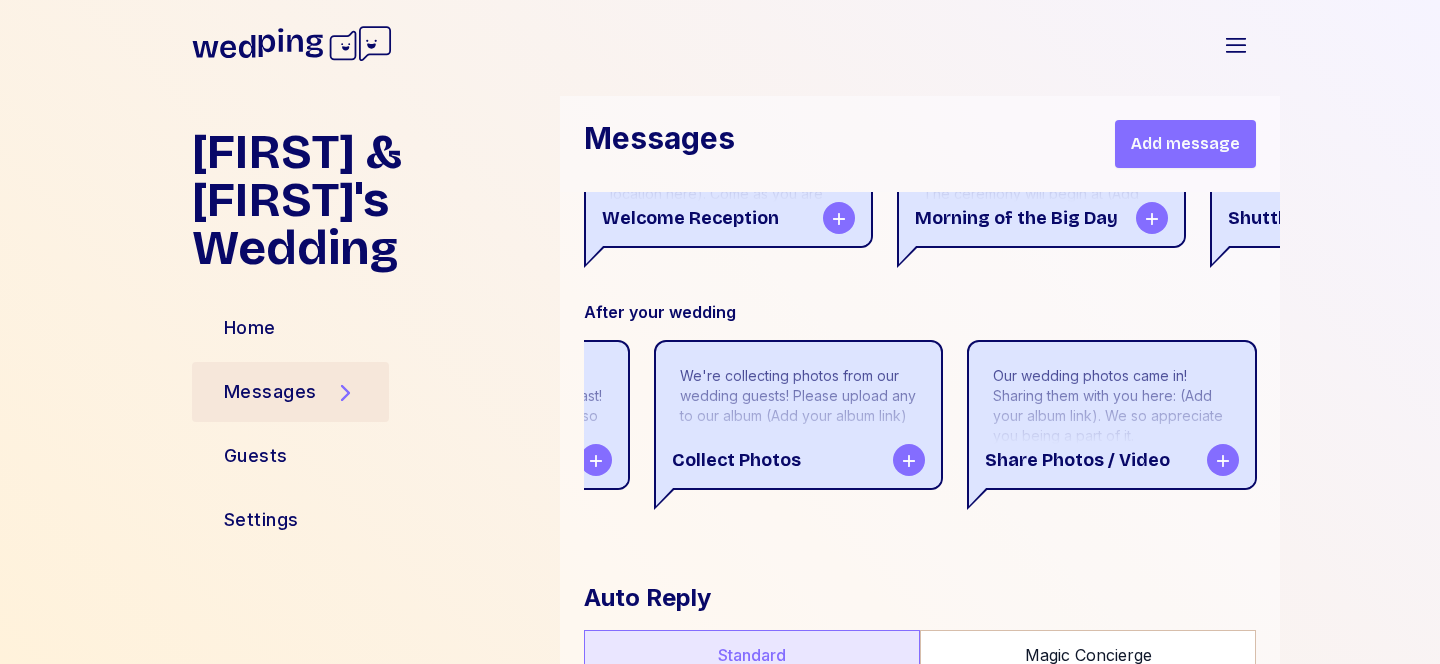 scroll, scrollTop: 2370, scrollLeft: 0, axis: vertical 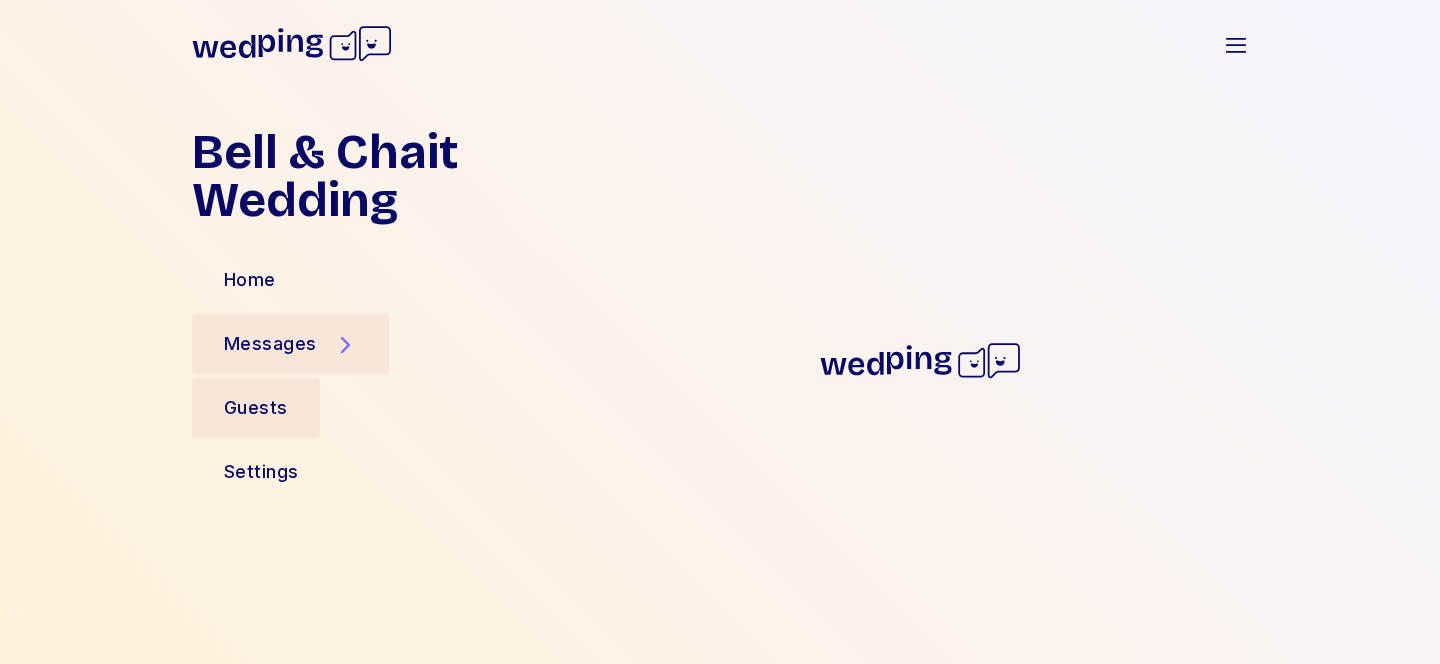 click on "Guests" at bounding box center (256, 408) 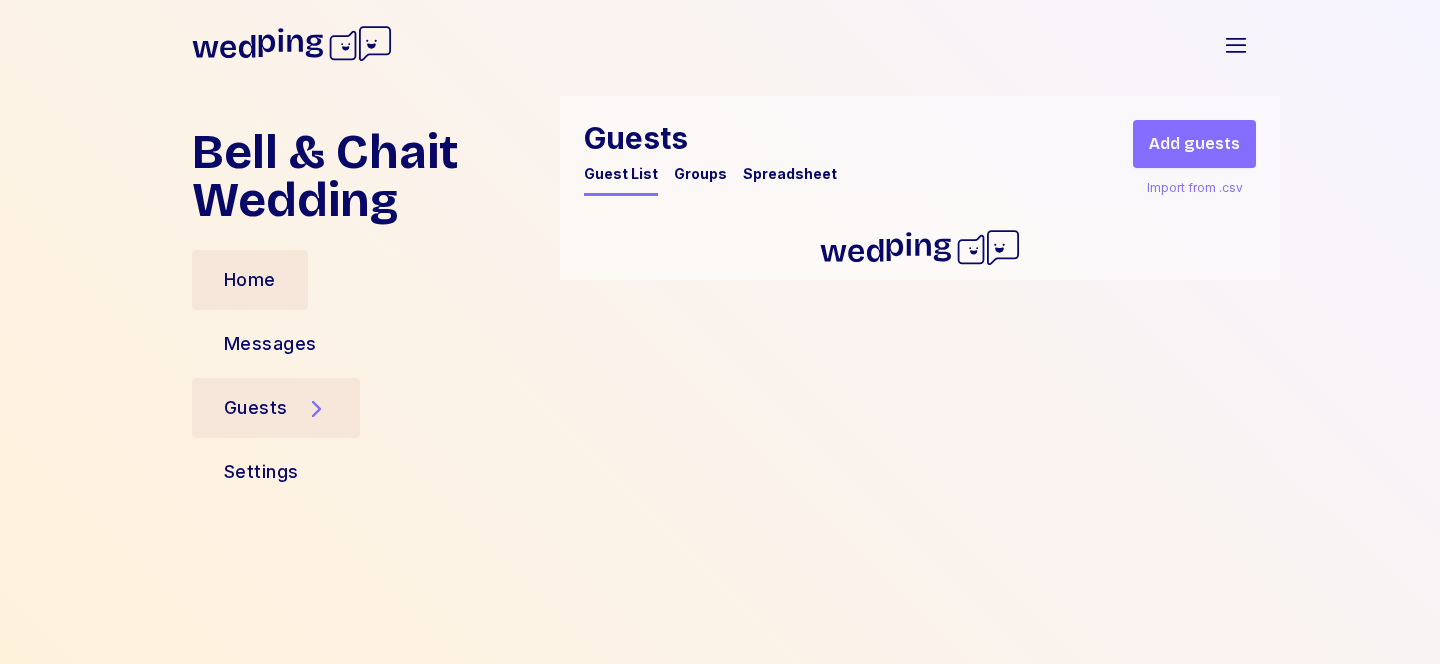 click on "Home" at bounding box center [250, 280] 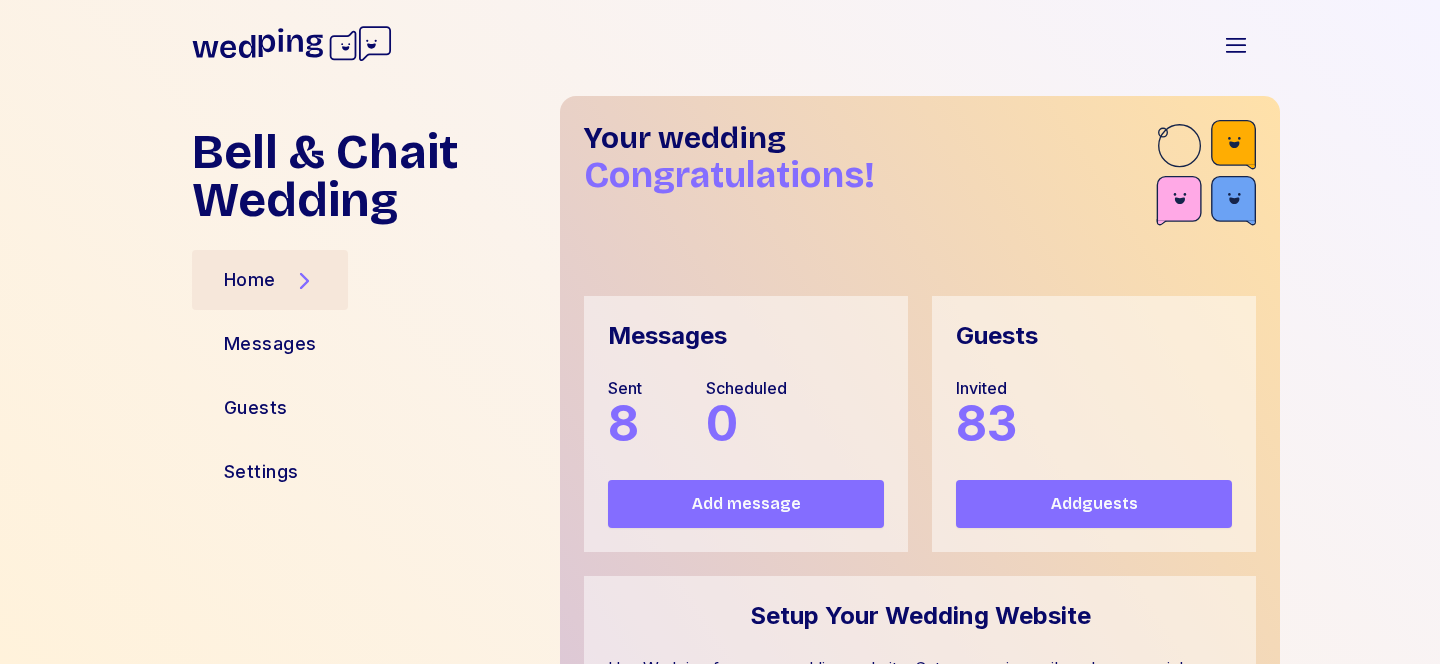 click 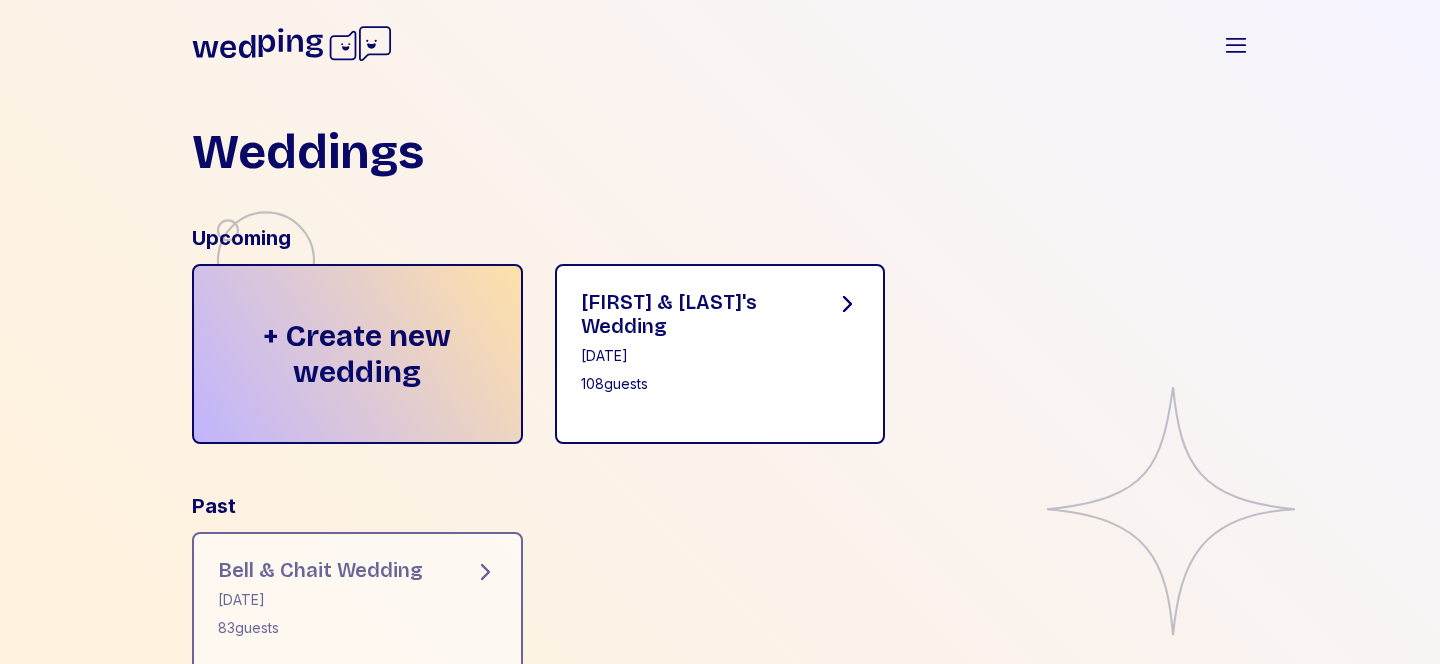 click on "[DATE]" at bounding box center (692, 356) 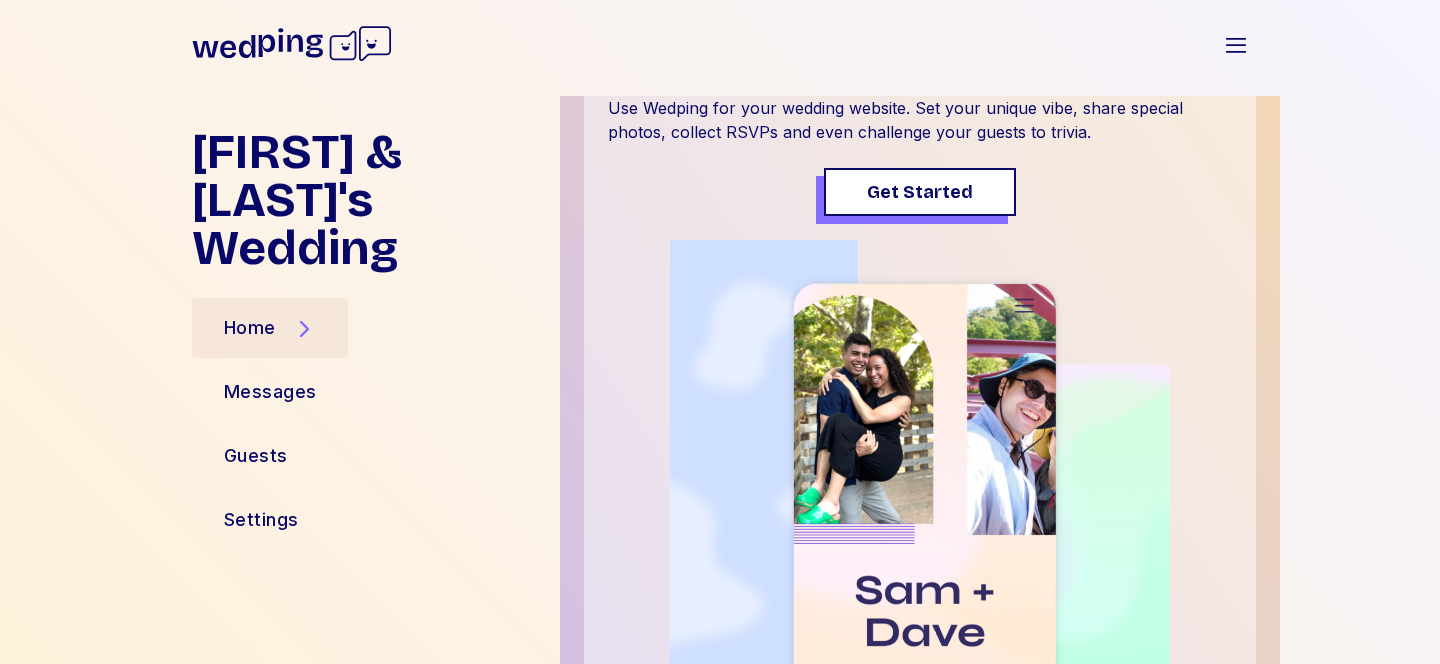 scroll, scrollTop: 0, scrollLeft: 0, axis: both 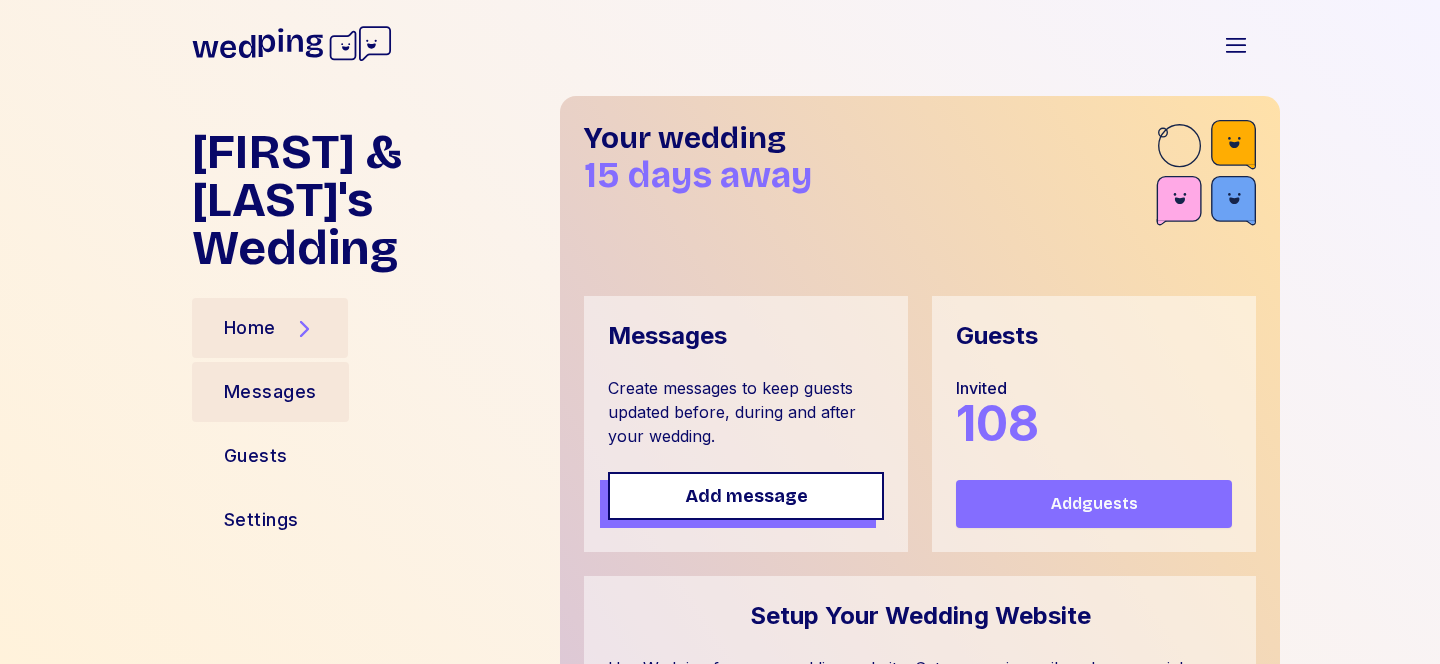 click on "Messages" at bounding box center (270, 392) 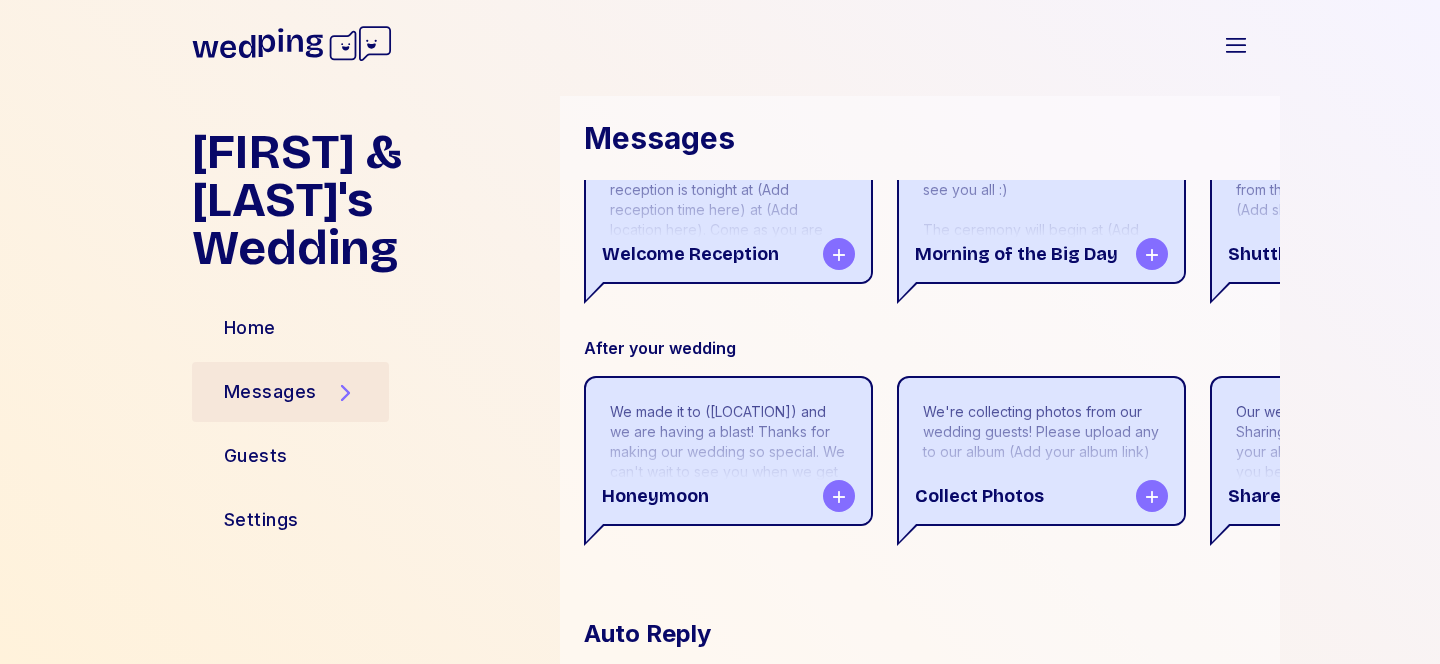scroll, scrollTop: 0, scrollLeft: 0, axis: both 